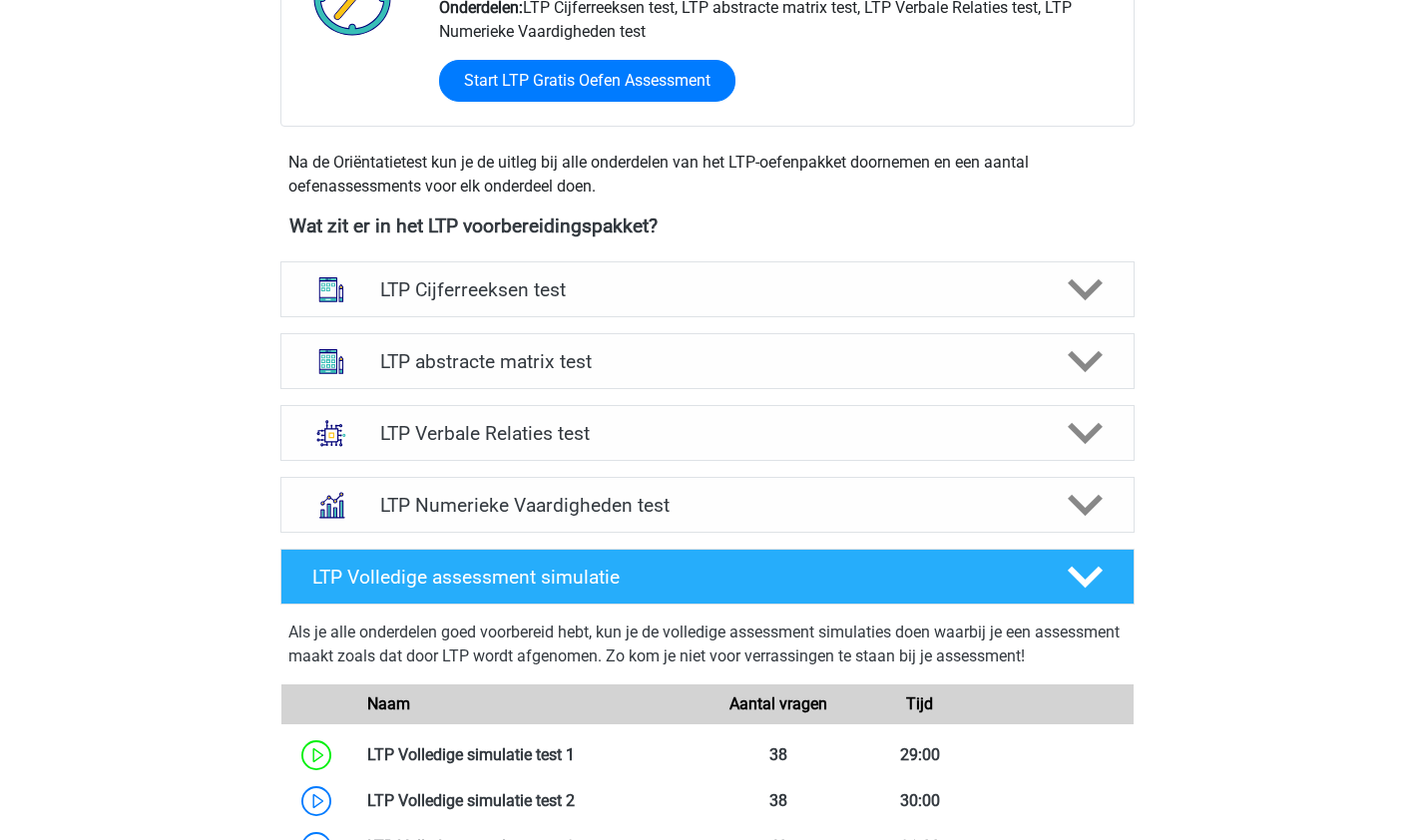 scroll, scrollTop: 588, scrollLeft: 0, axis: vertical 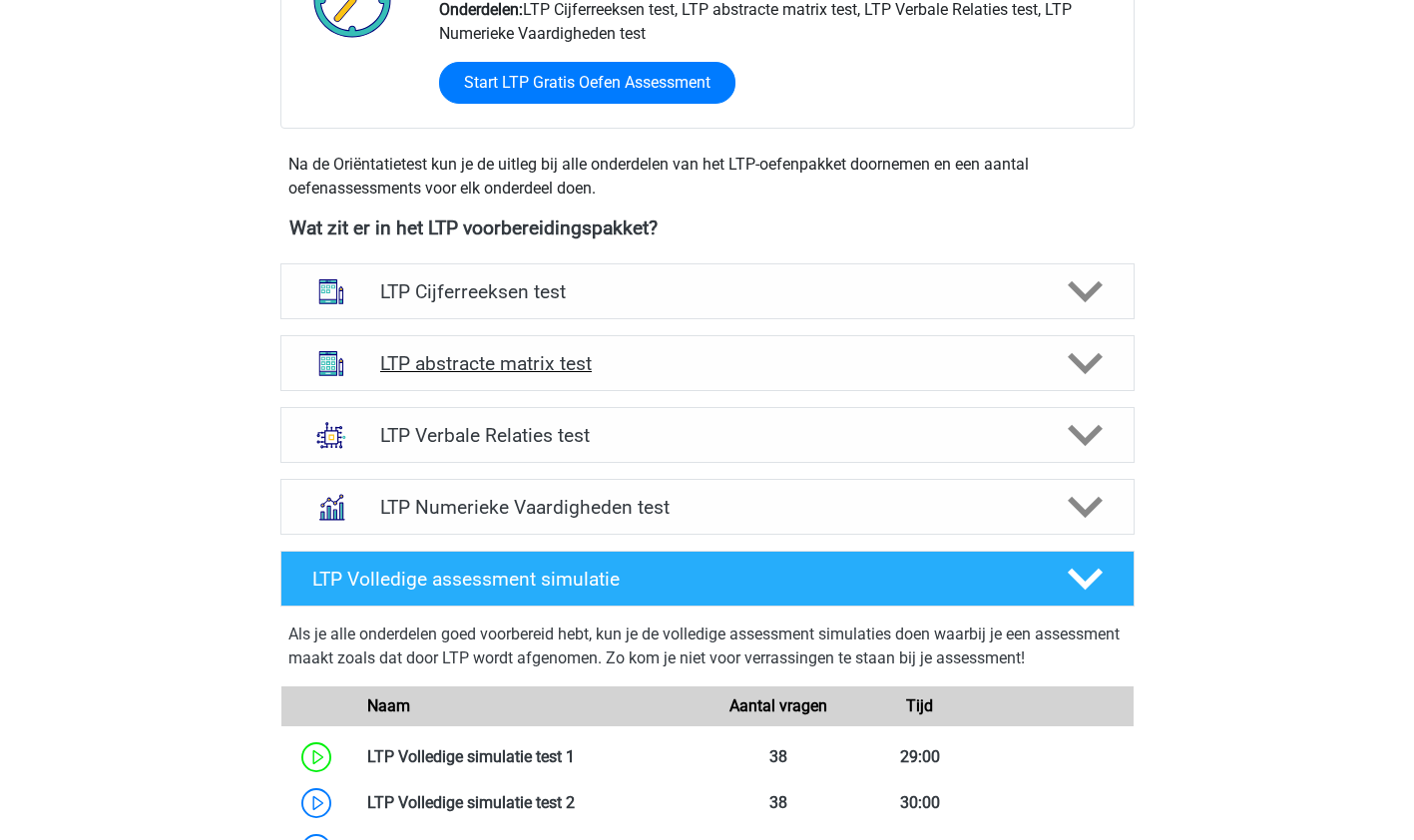 click 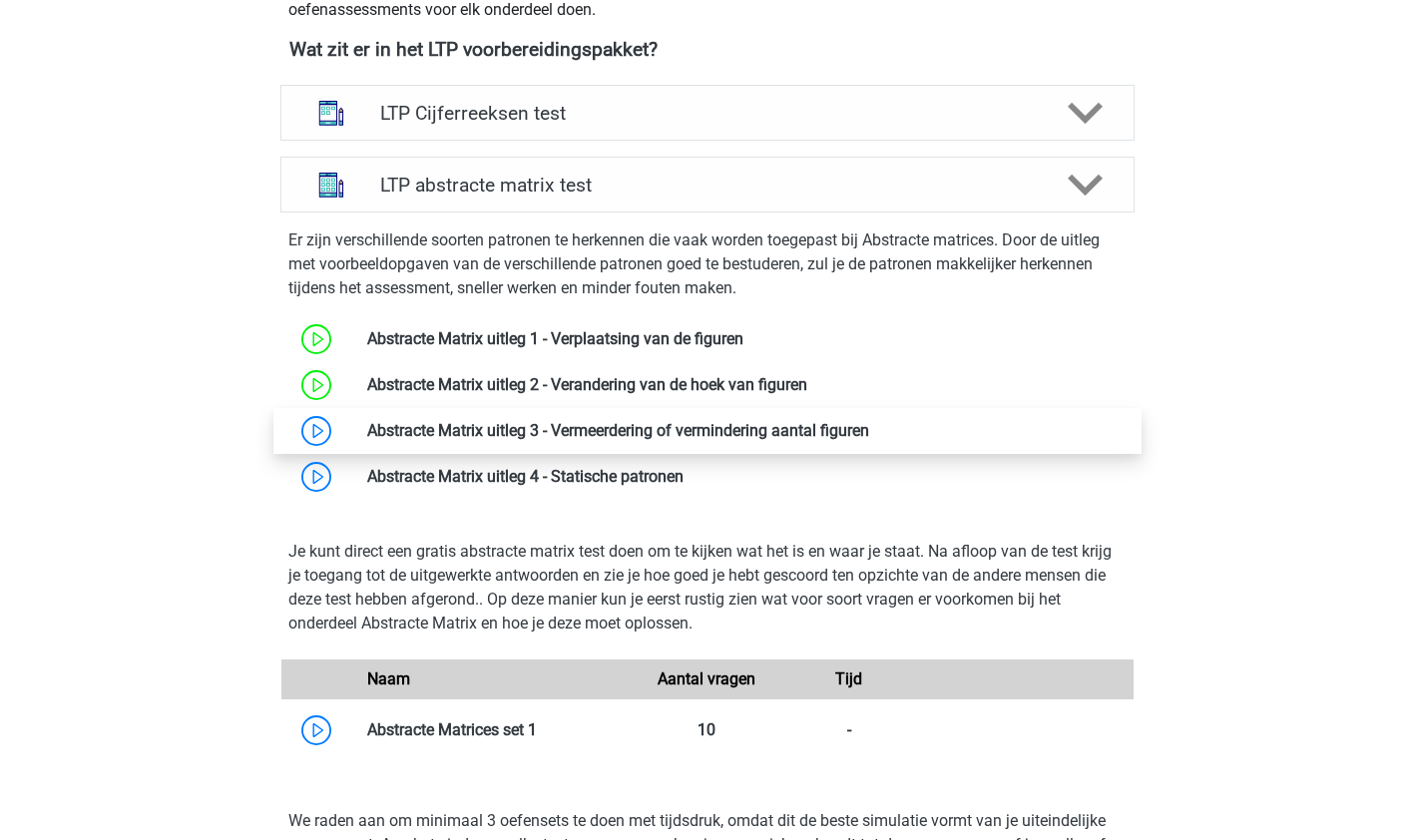 scroll, scrollTop: 768, scrollLeft: 0, axis: vertical 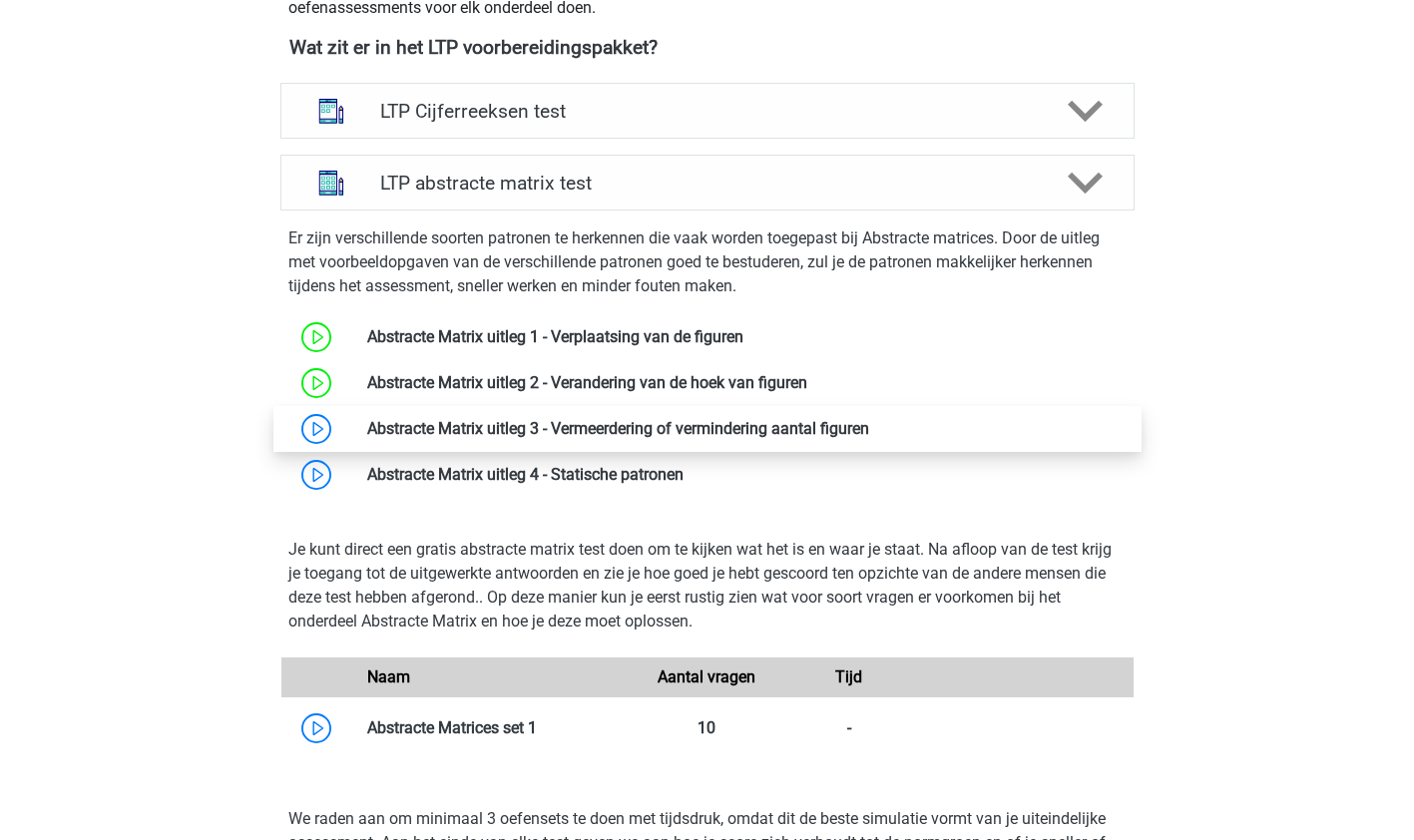 click at bounding box center [869, 428] 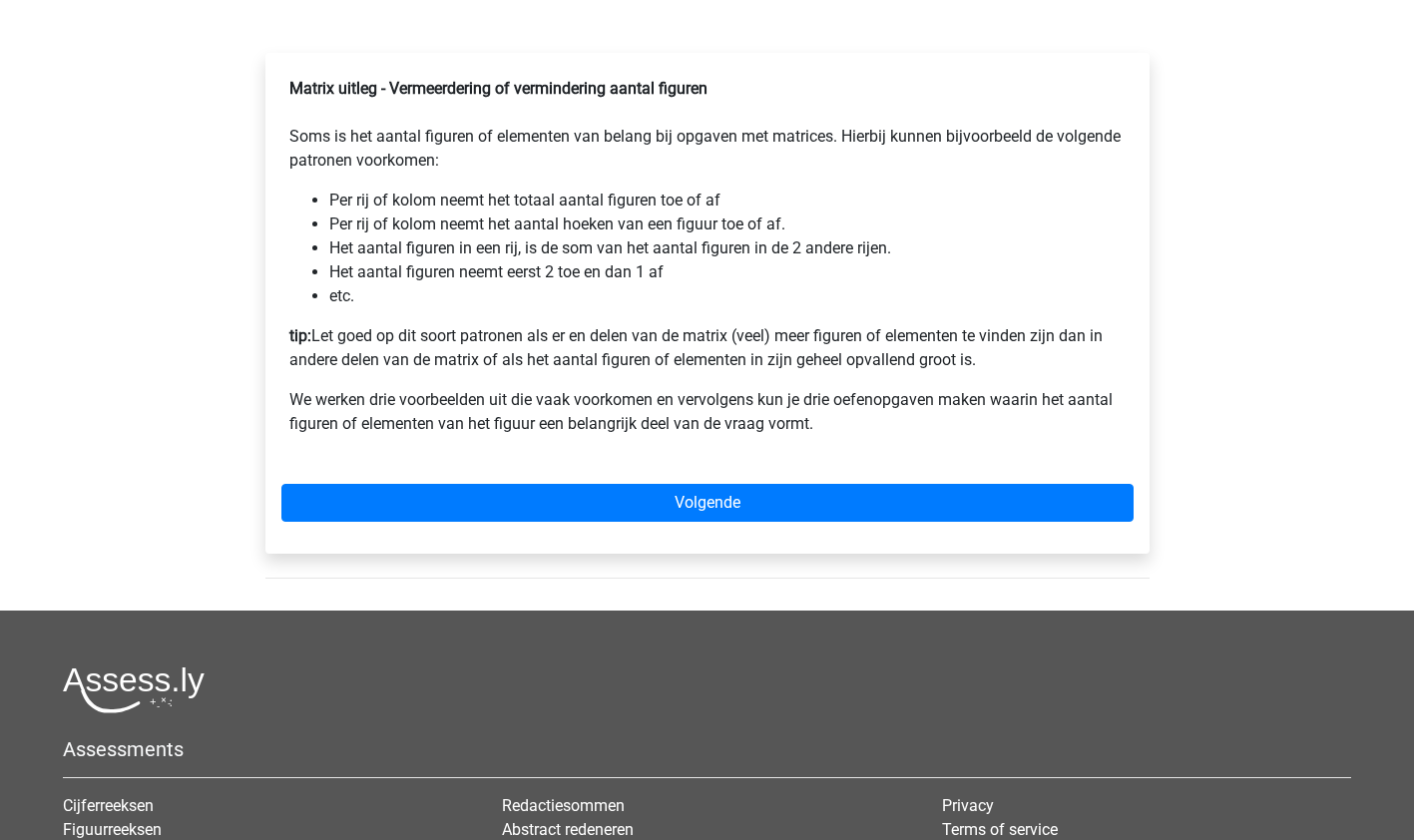 scroll, scrollTop: 360, scrollLeft: 0, axis: vertical 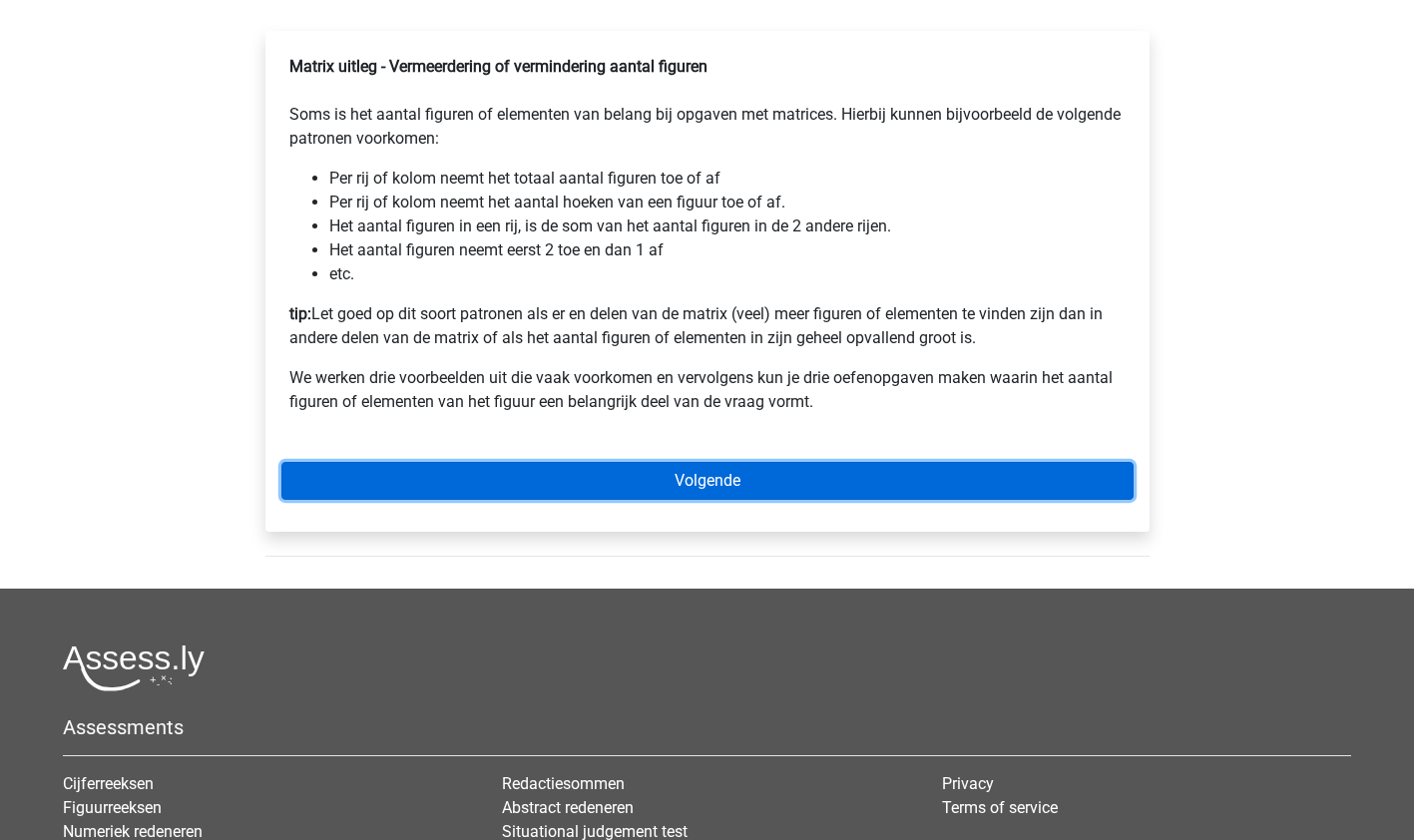 click on "Volgende" at bounding box center (707, 481) 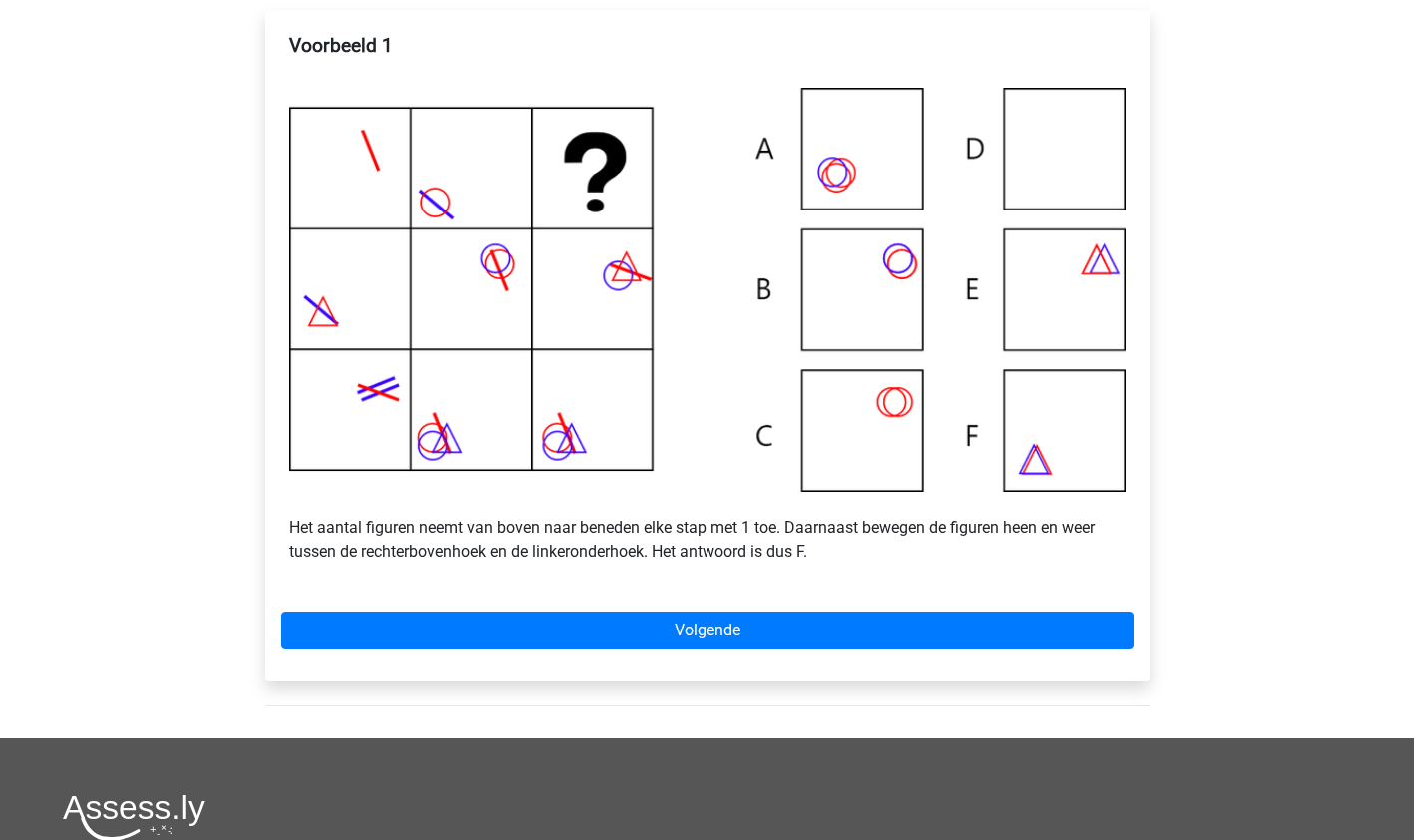 scroll, scrollTop: 380, scrollLeft: 0, axis: vertical 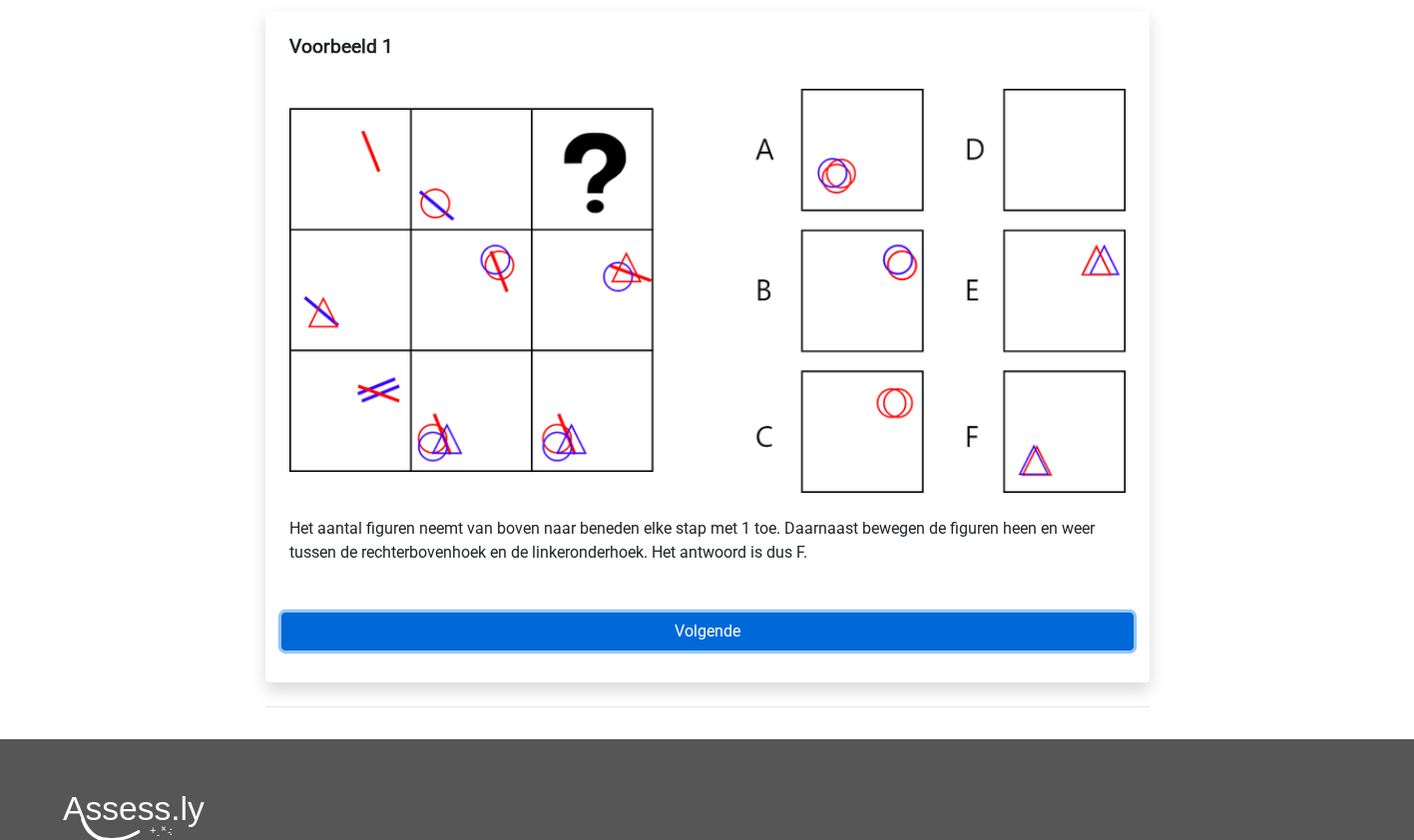 click on "Volgende" at bounding box center (707, 631) 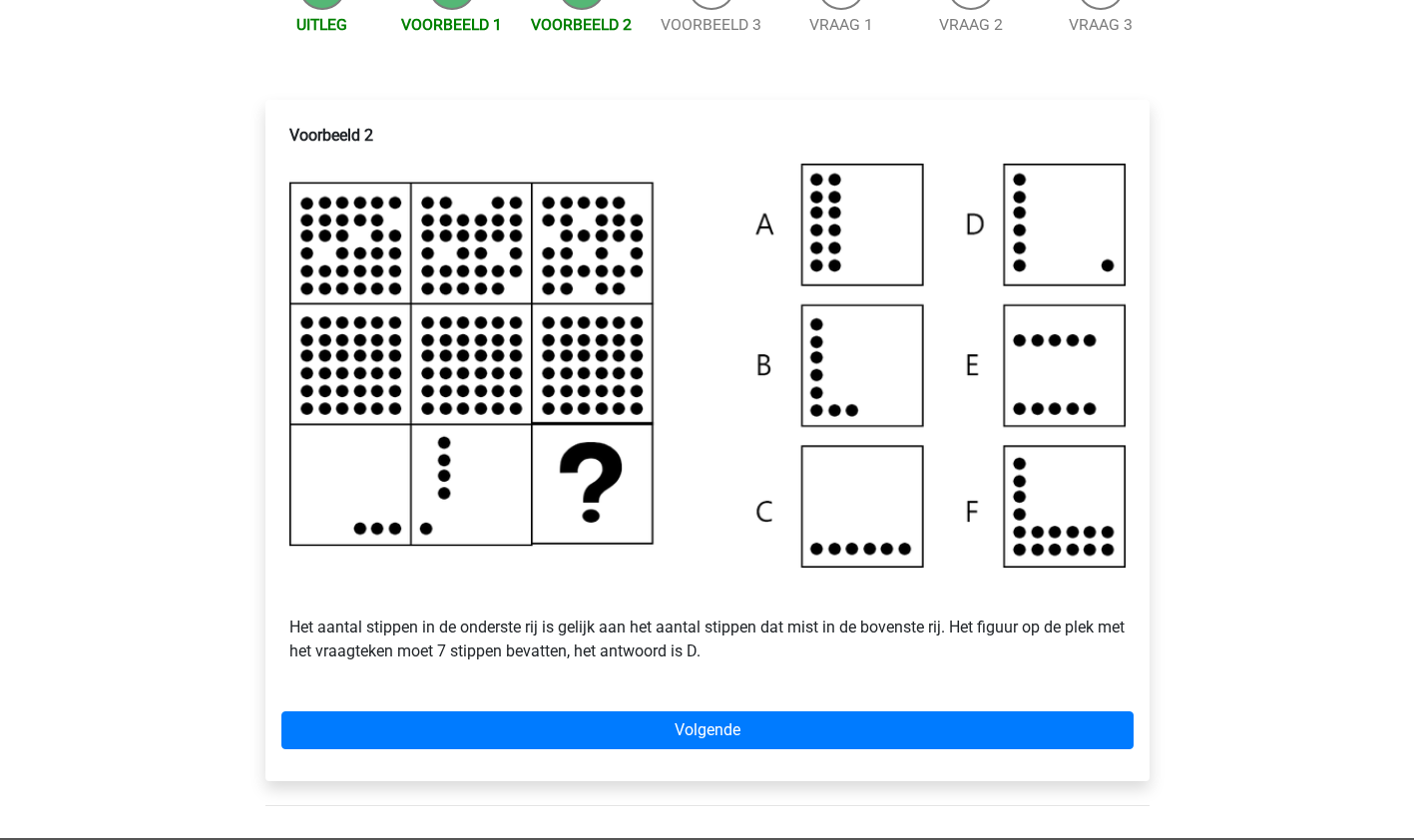 scroll, scrollTop: 313, scrollLeft: 0, axis: vertical 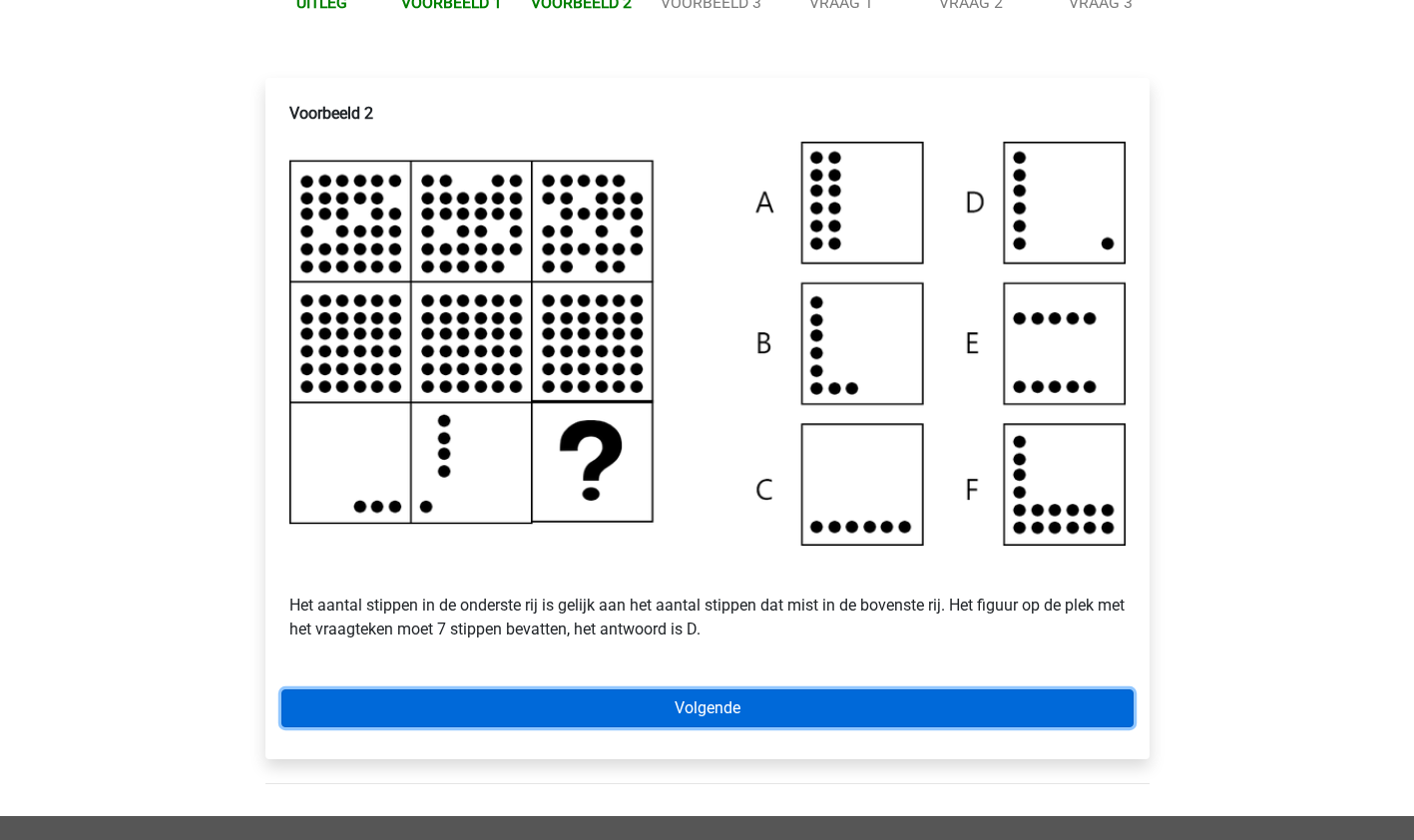 click on "Volgende" at bounding box center (707, 708) 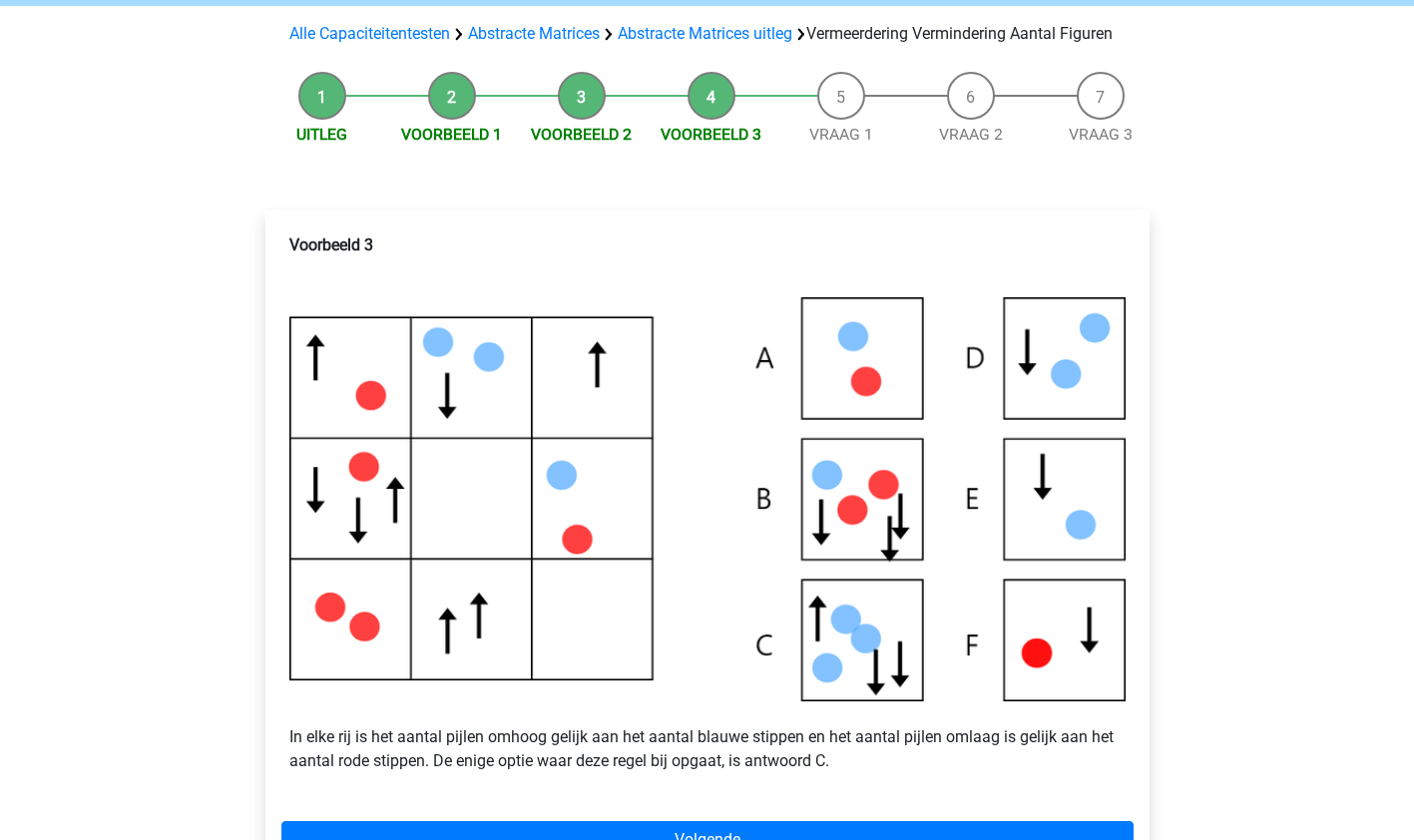 scroll, scrollTop: 186, scrollLeft: 0, axis: vertical 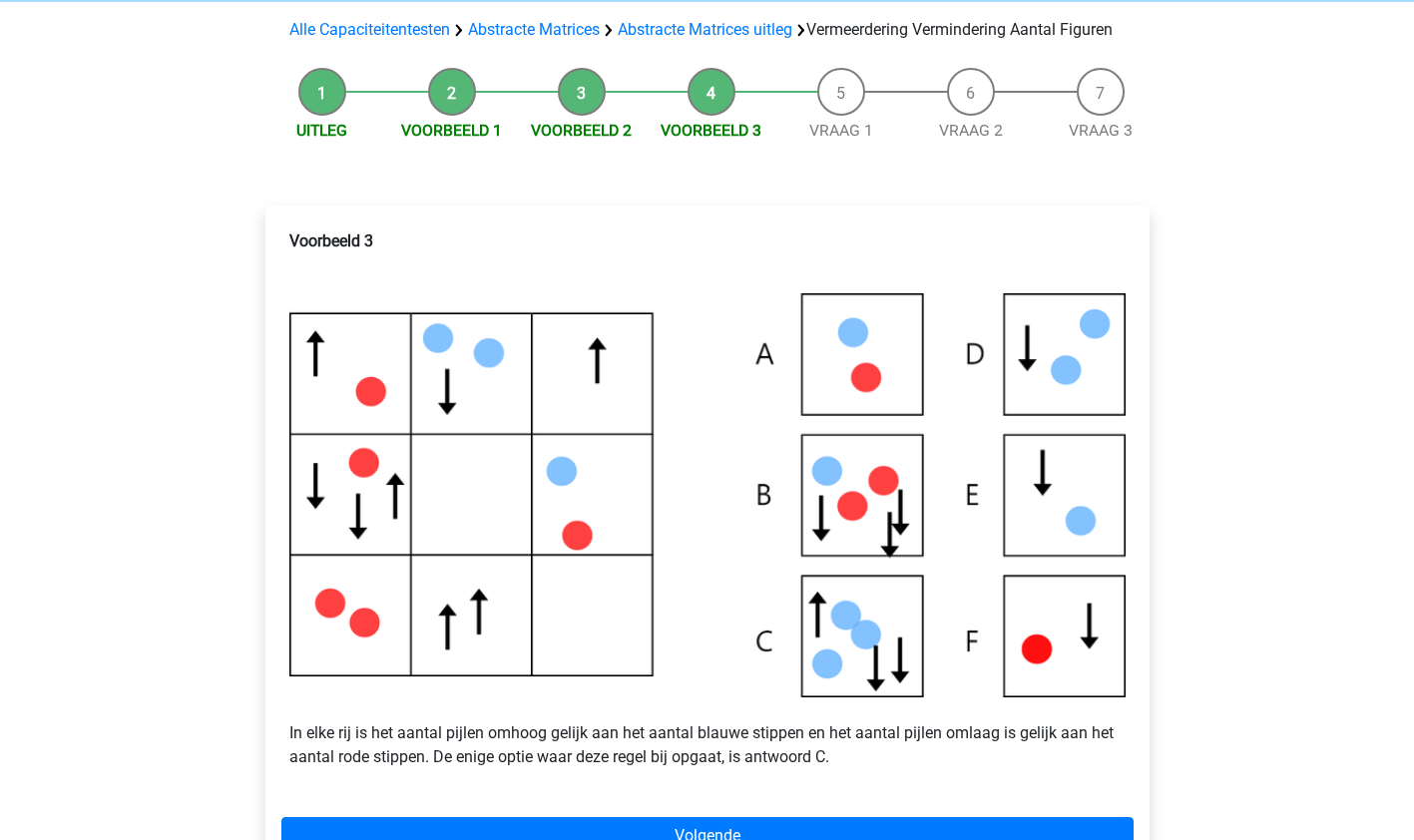 click at bounding box center [707, 495] 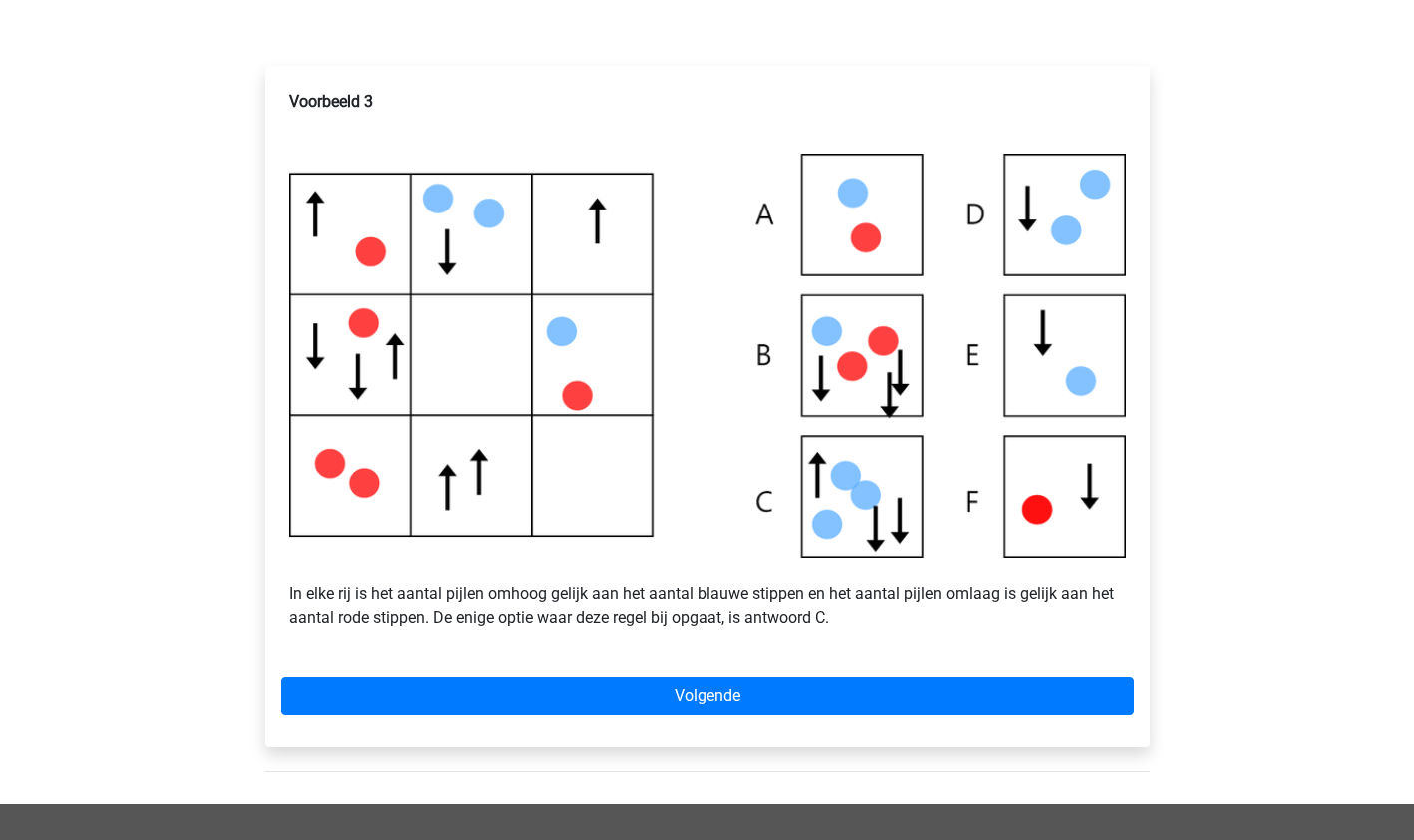 scroll, scrollTop: 327, scrollLeft: 0, axis: vertical 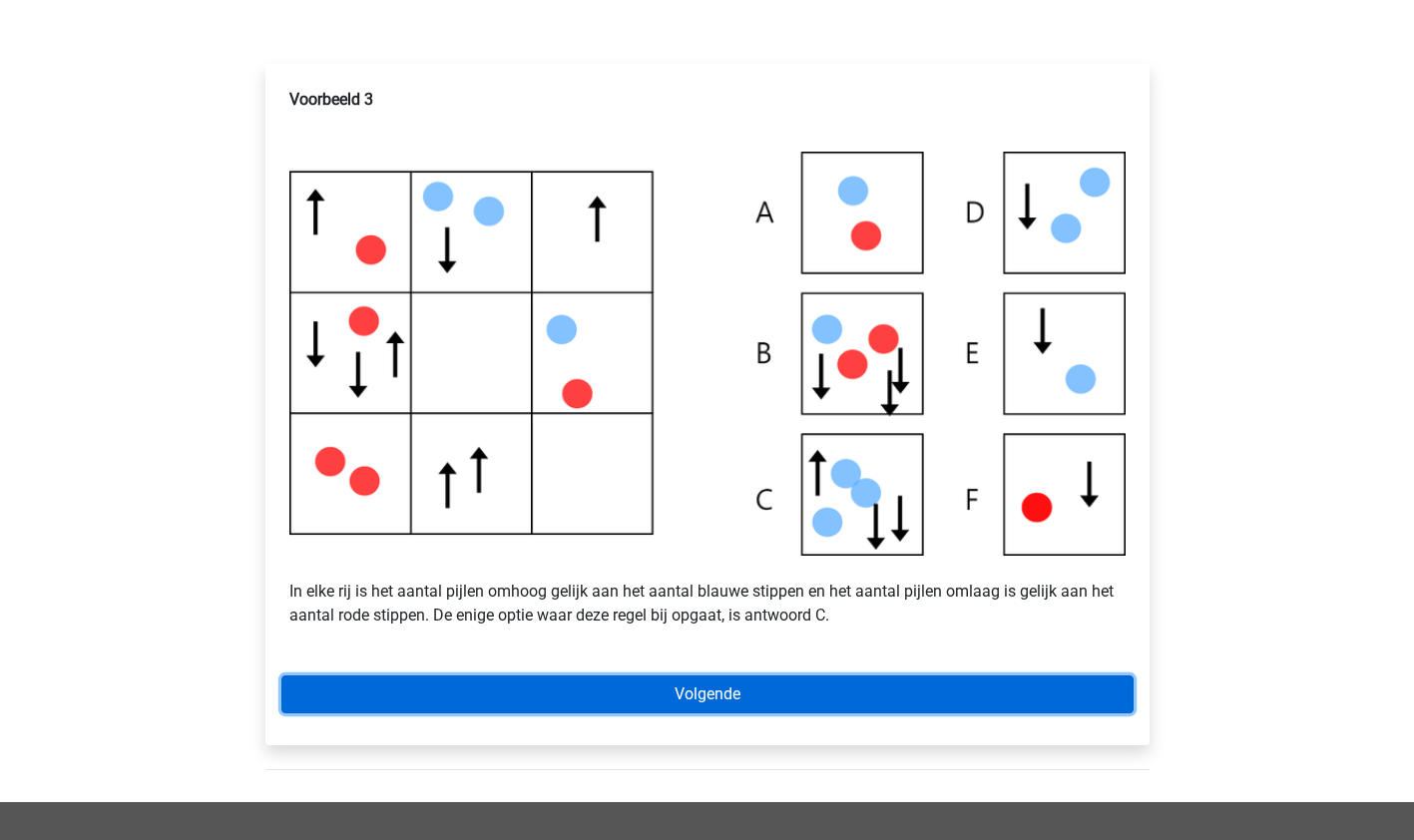 click on "Volgende" at bounding box center [707, 694] 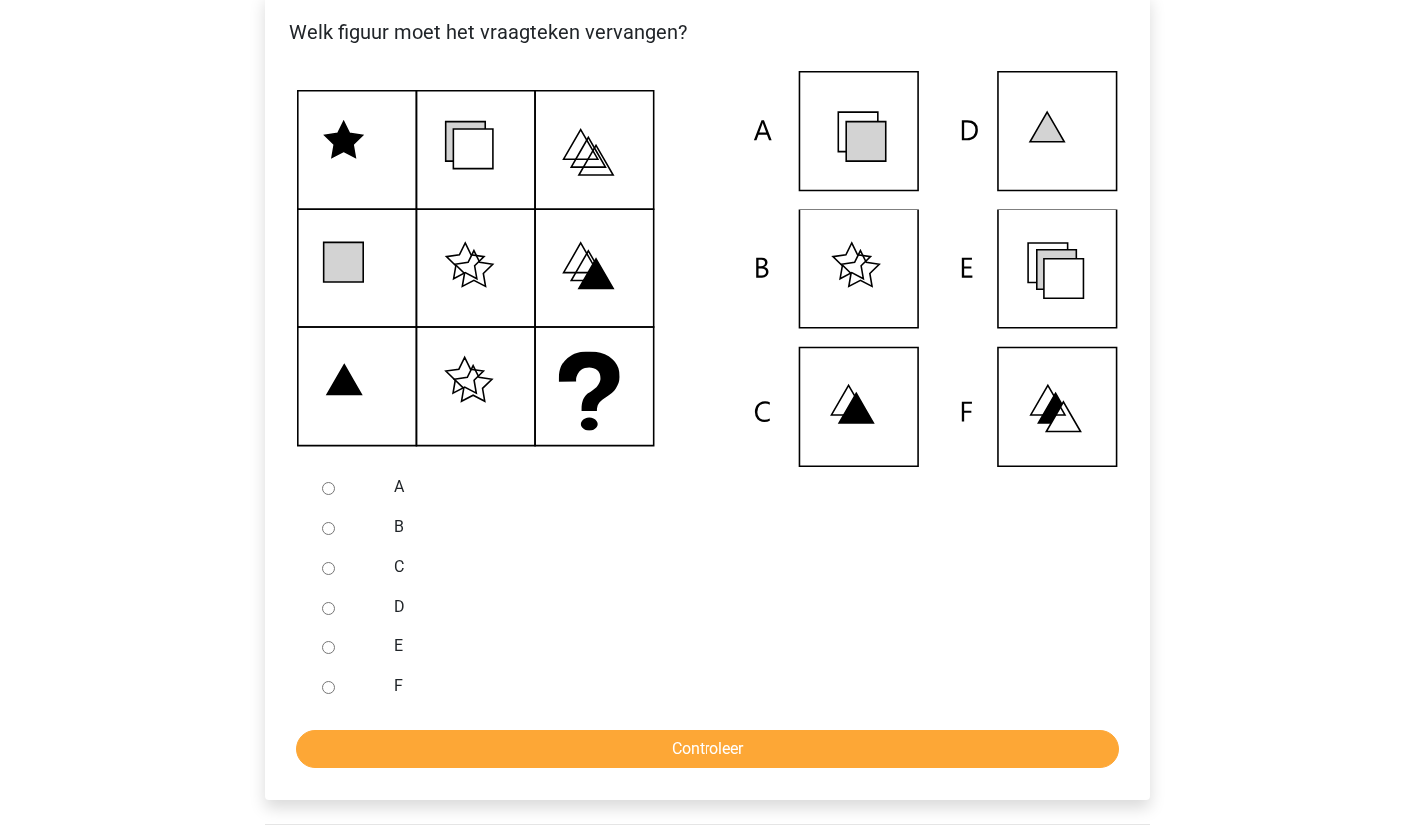 scroll, scrollTop: 399, scrollLeft: 0, axis: vertical 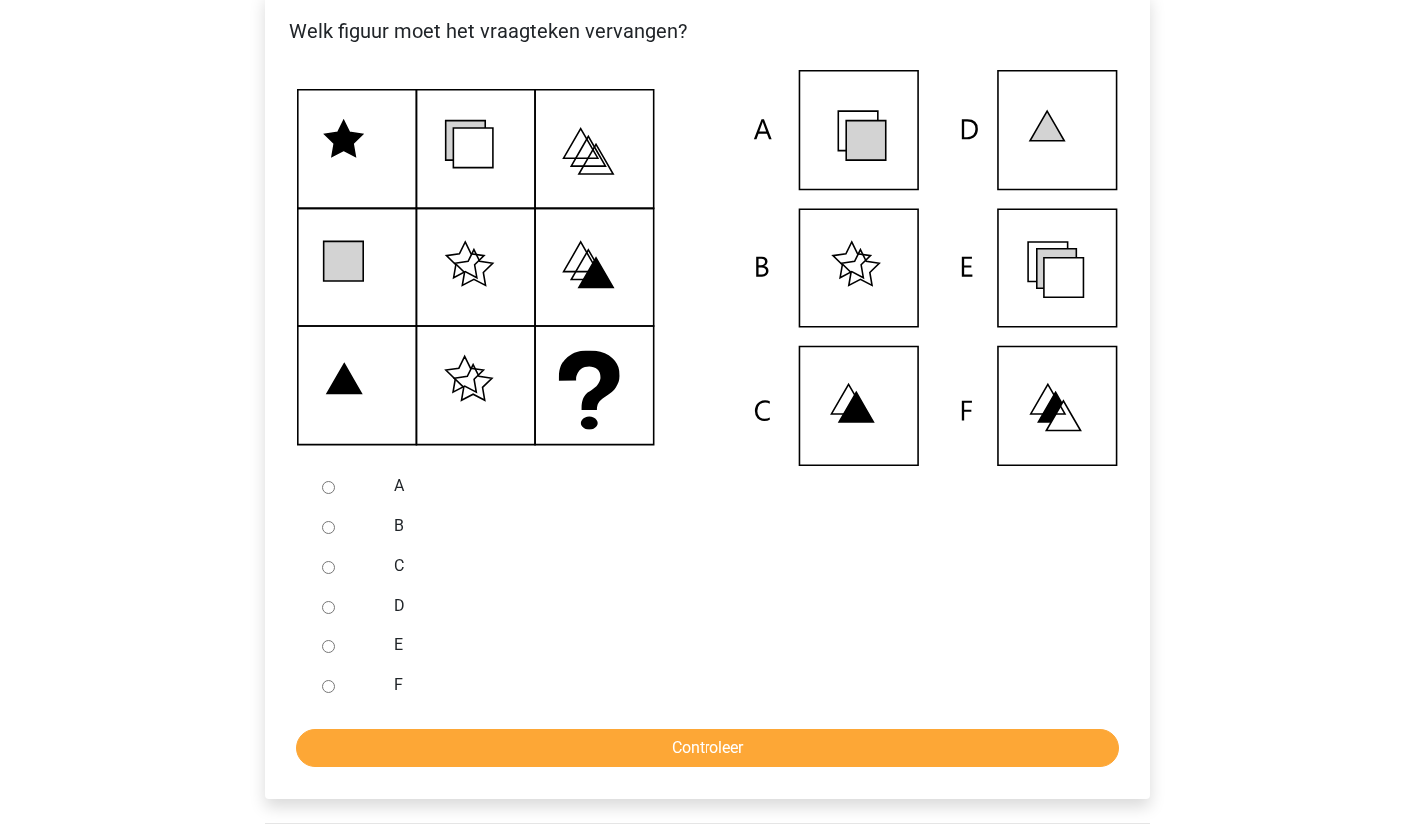 click on "E" at bounding box center (328, 646) 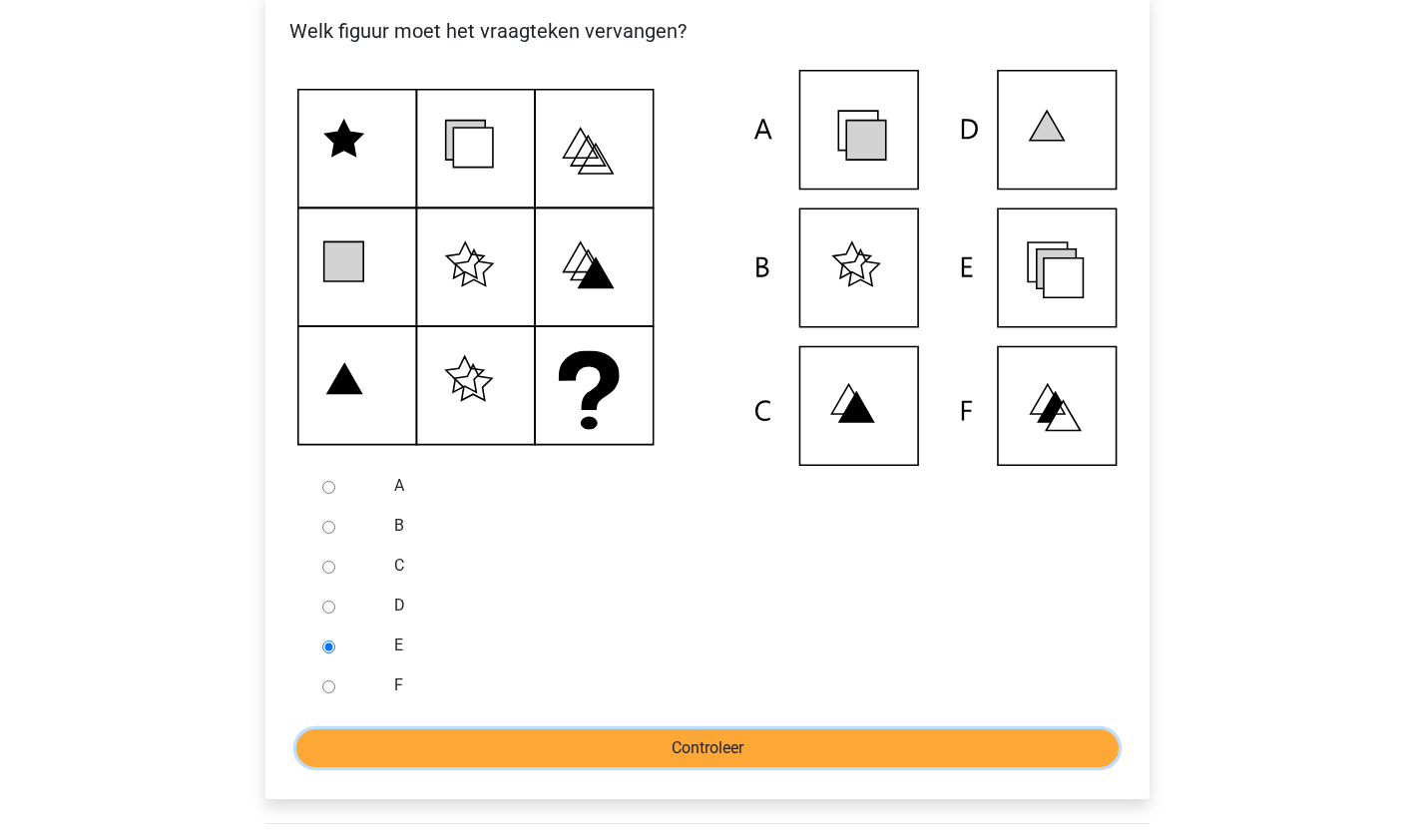 click on "Controleer" at bounding box center [707, 748] 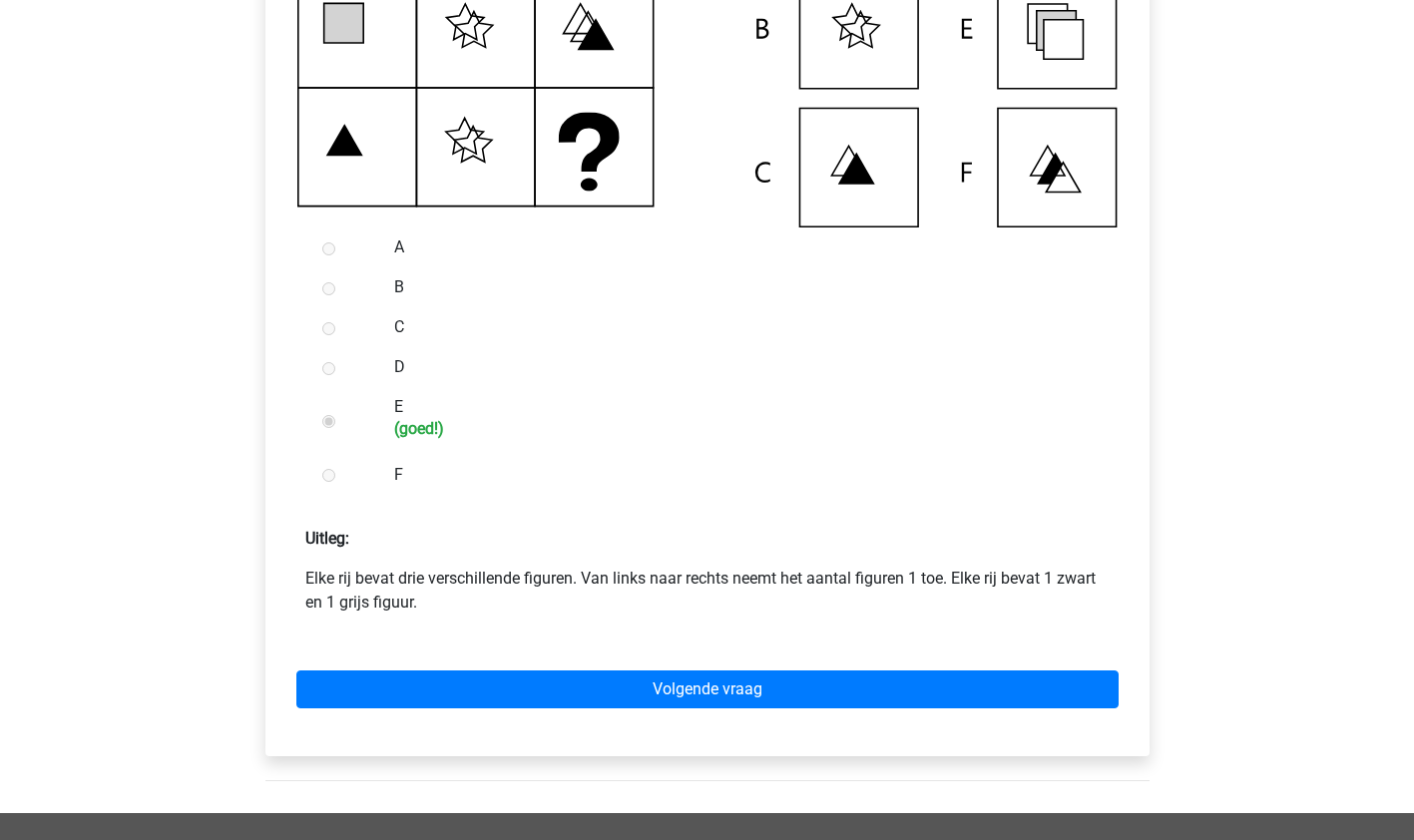 scroll, scrollTop: 641, scrollLeft: 0, axis: vertical 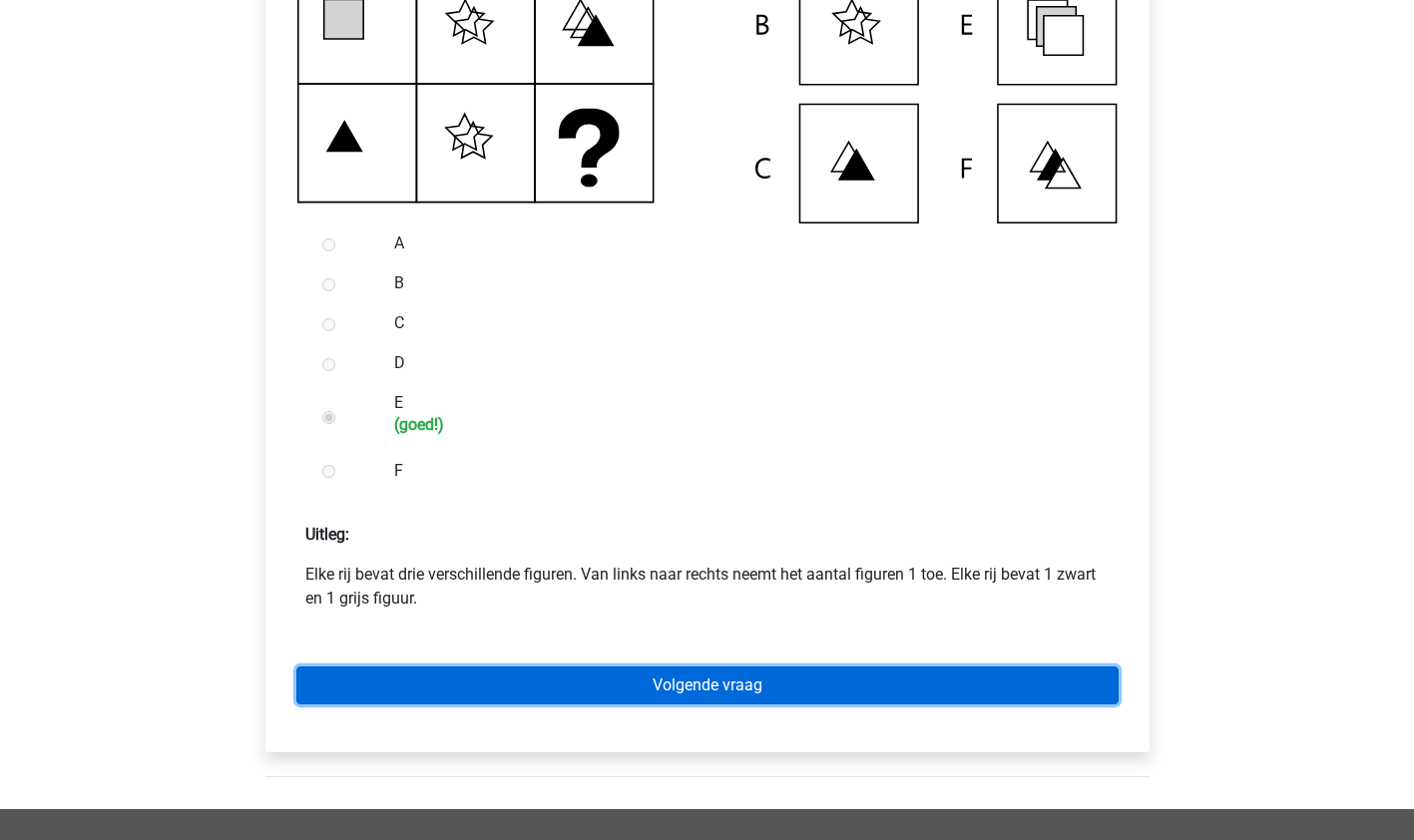 click on "Volgende vraag" at bounding box center [707, 685] 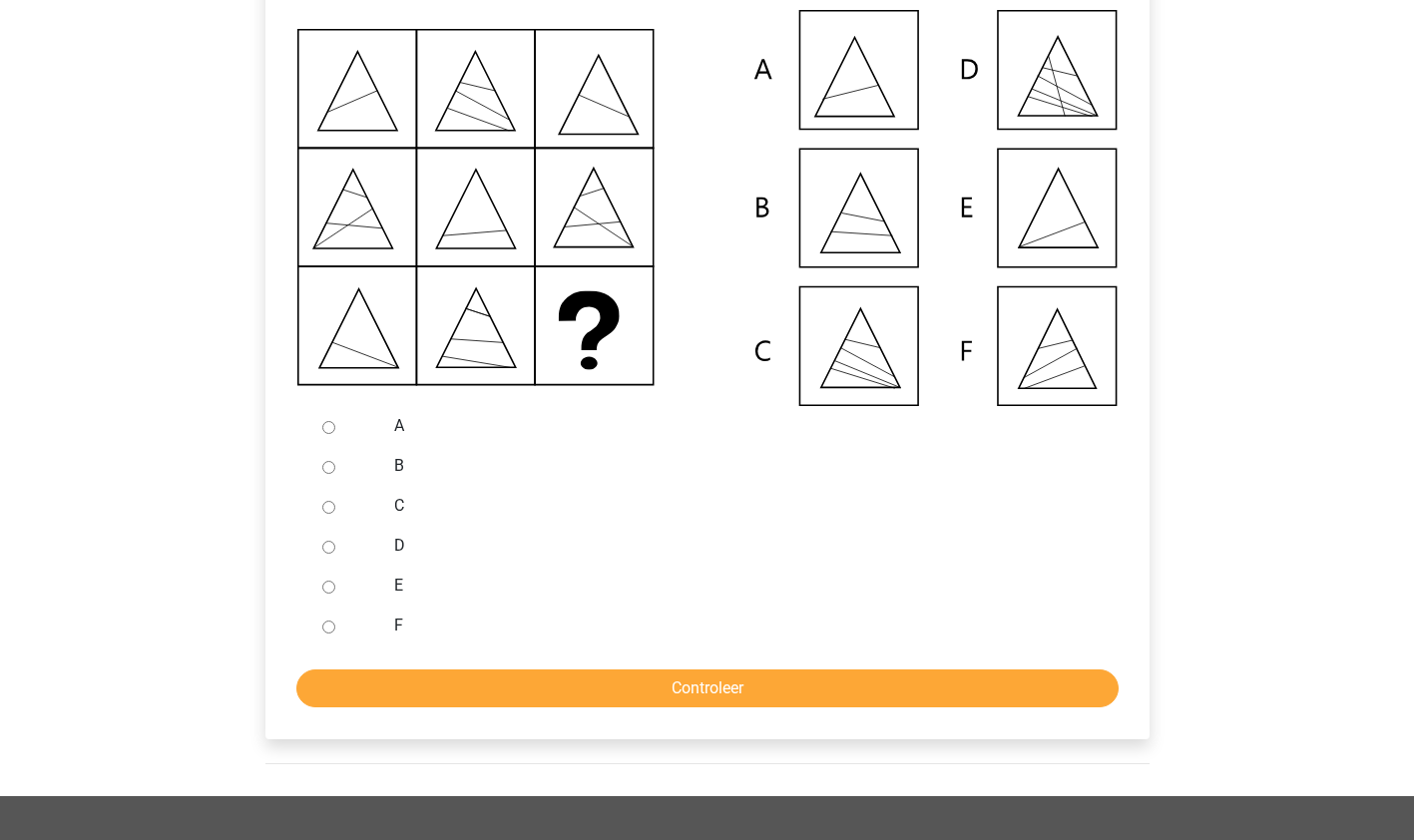 scroll, scrollTop: 462, scrollLeft: 0, axis: vertical 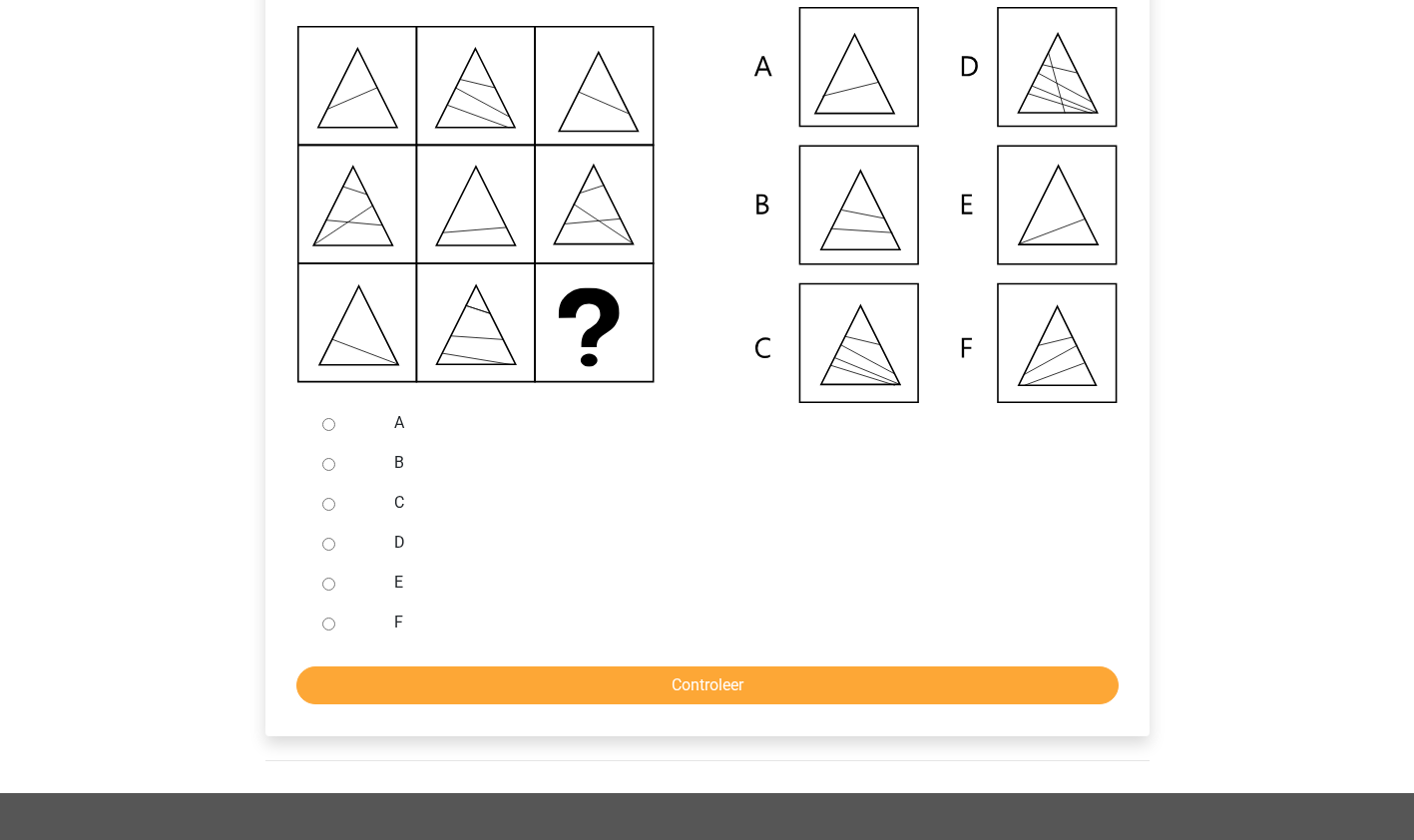 click on "E" at bounding box center [328, 584] 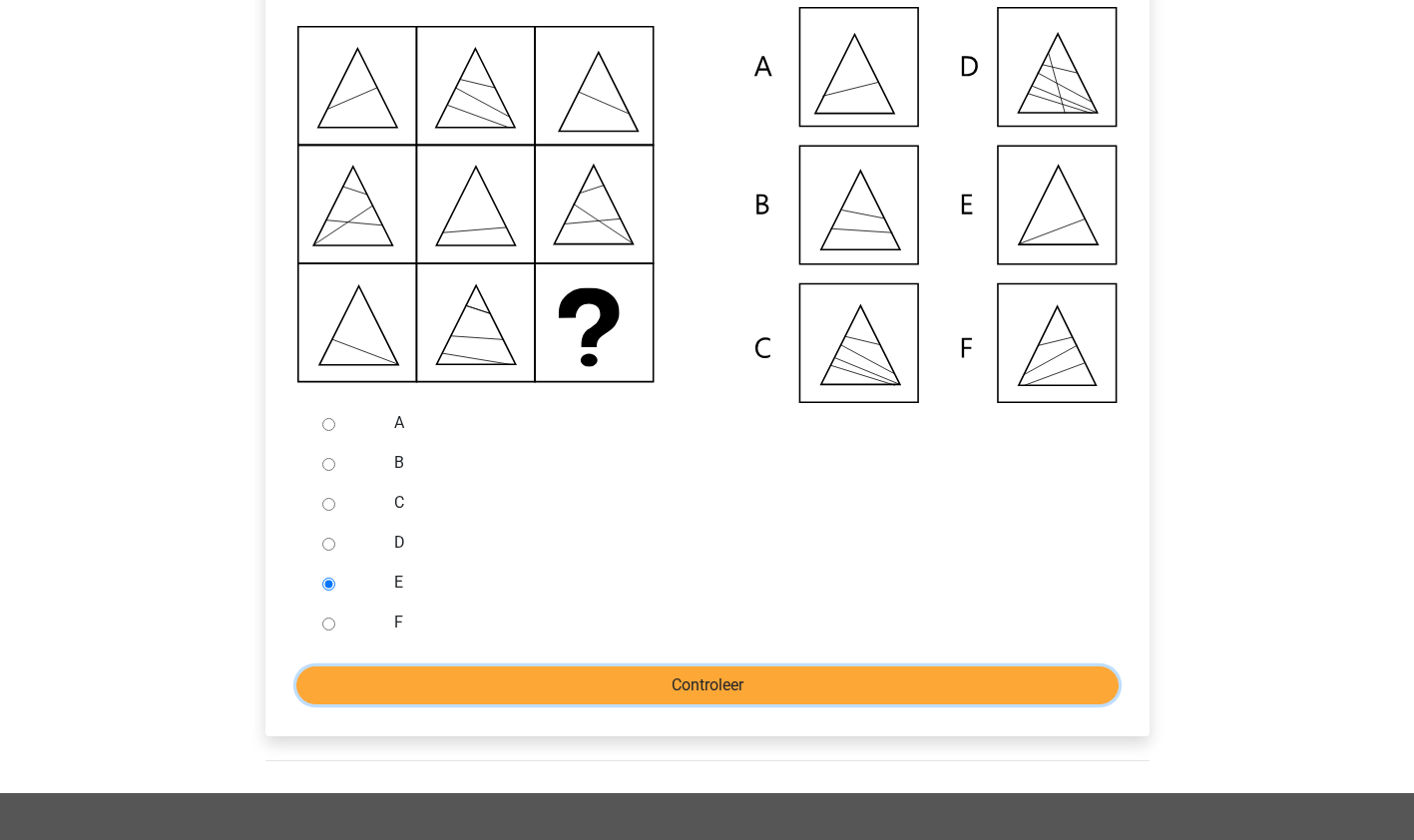 click on "Controleer" at bounding box center [707, 685] 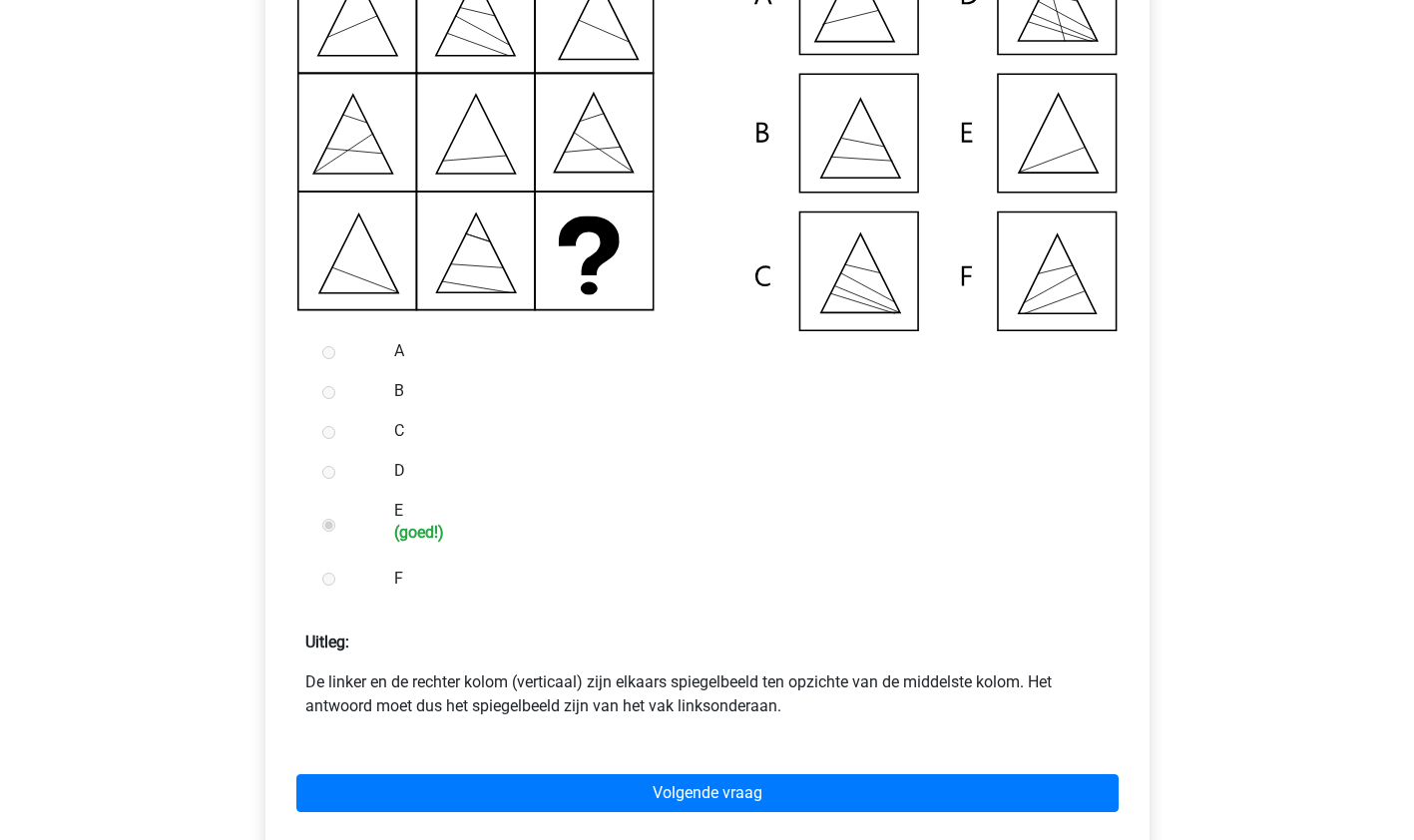 scroll, scrollTop: 525, scrollLeft: 0, axis: vertical 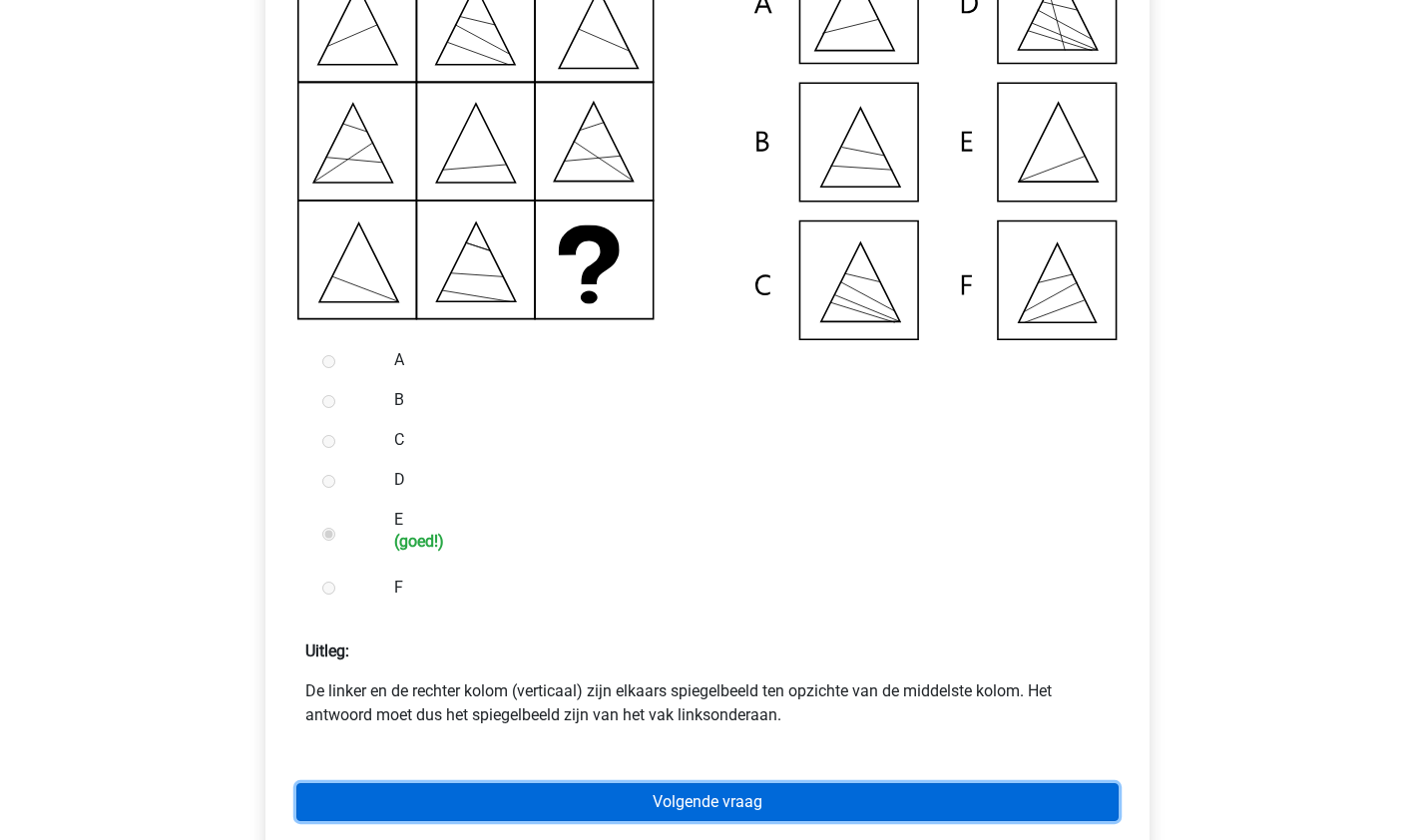 click on "Volgende vraag" at bounding box center (707, 802) 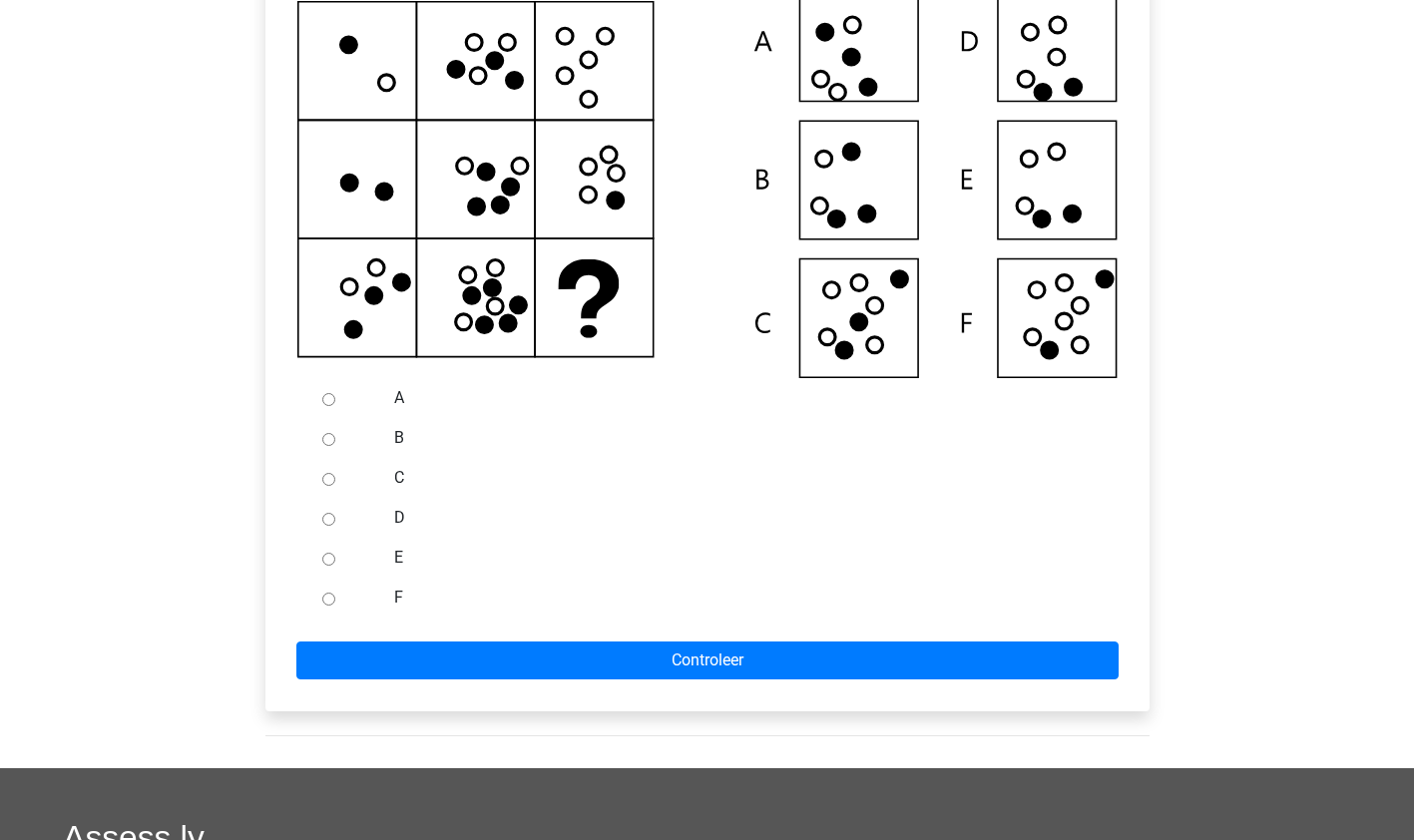scroll, scrollTop: 488, scrollLeft: 0, axis: vertical 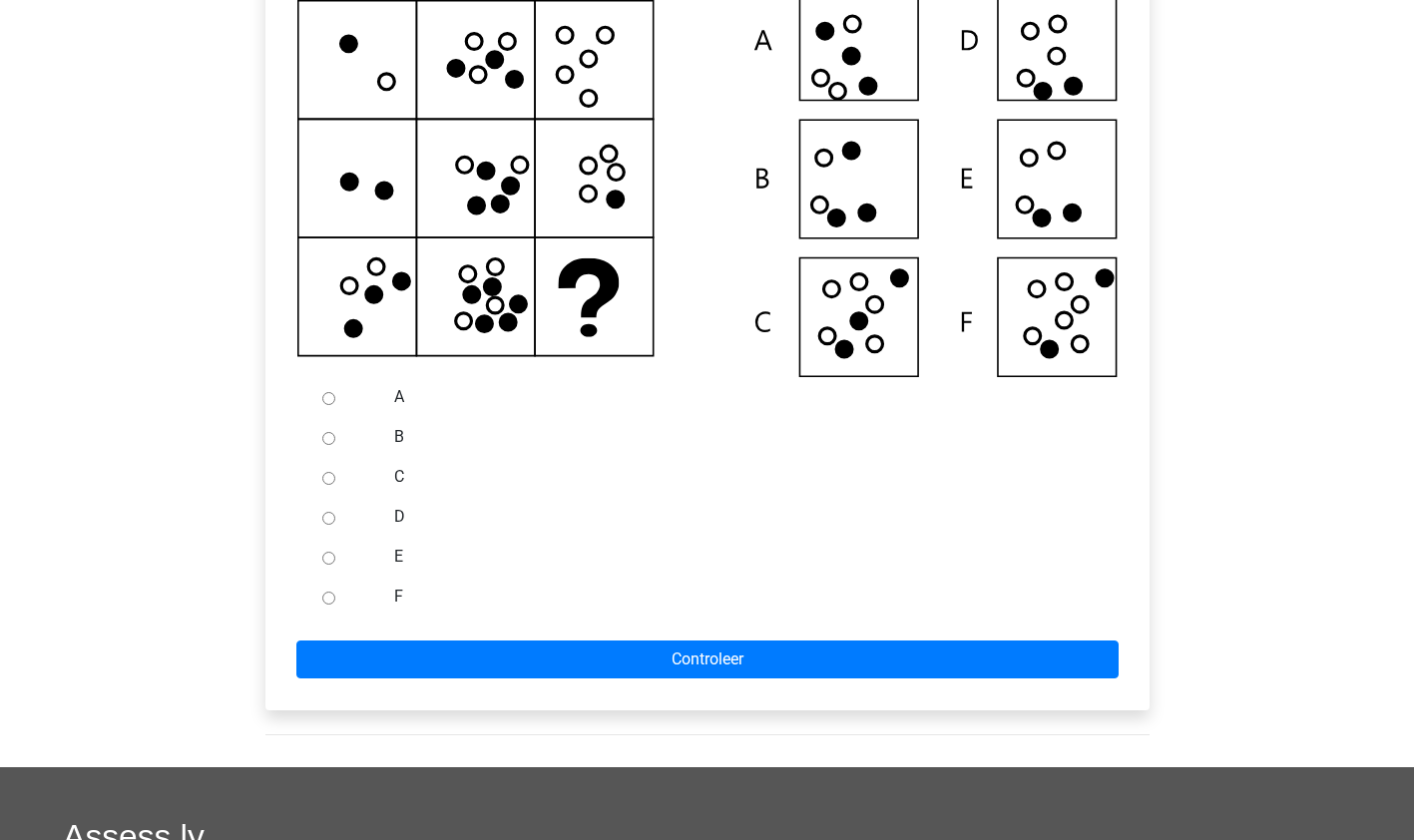 click on "F" at bounding box center [328, 598] 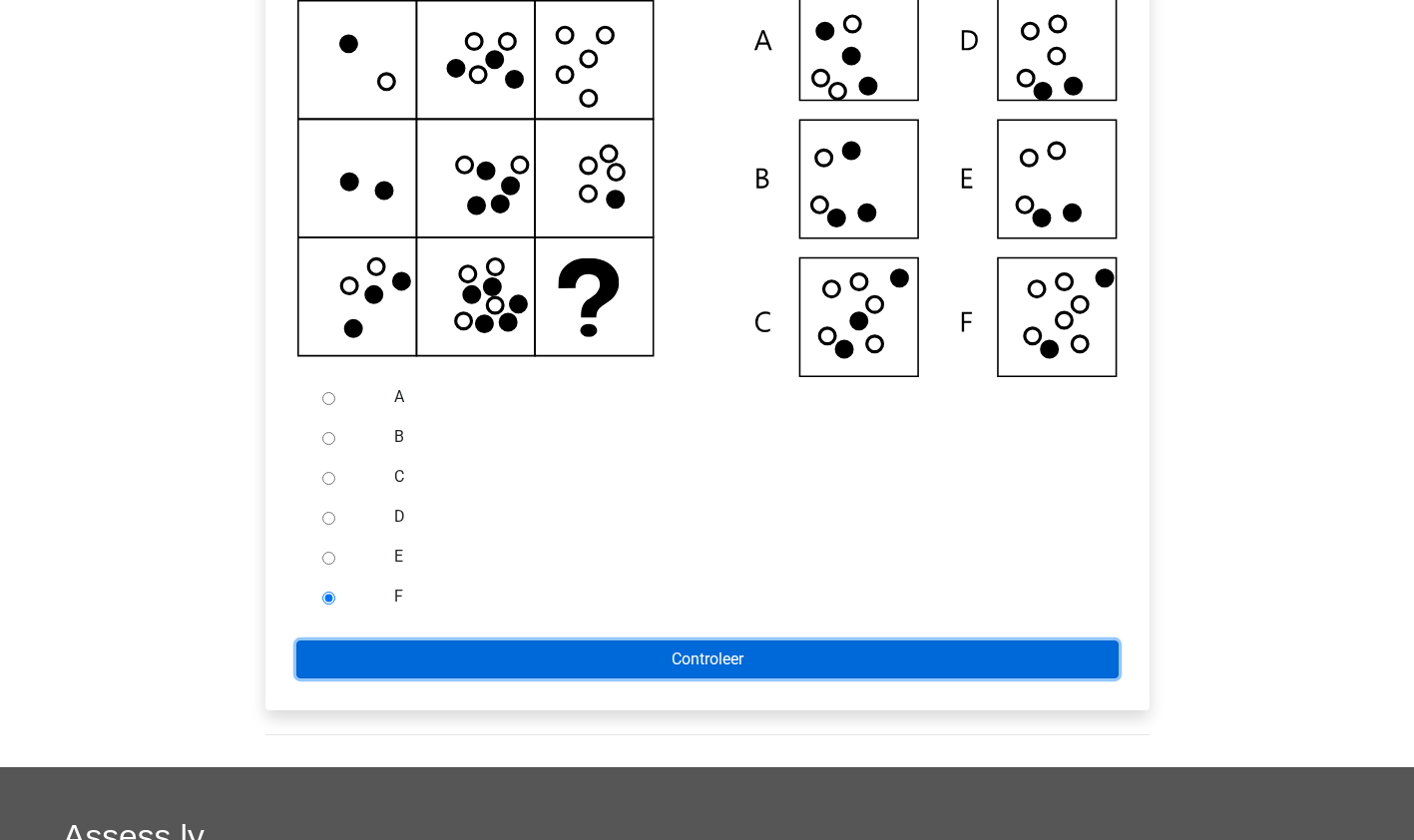 click on "Controleer" at bounding box center [707, 659] 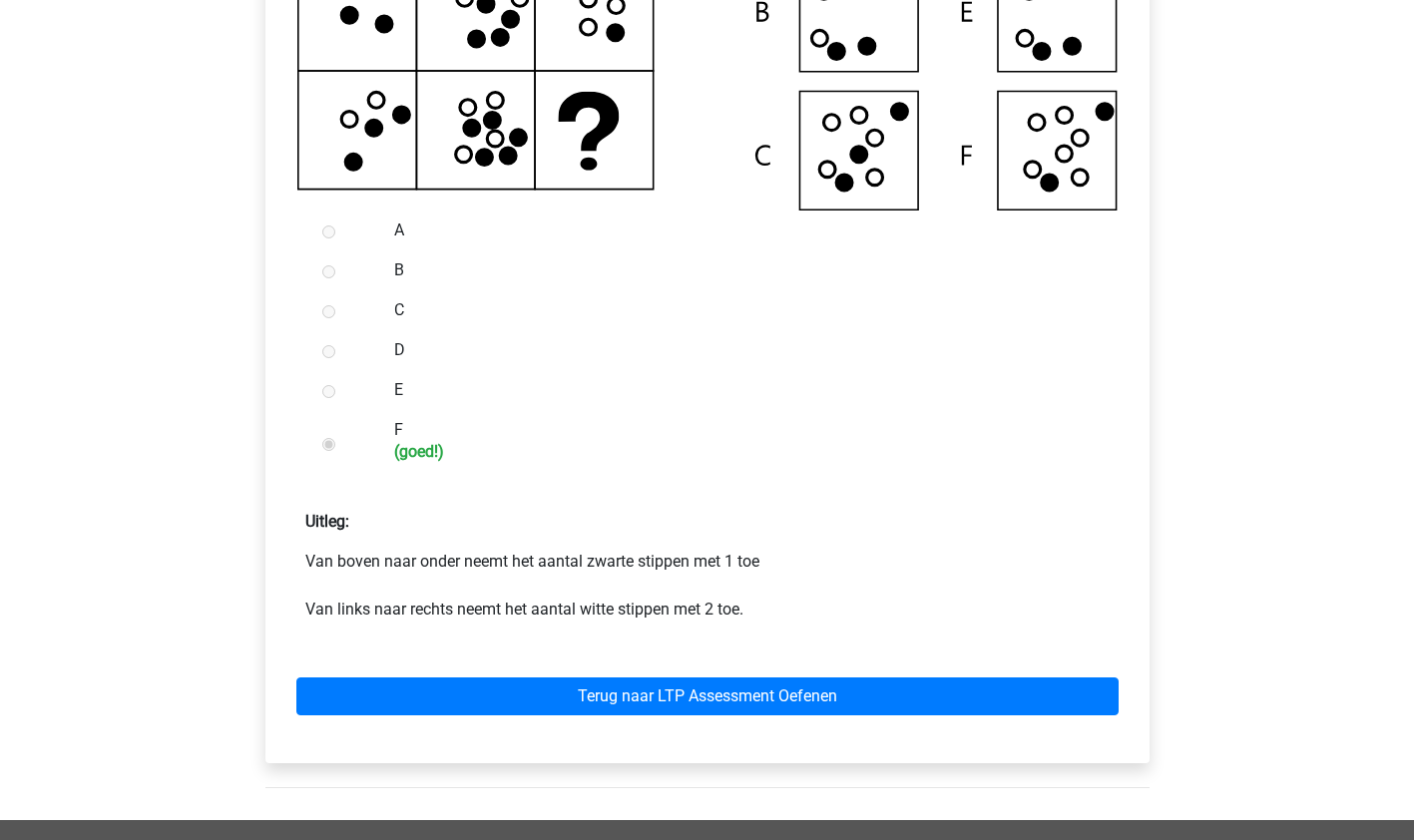 scroll, scrollTop: 655, scrollLeft: 0, axis: vertical 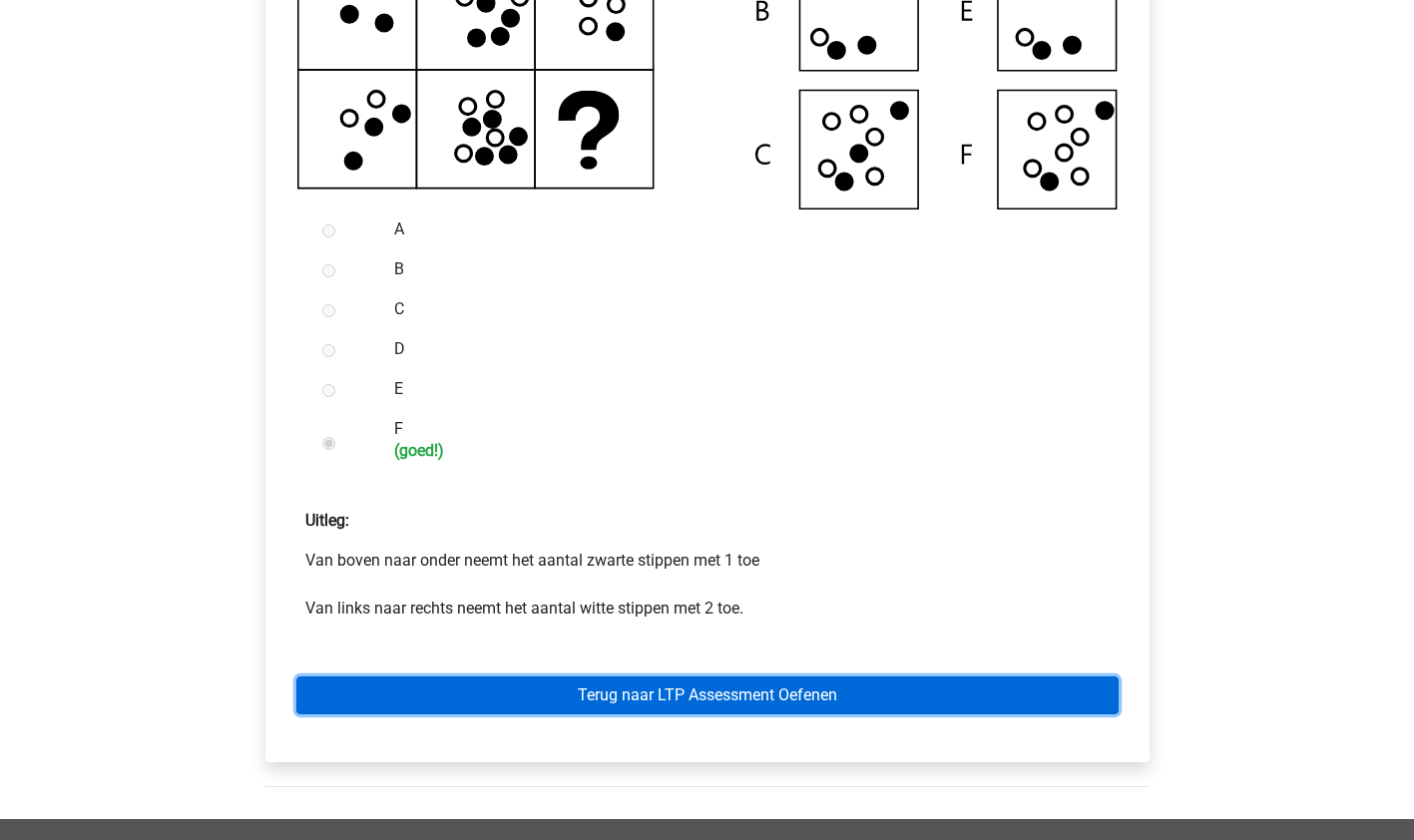 click on "Terug naar LTP Assessment Oefenen" at bounding box center [707, 695] 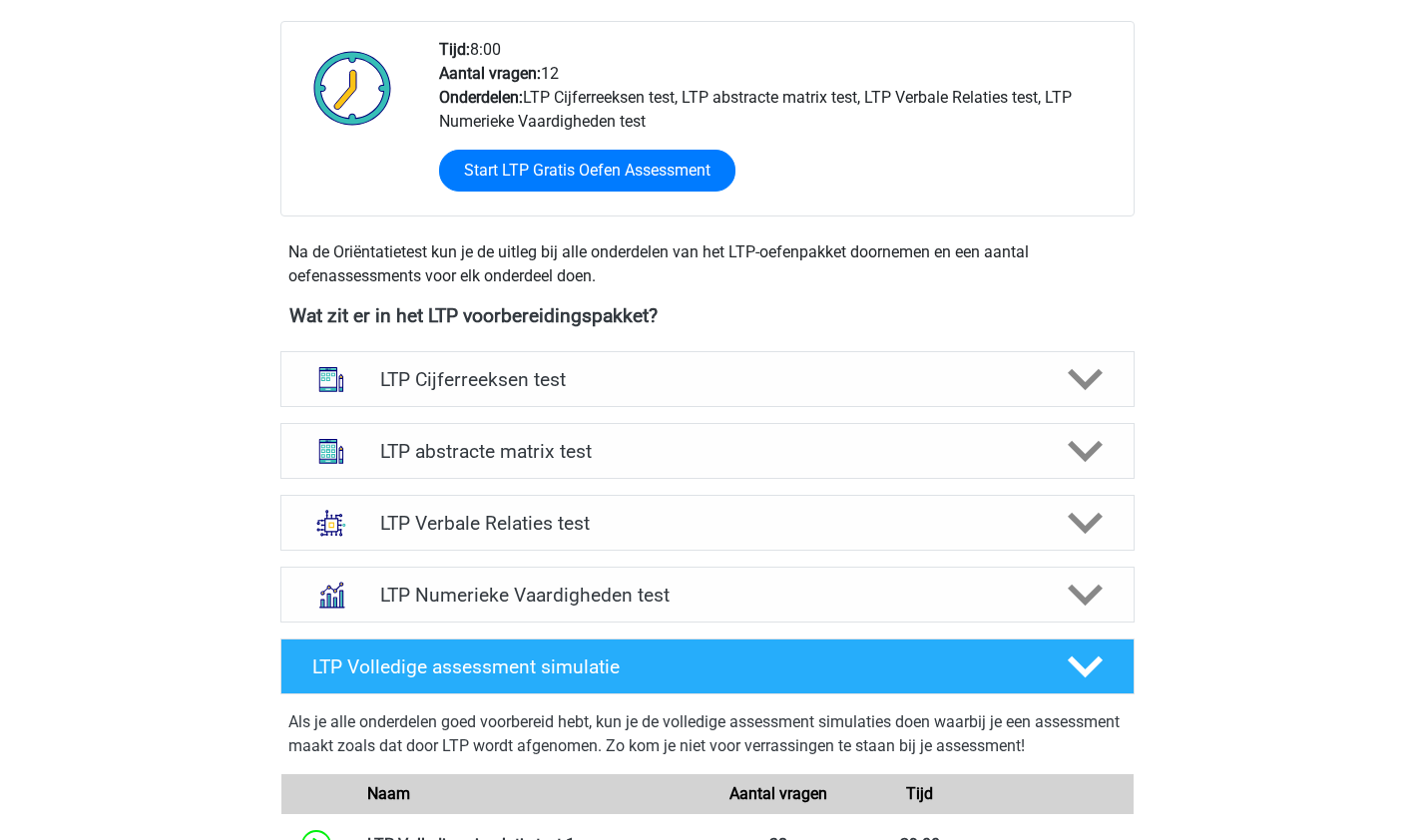 scroll, scrollTop: 522, scrollLeft: 0, axis: vertical 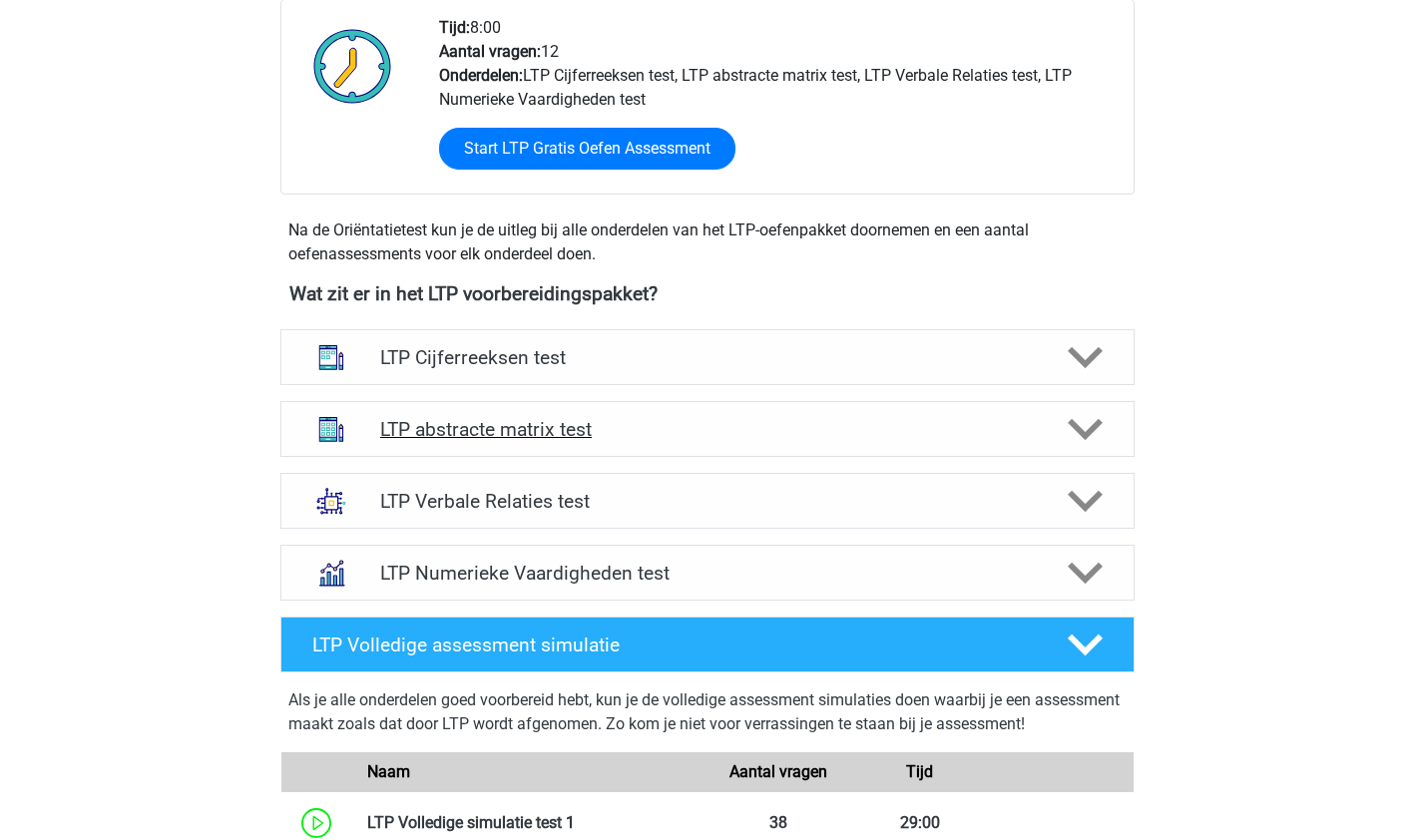 click 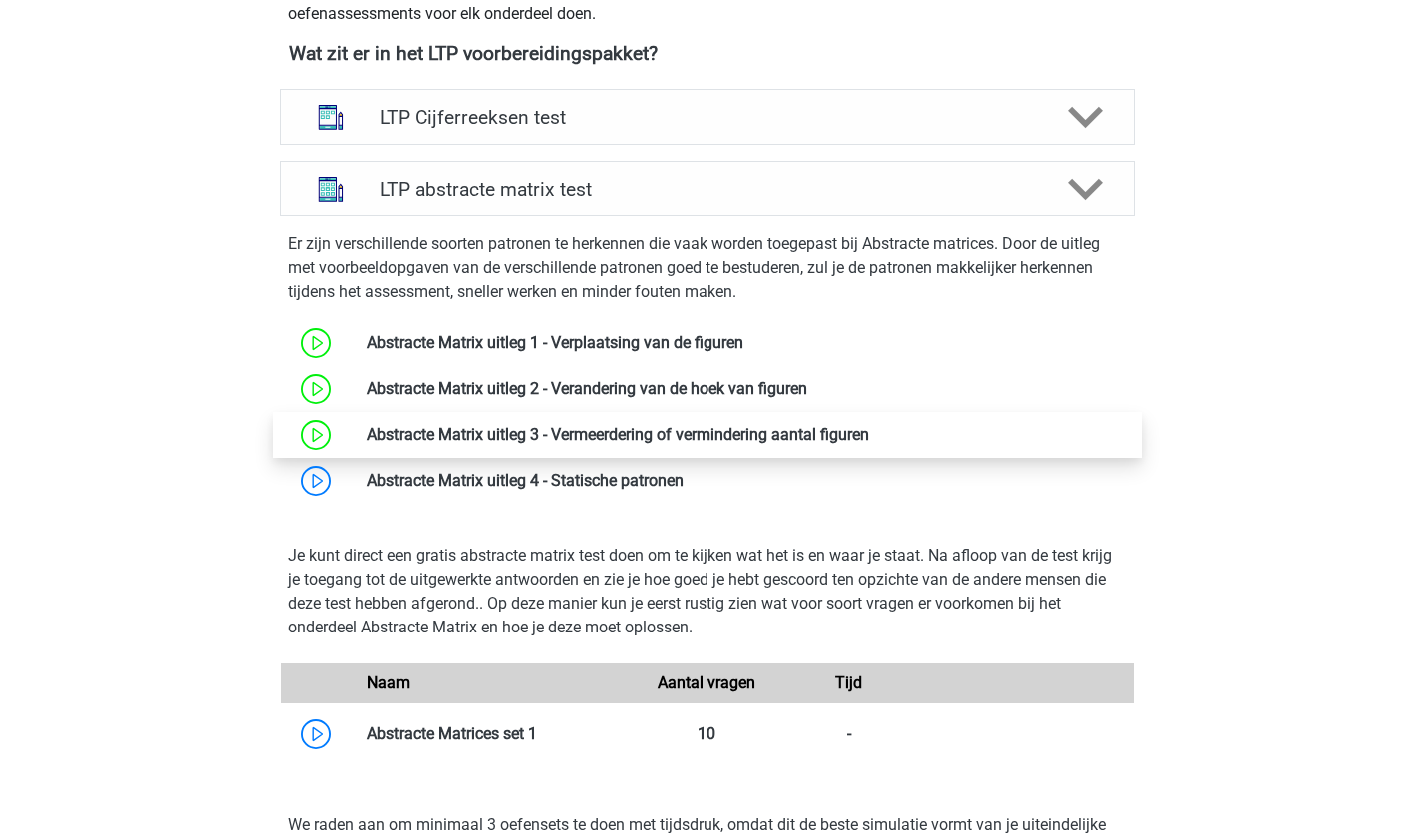 scroll, scrollTop: 764, scrollLeft: 0, axis: vertical 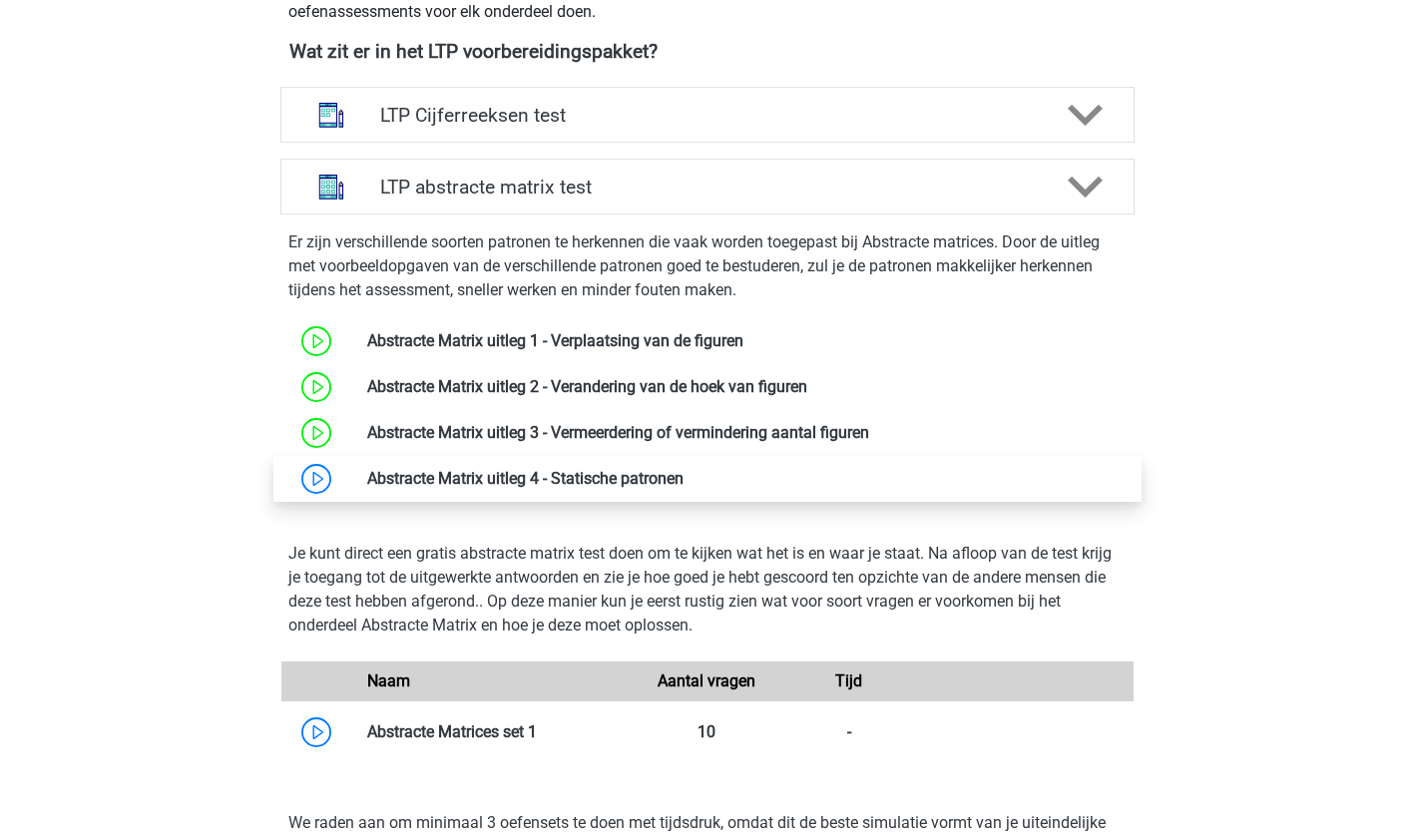 click at bounding box center [684, 478] 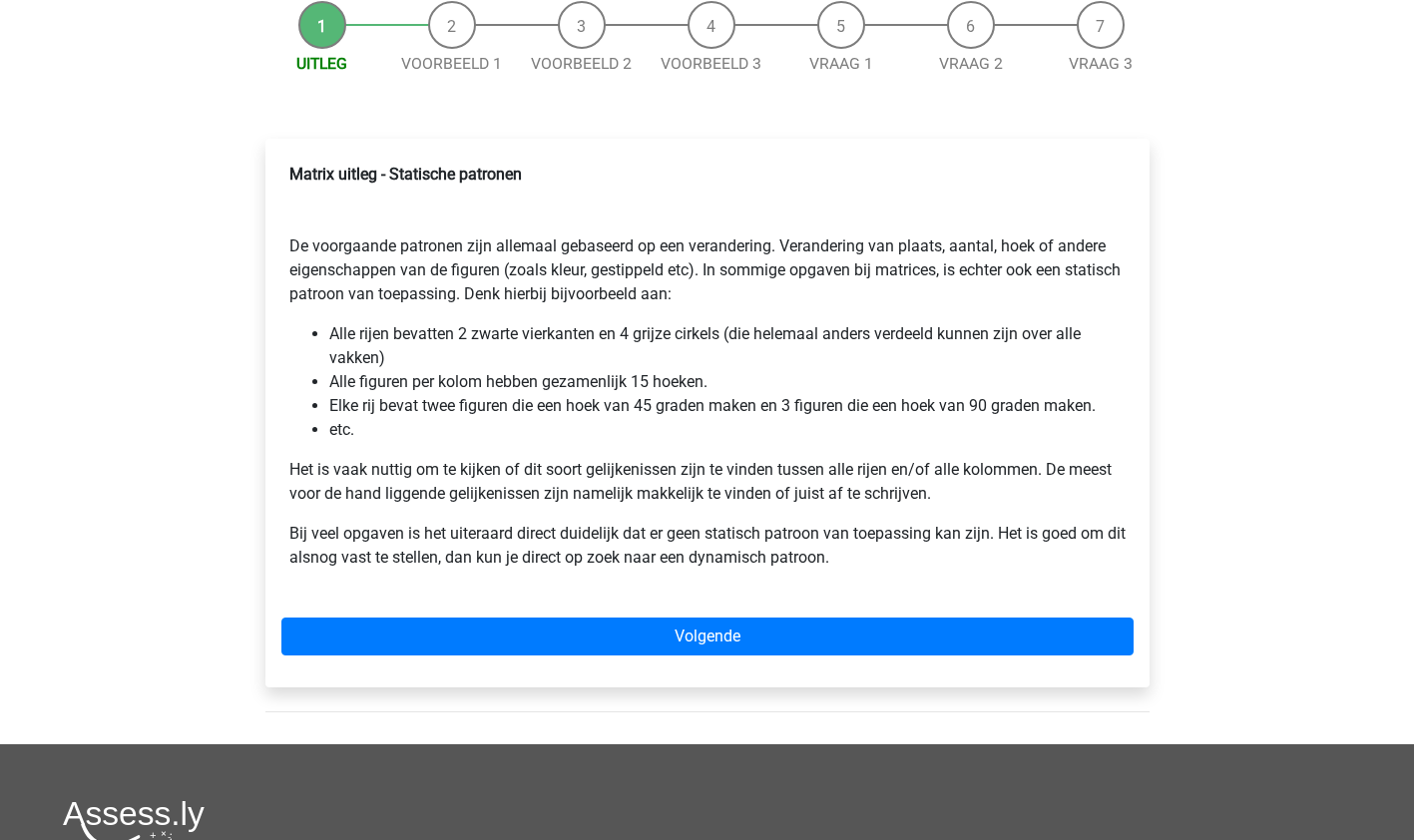 scroll, scrollTop: 206, scrollLeft: 0, axis: vertical 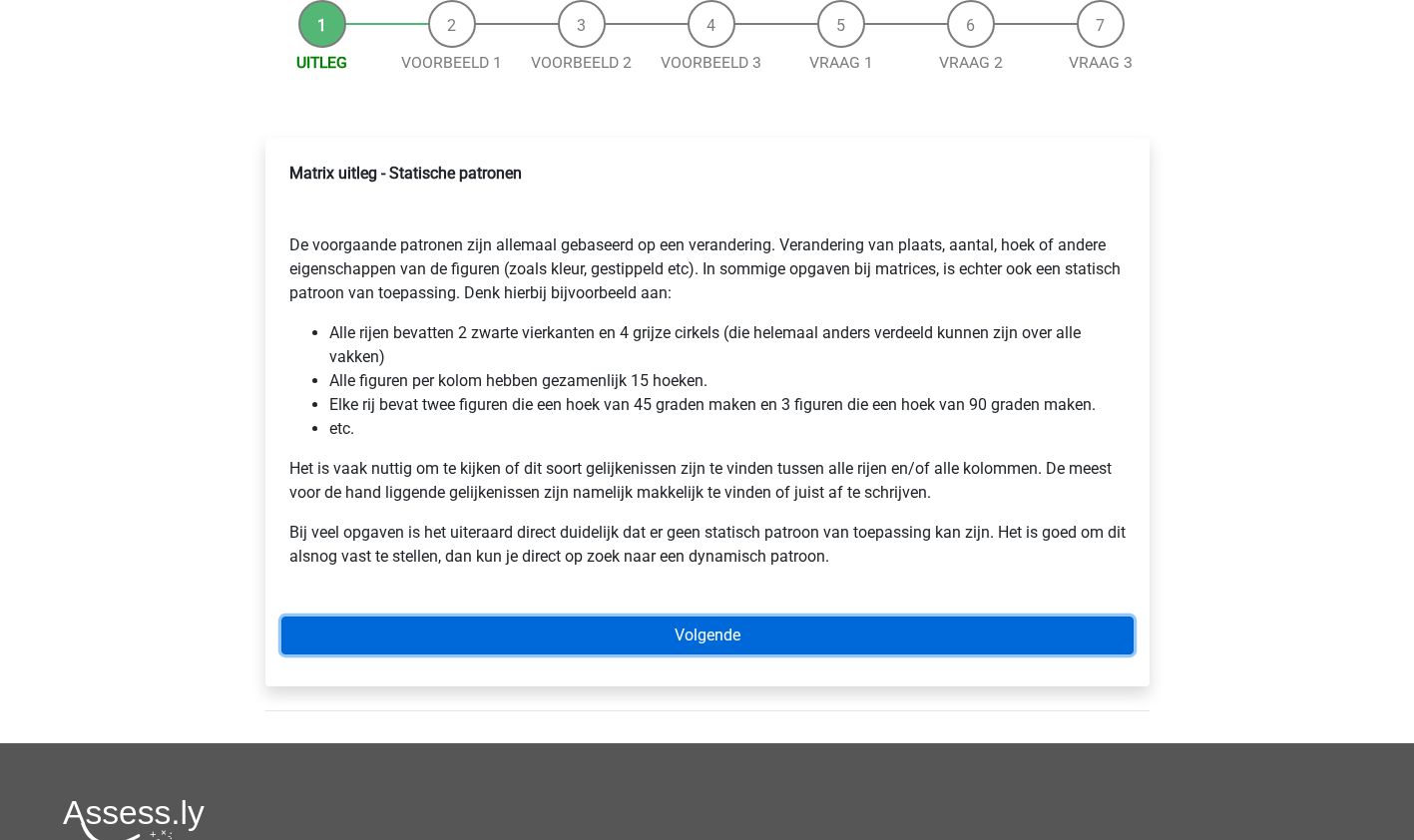 click on "Volgende" at bounding box center [707, 635] 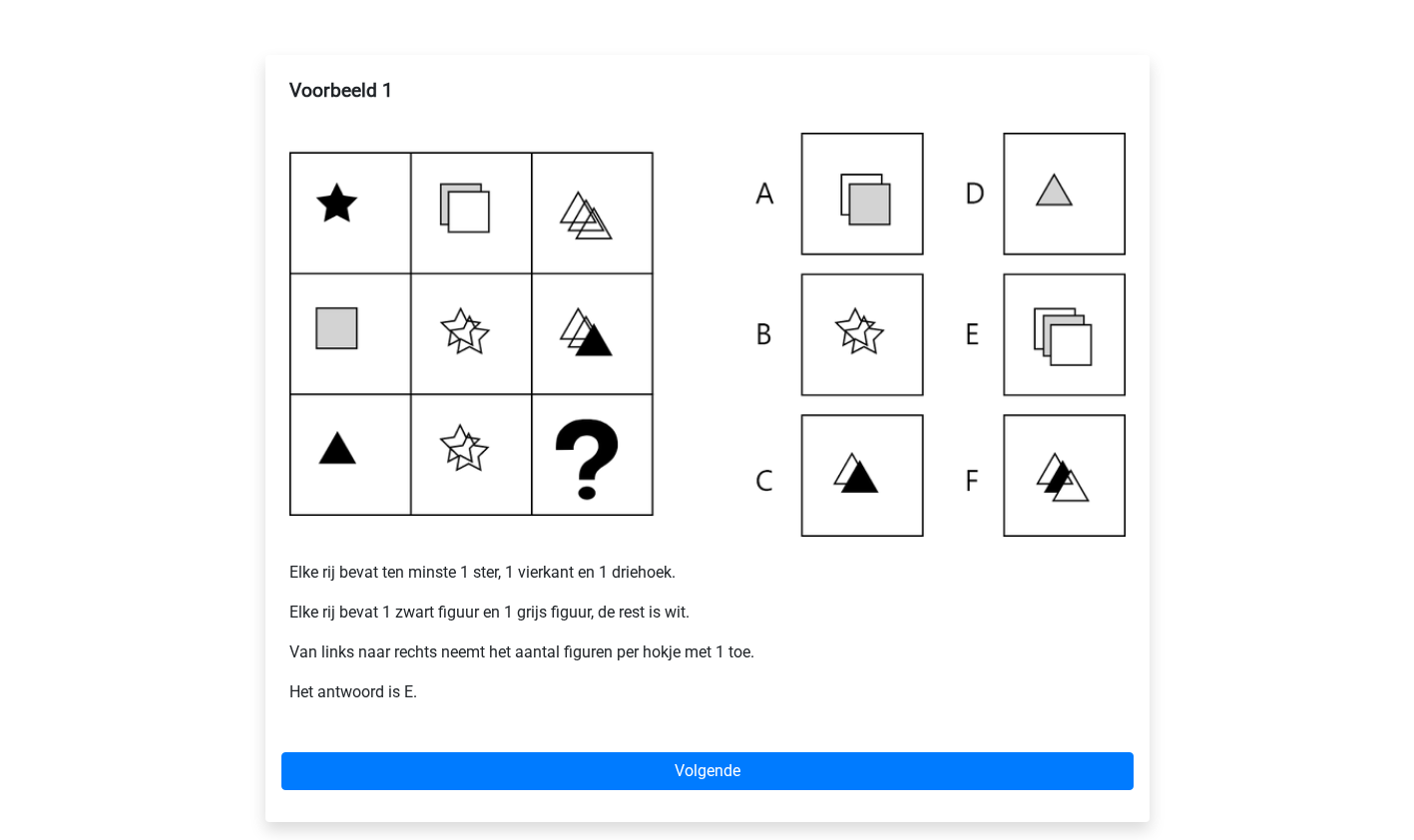 scroll, scrollTop: 289, scrollLeft: 0, axis: vertical 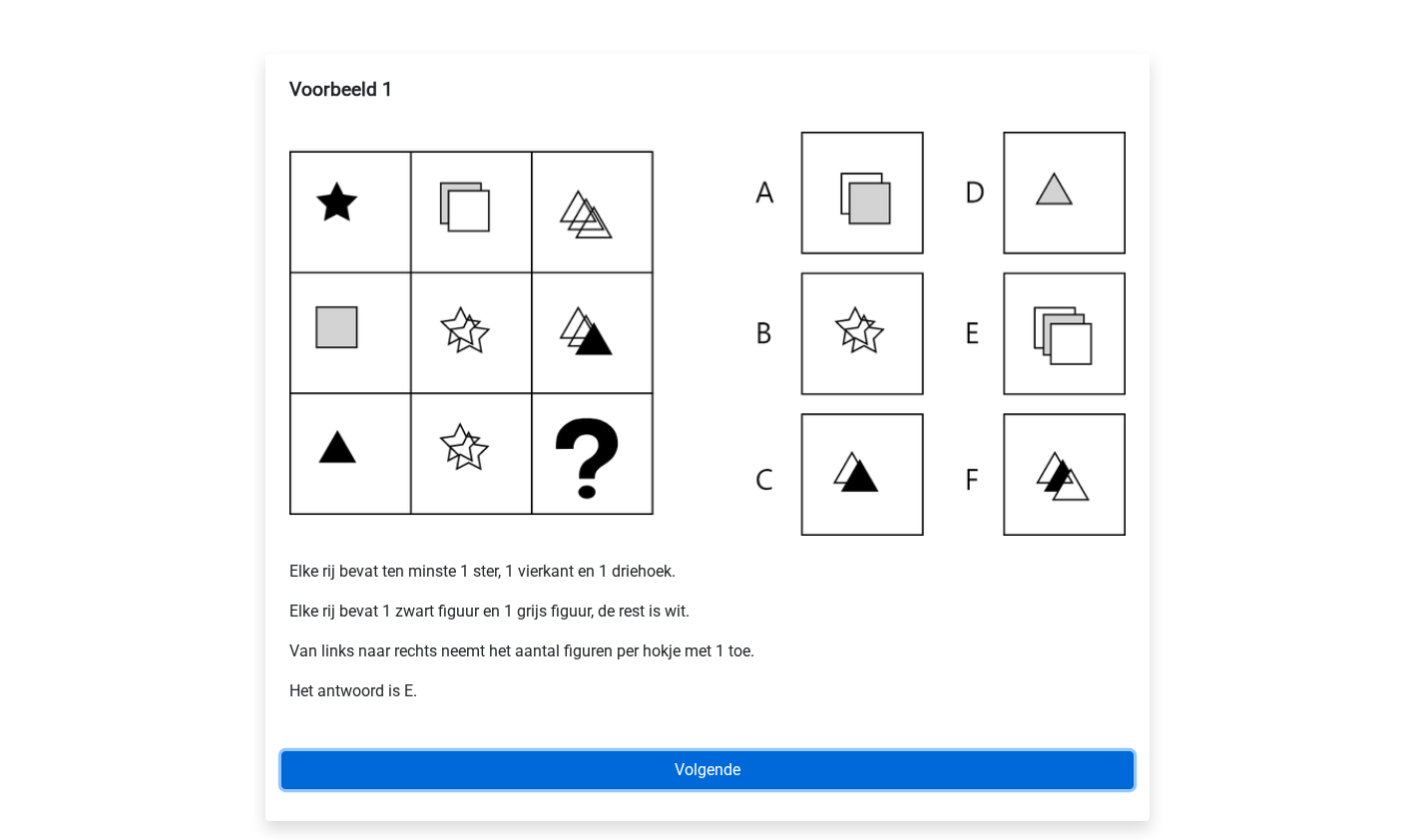 click on "Volgende" at bounding box center [707, 770] 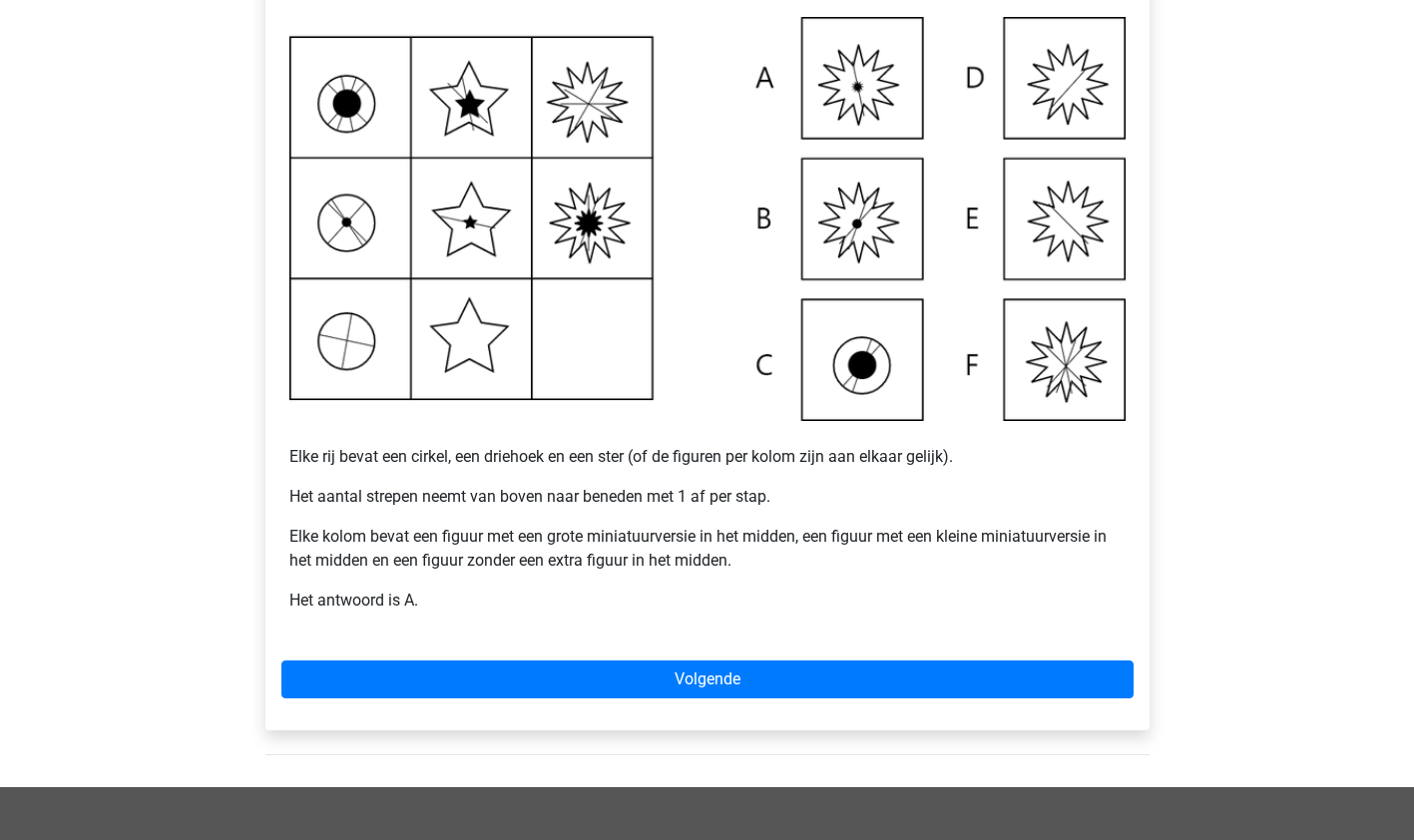 scroll, scrollTop: 412, scrollLeft: 0, axis: vertical 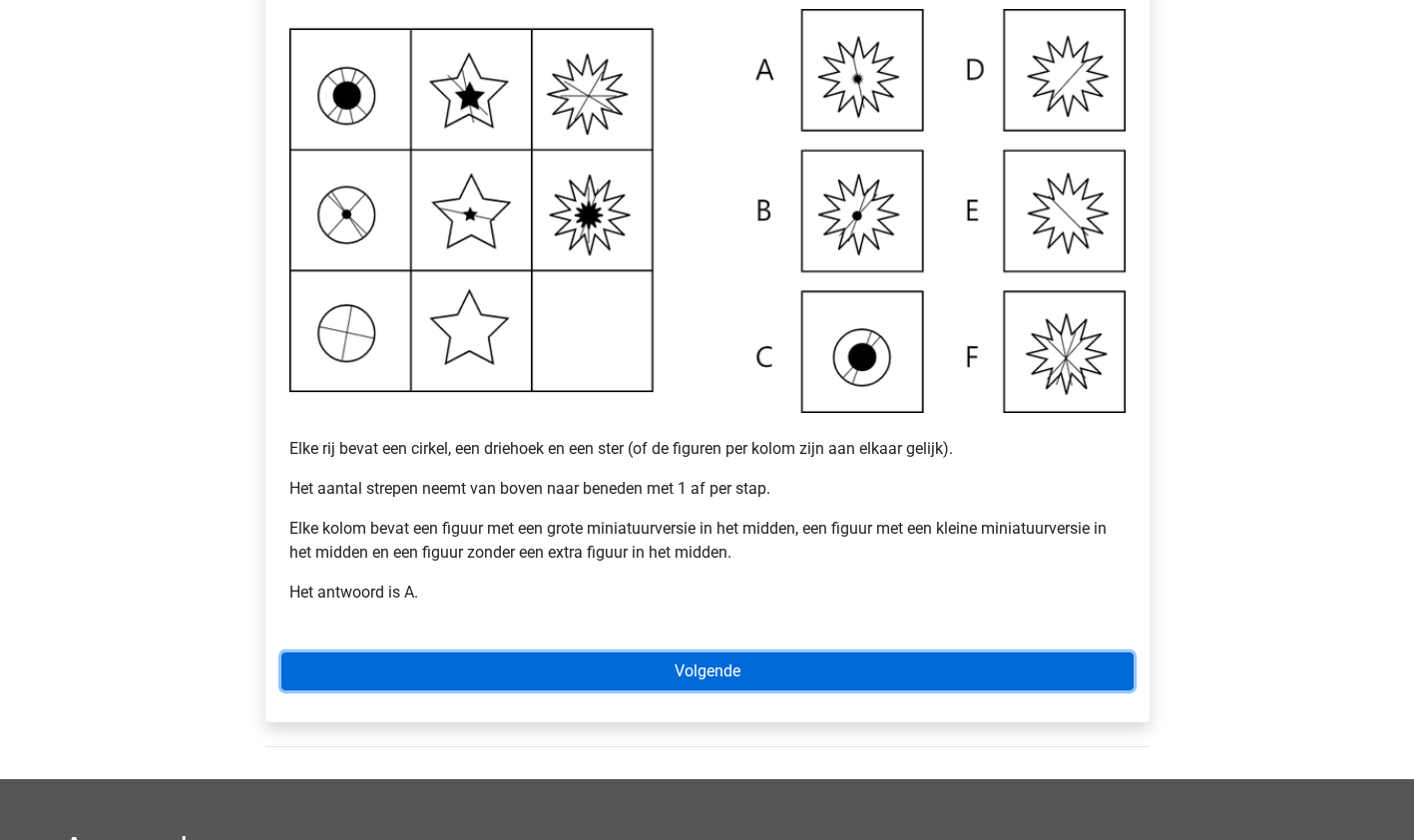 click on "Volgende" at bounding box center (707, 671) 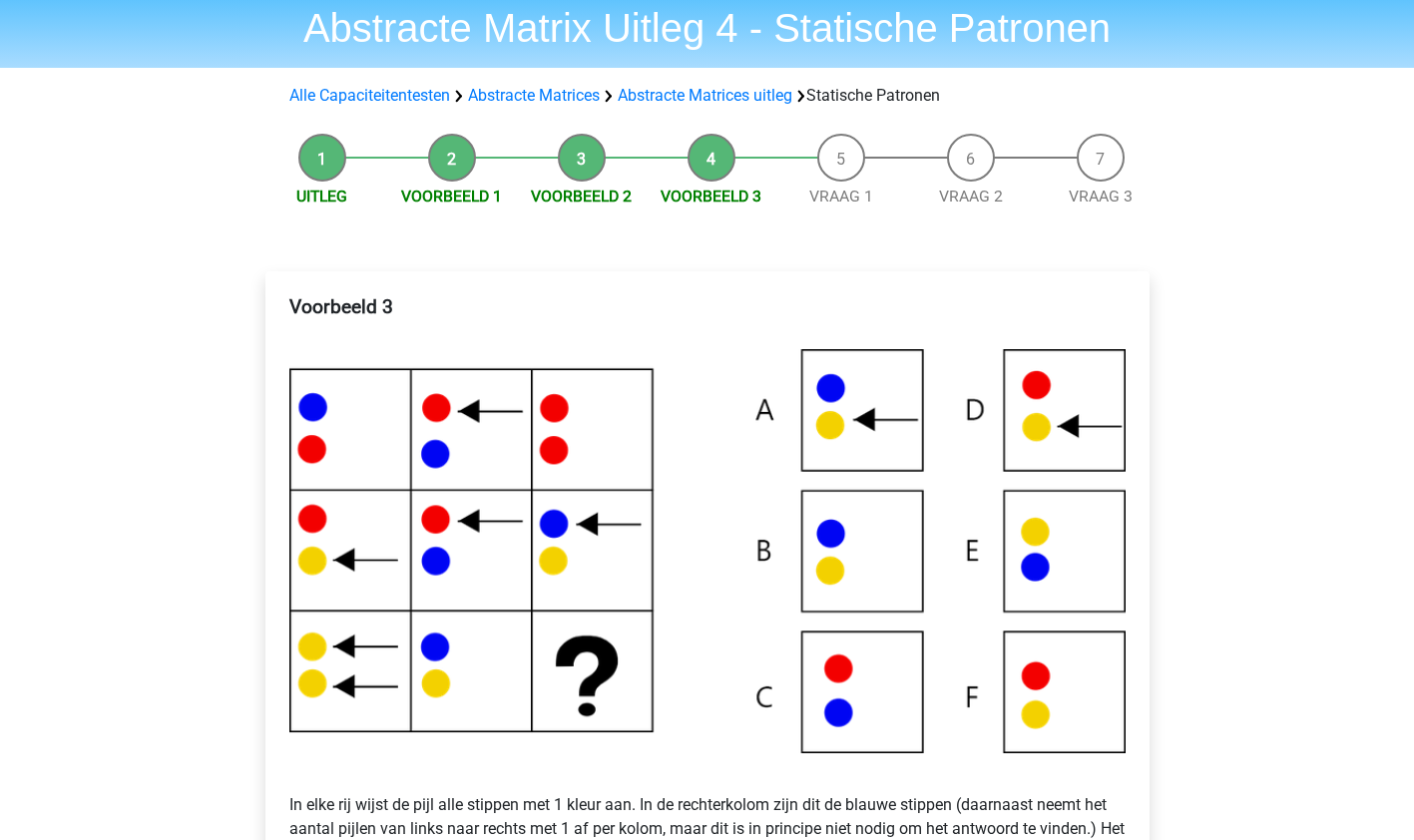 scroll, scrollTop: 76, scrollLeft: 0, axis: vertical 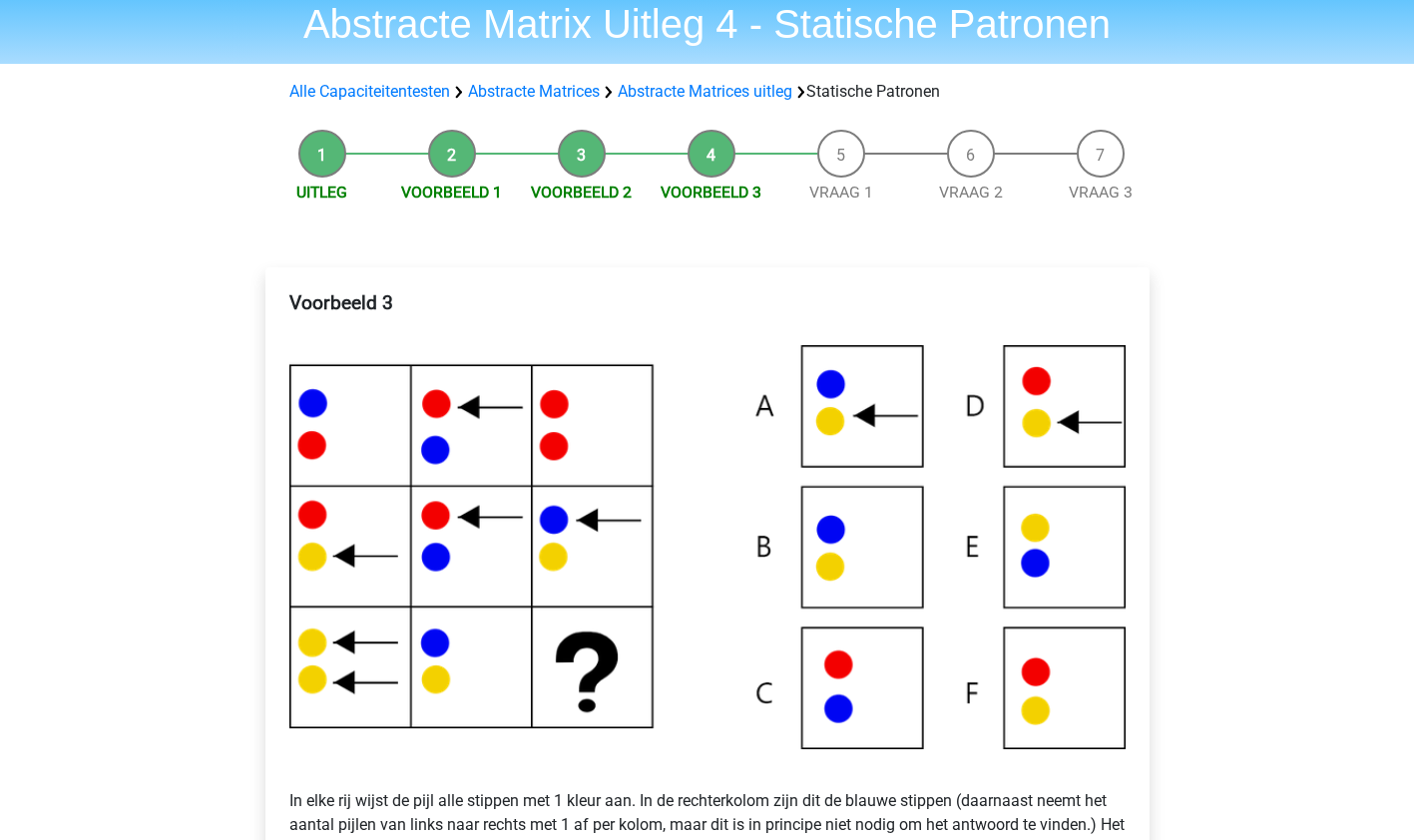 click at bounding box center (707, 547) 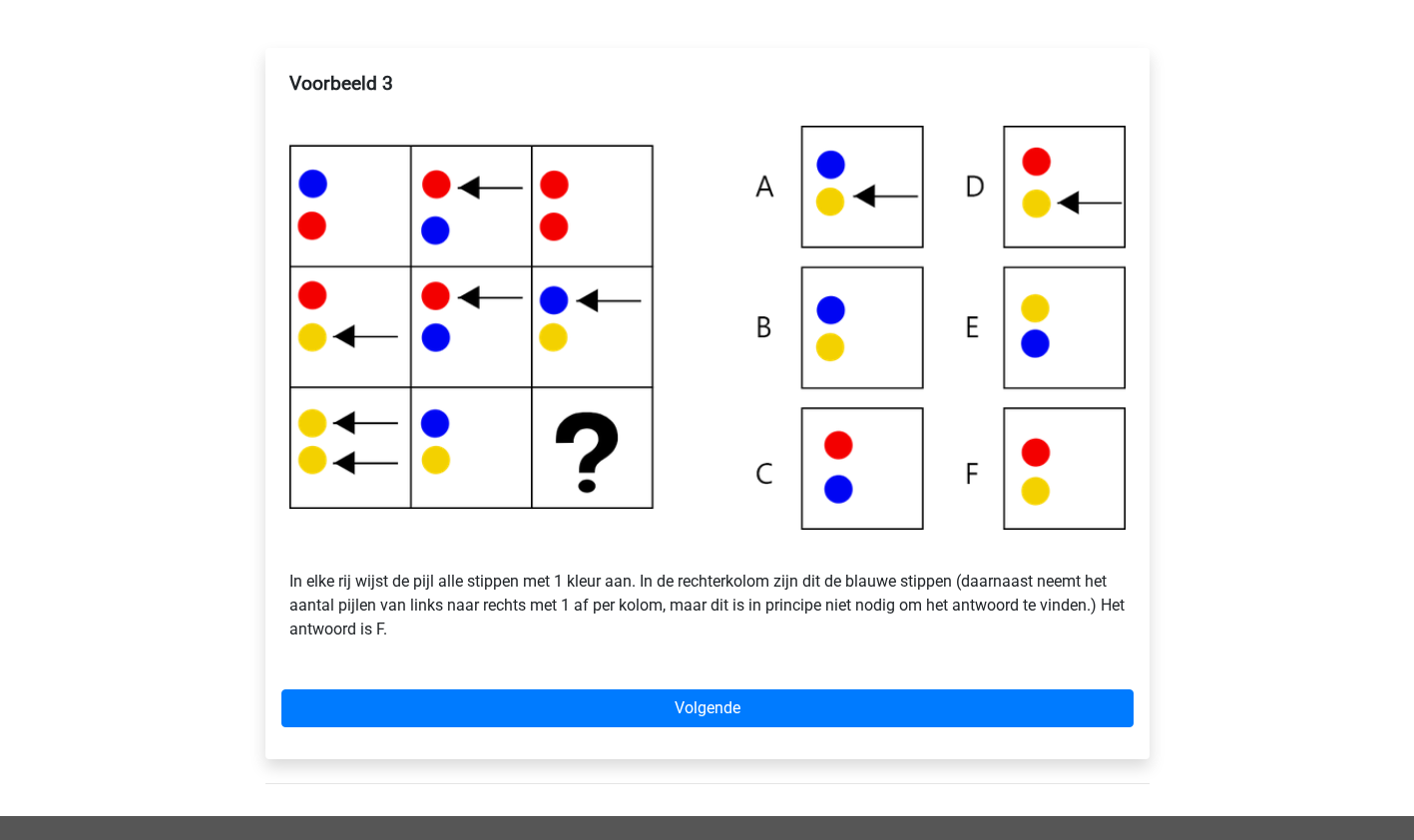 scroll, scrollTop: 305, scrollLeft: 0, axis: vertical 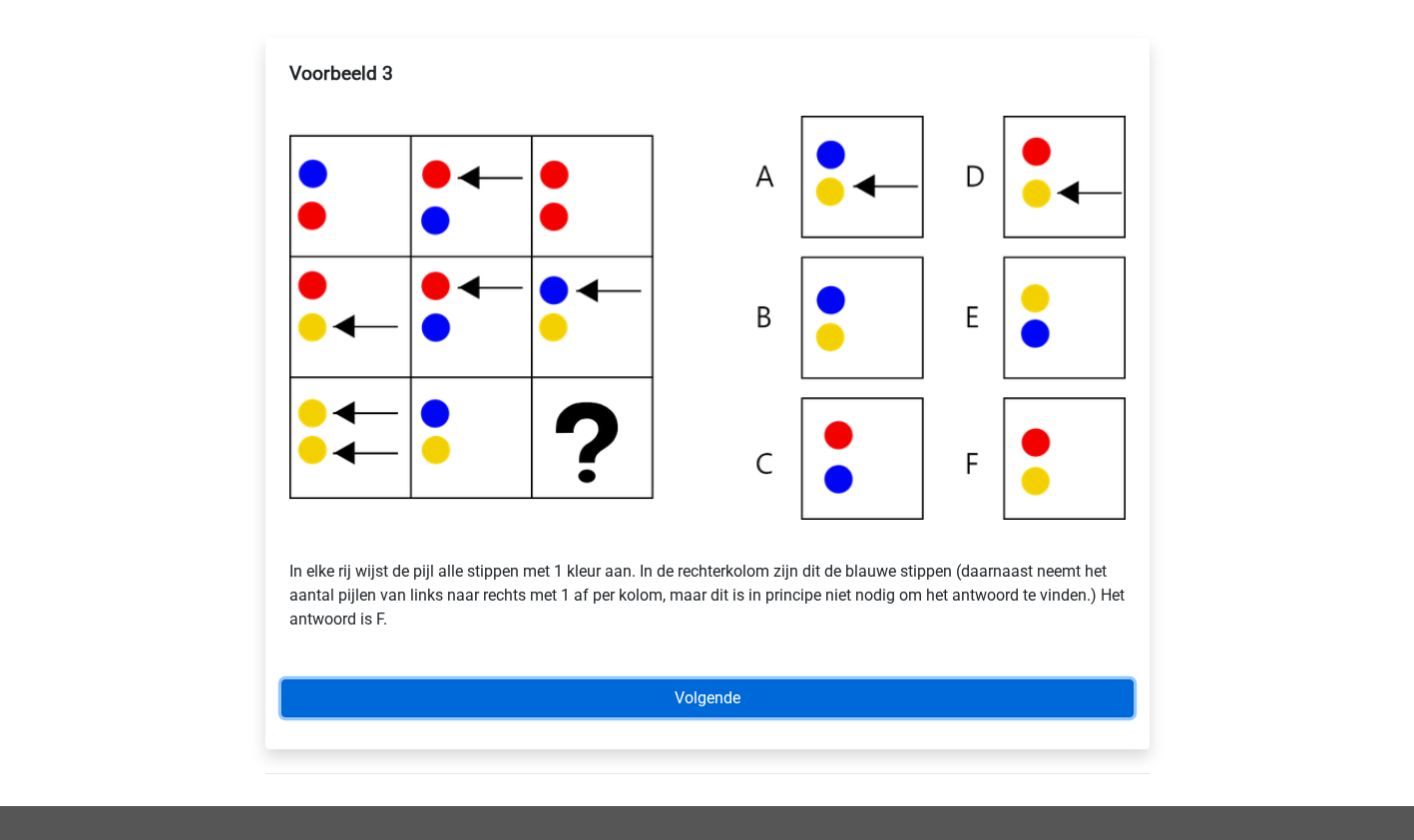 click on "Volgende" at bounding box center (707, 698) 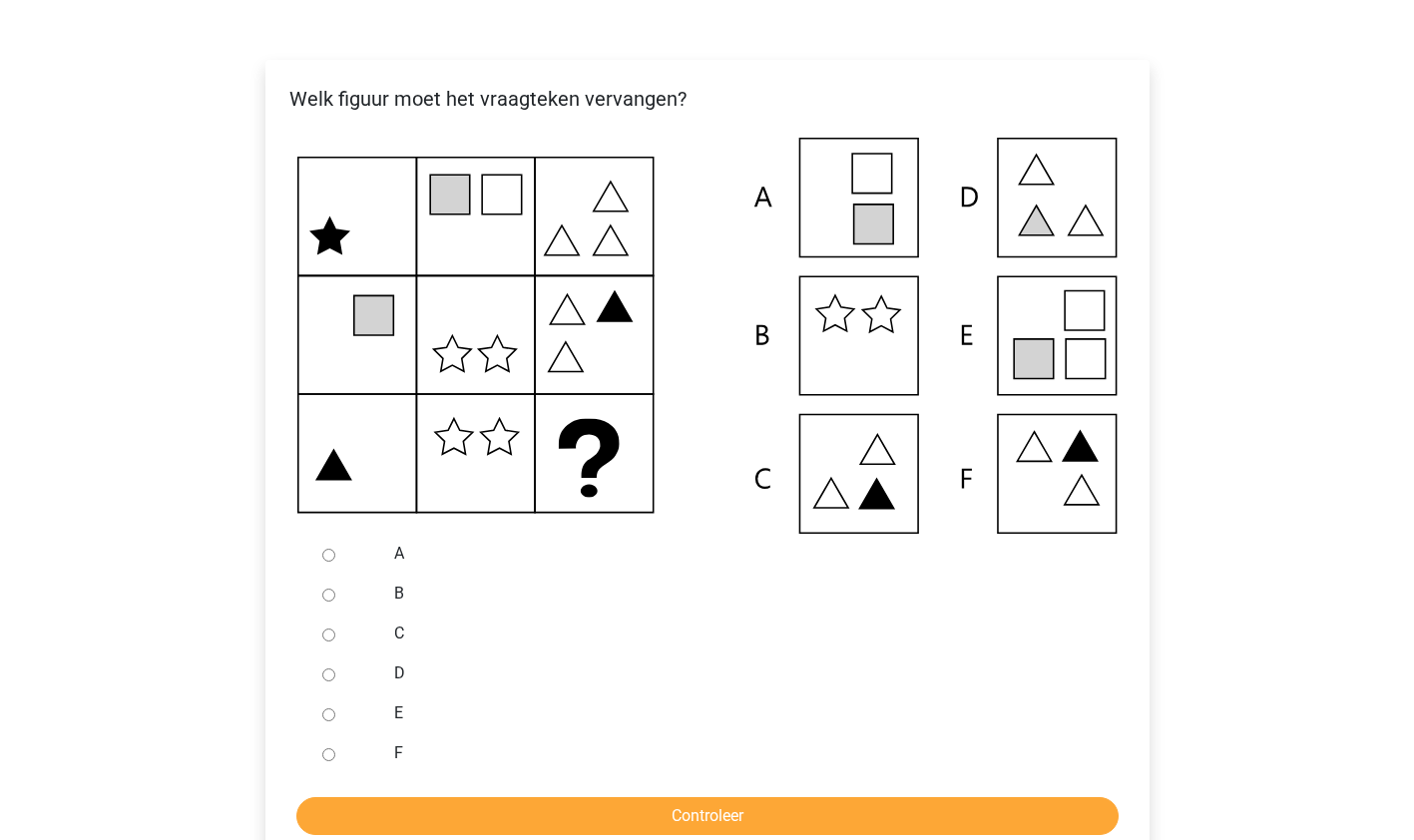 scroll, scrollTop: 284, scrollLeft: 0, axis: vertical 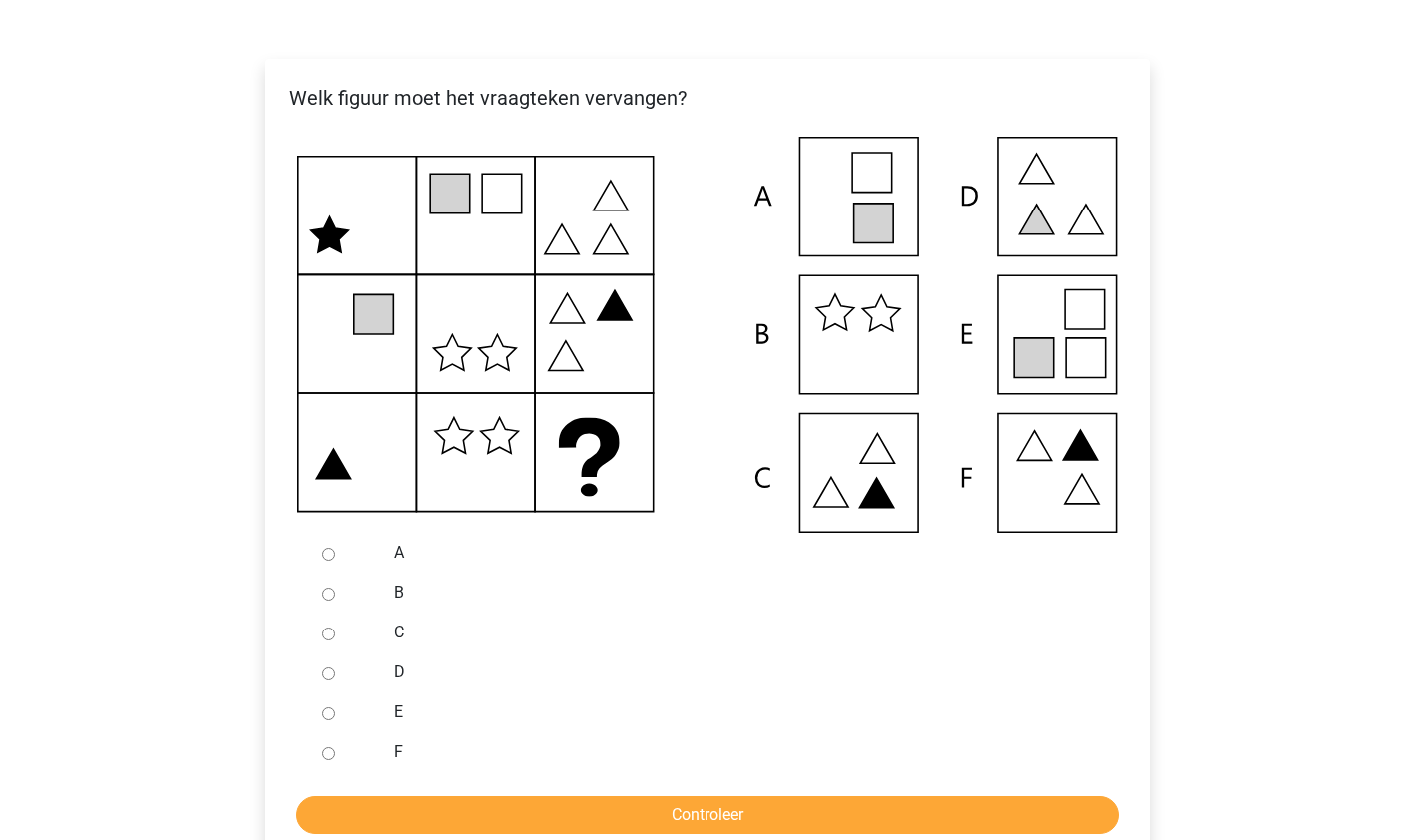 click on "E" at bounding box center [328, 713] 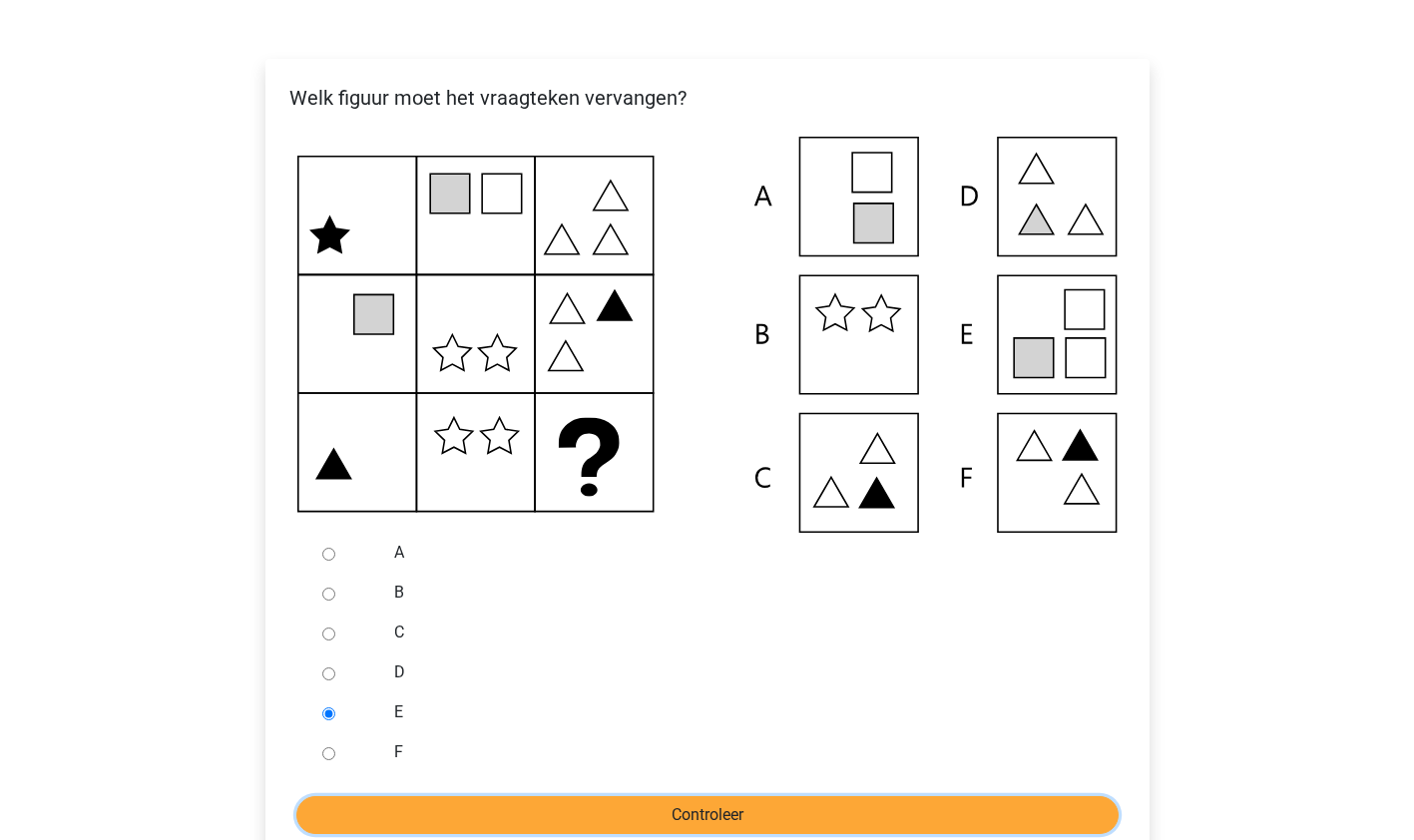click on "Controleer" at bounding box center [707, 815] 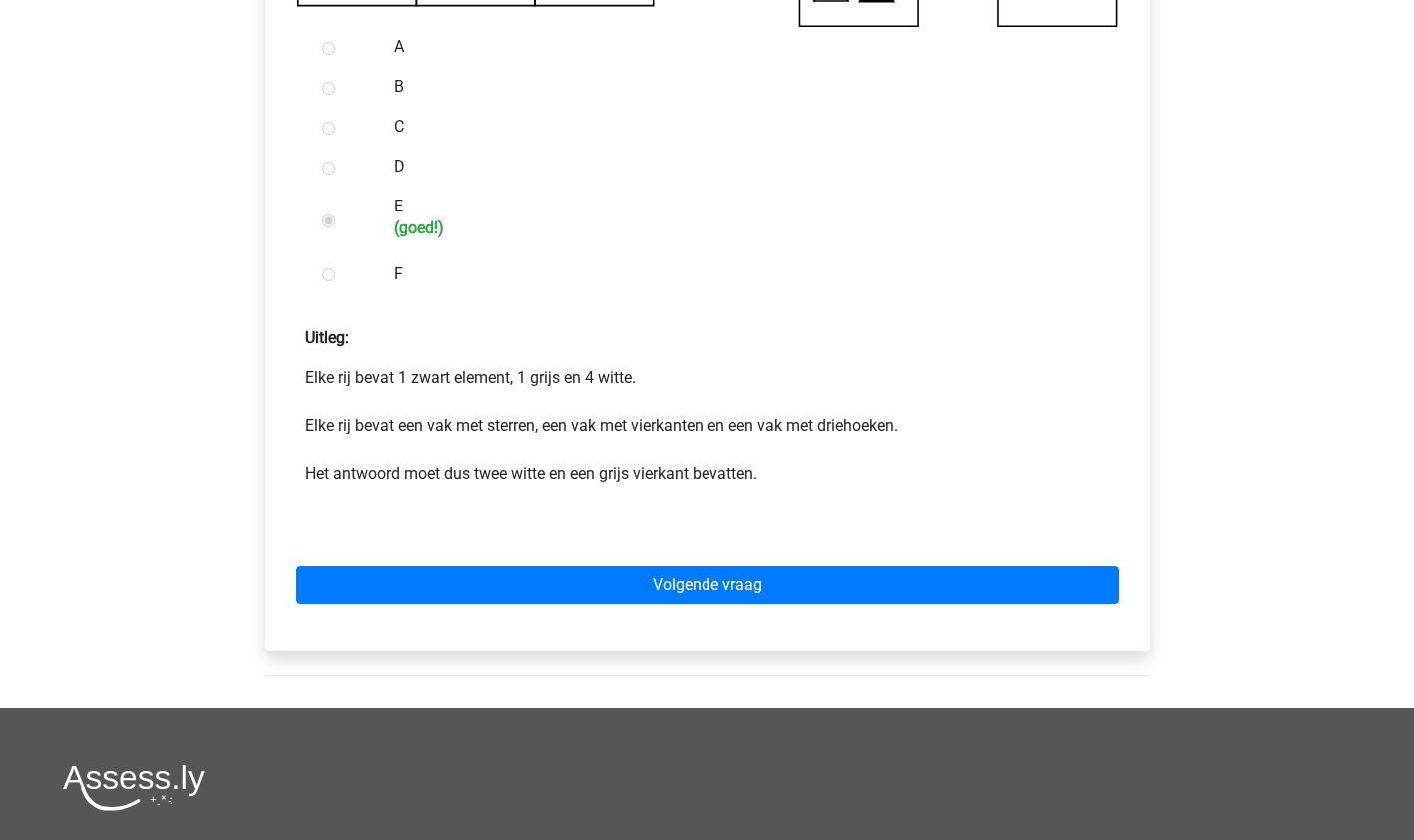 scroll, scrollTop: 792, scrollLeft: 0, axis: vertical 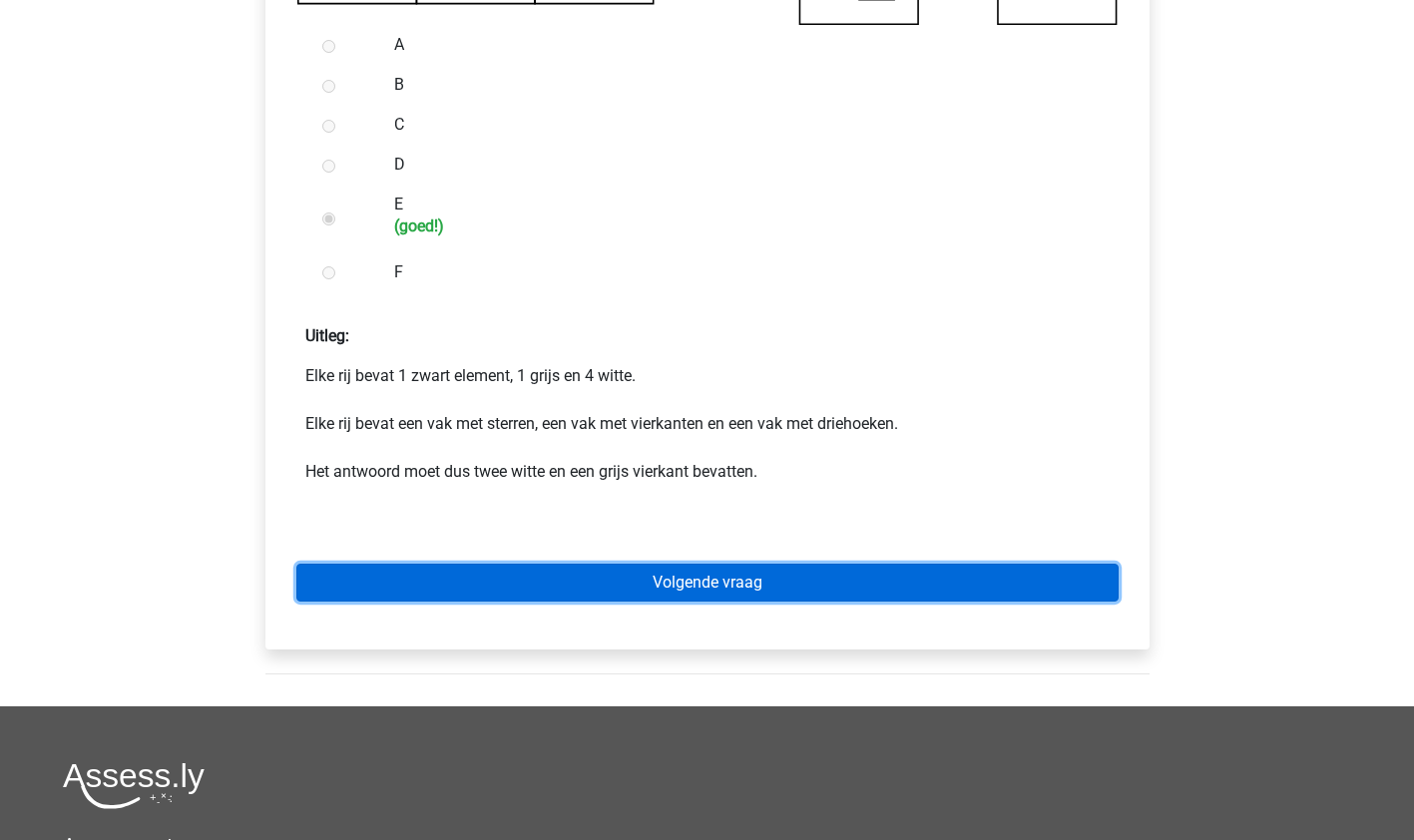 click on "Volgende vraag" at bounding box center (707, 583) 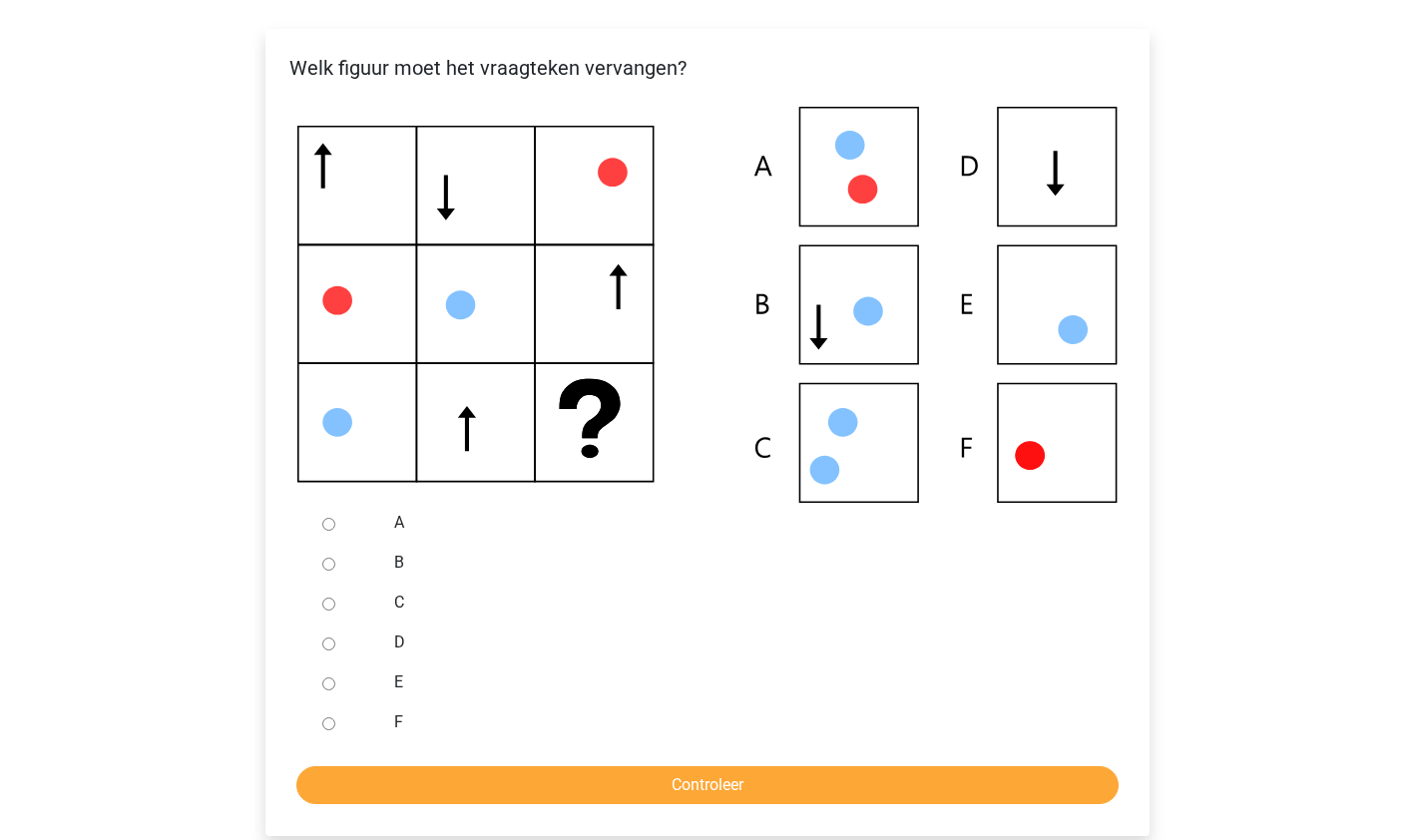 scroll, scrollTop: 315, scrollLeft: 0, axis: vertical 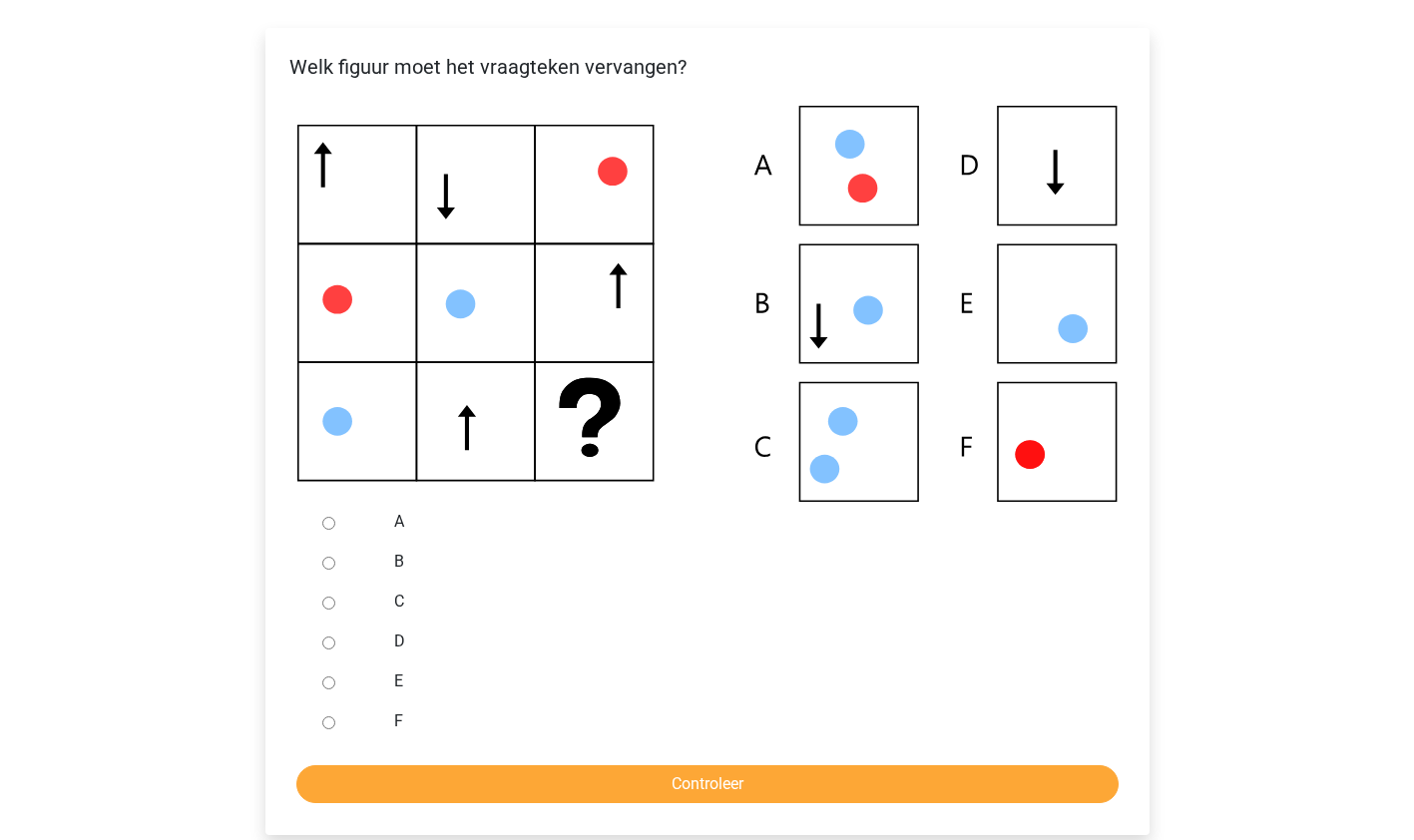 click at bounding box center [347, 721] 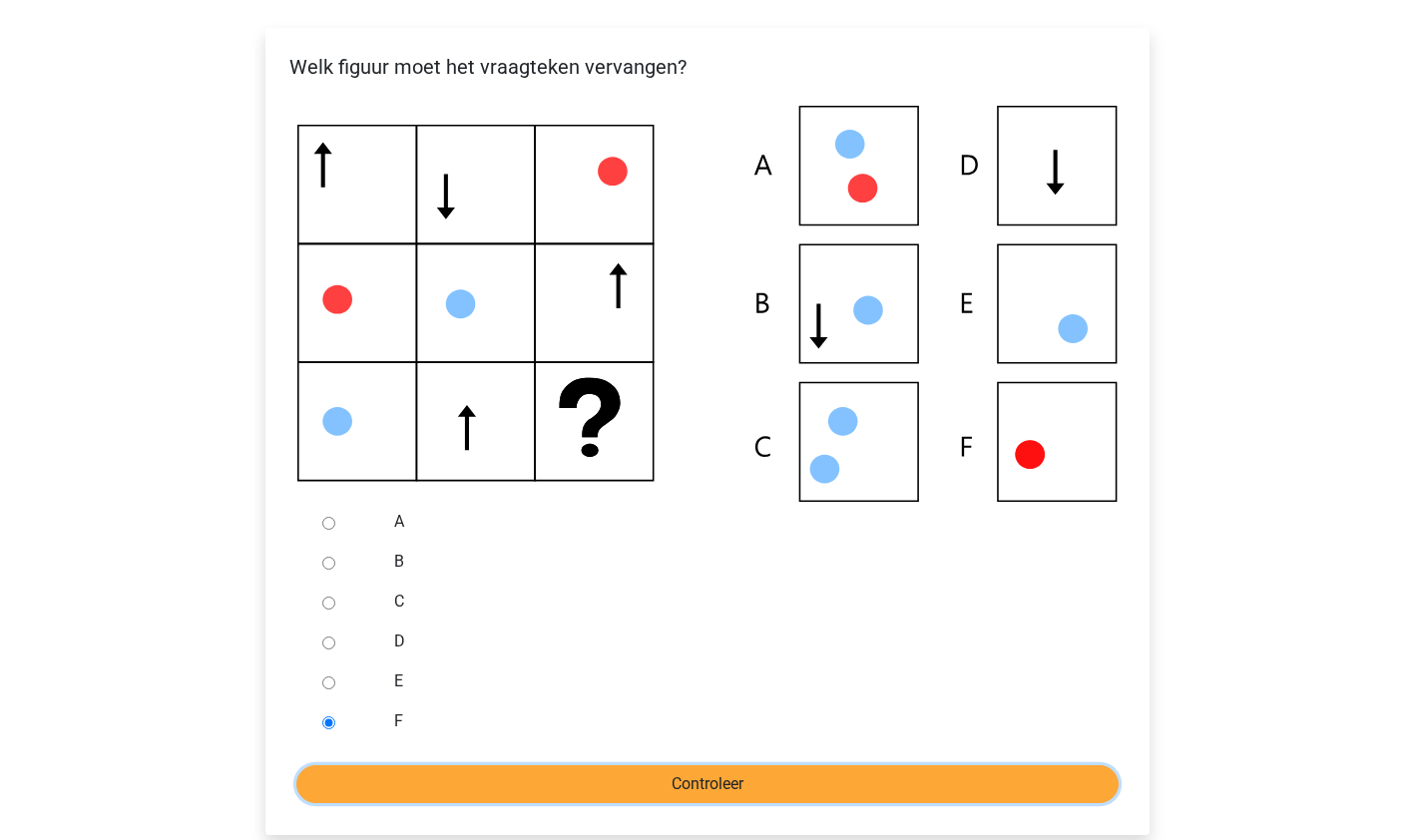 click on "Controleer" at bounding box center (707, 784) 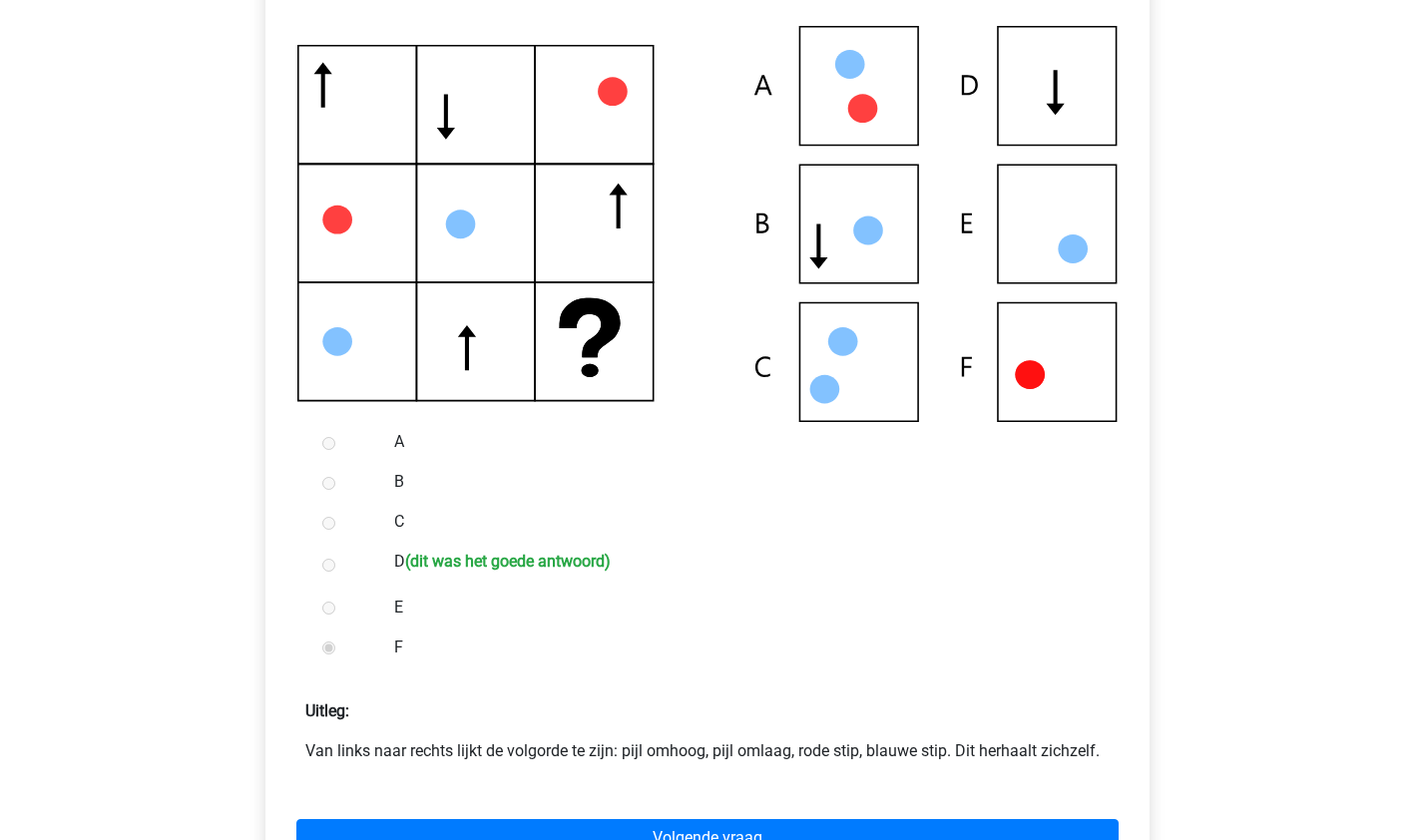 scroll, scrollTop: 489, scrollLeft: 0, axis: vertical 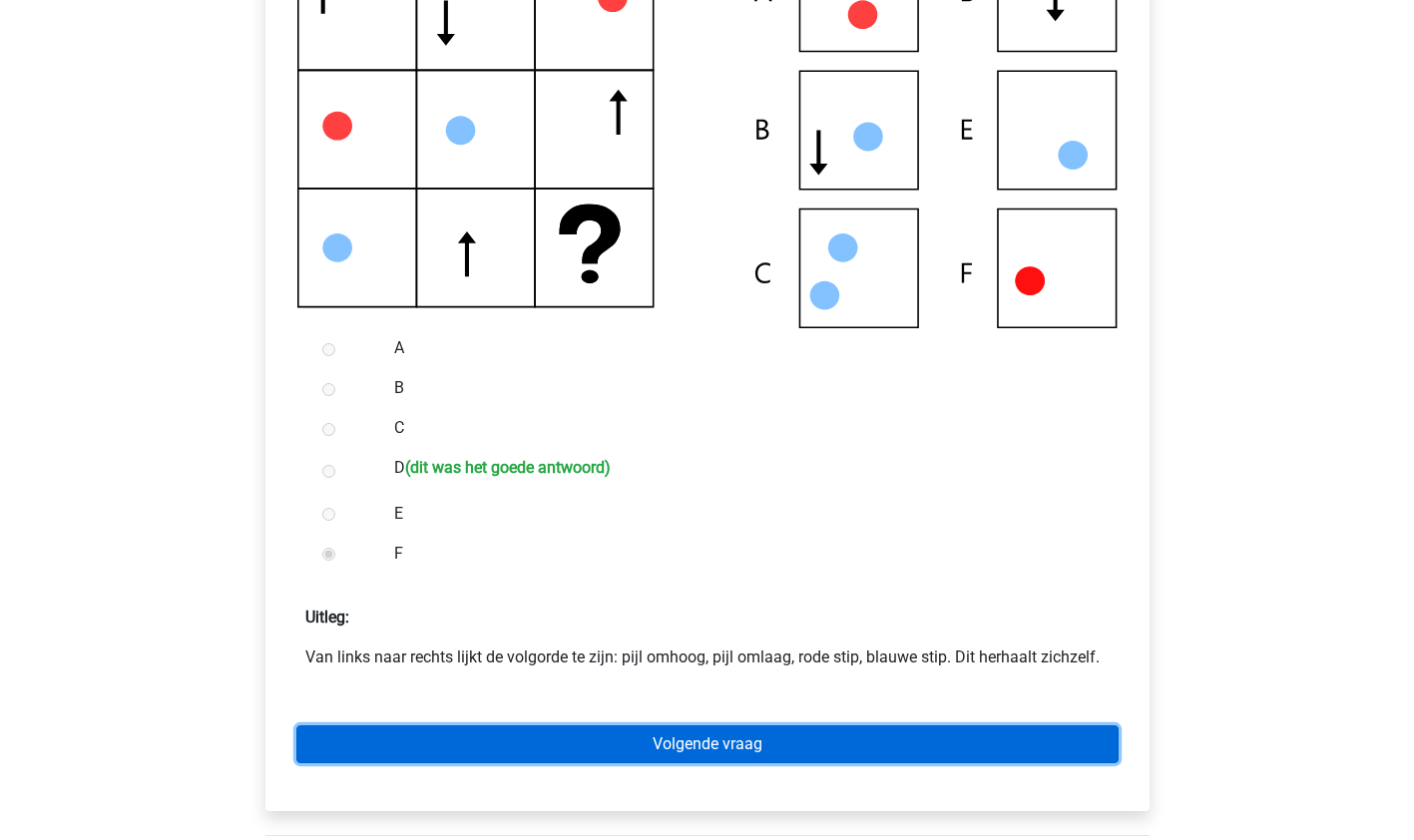 click on "Volgende vraag" at bounding box center (707, 744) 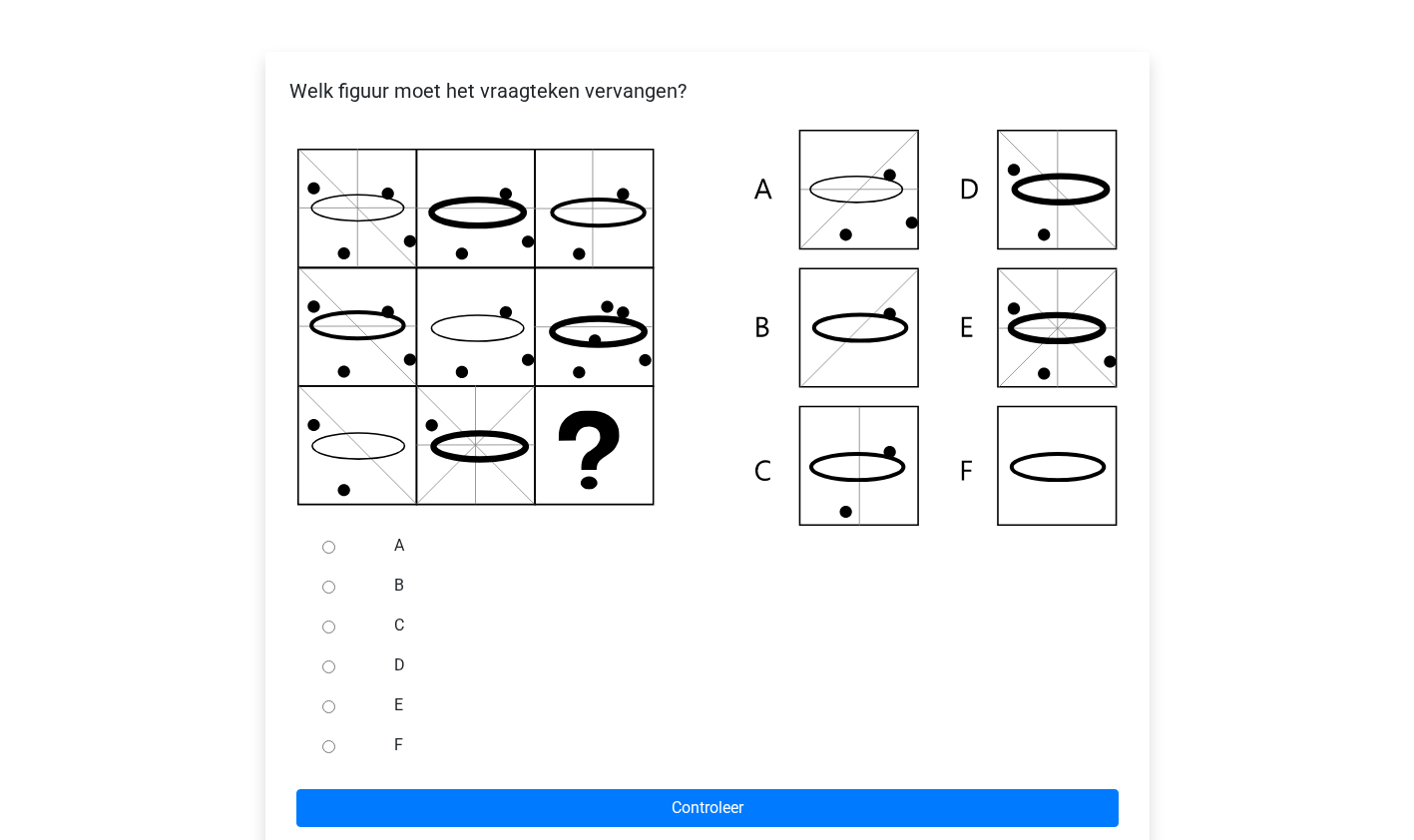 scroll, scrollTop: 298, scrollLeft: 0, axis: vertical 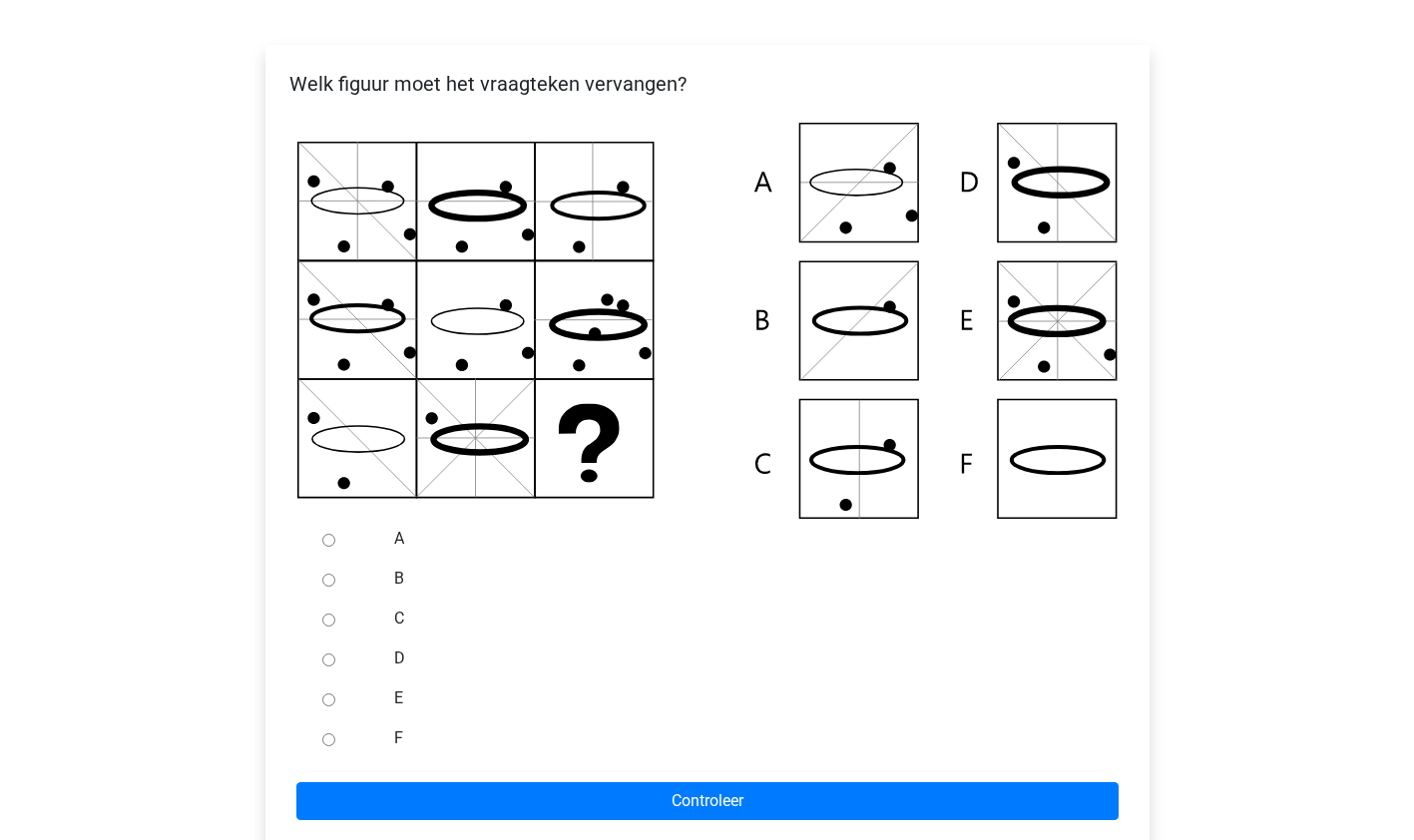 click on "C" at bounding box center [328, 620] 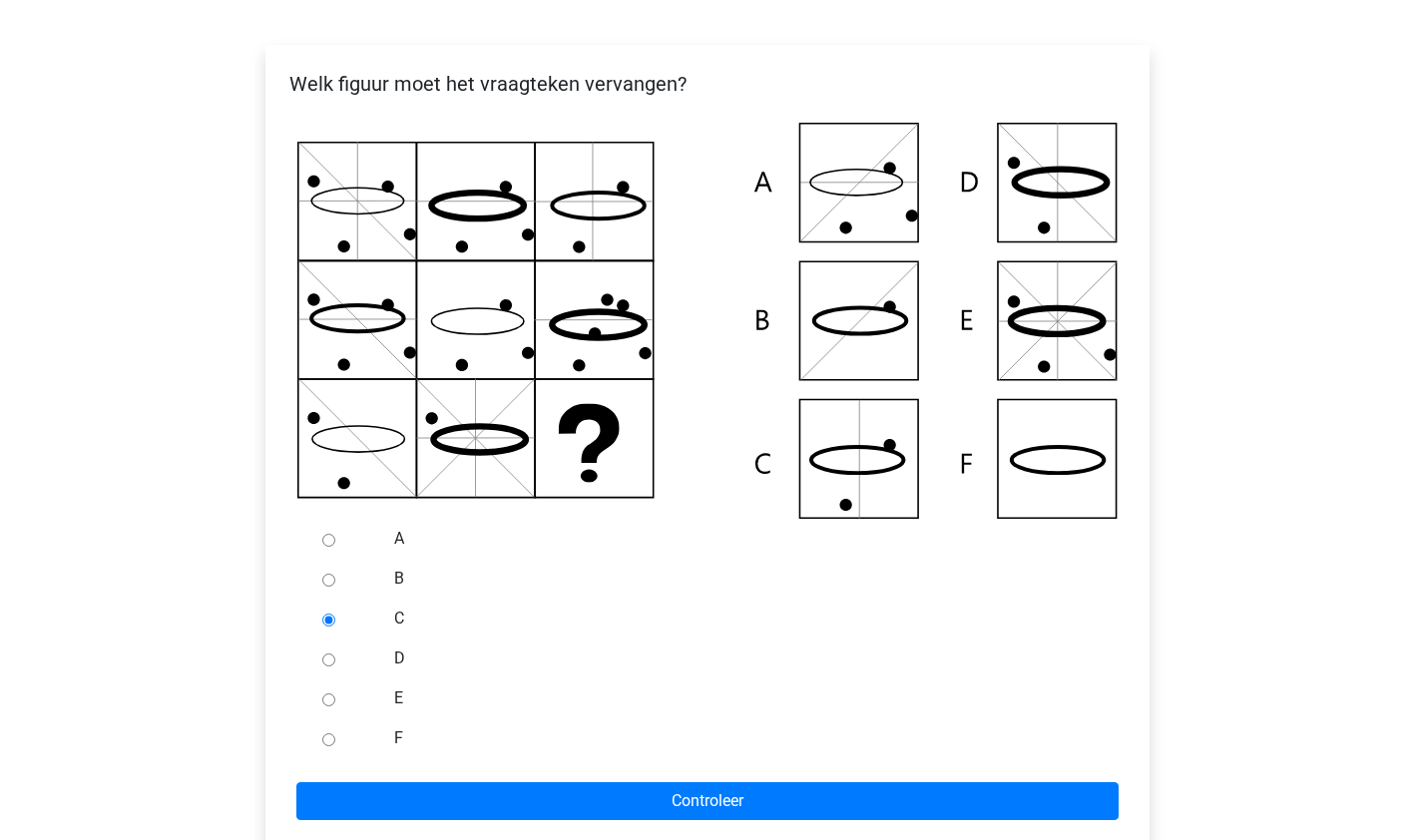 click on "A
B
C
D
E
F
Controleer" at bounding box center (707, 669) 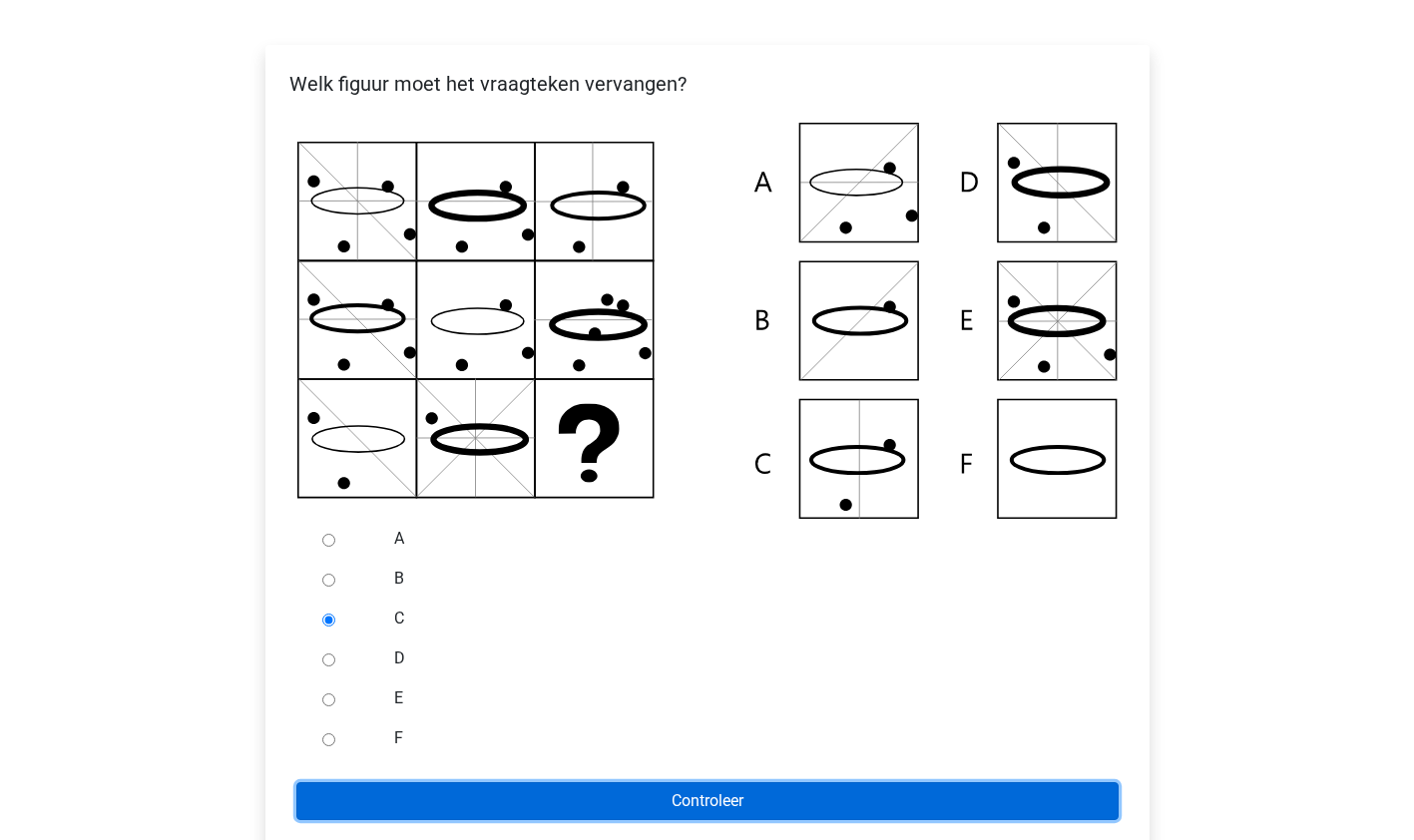 click on "Controleer" at bounding box center [707, 801] 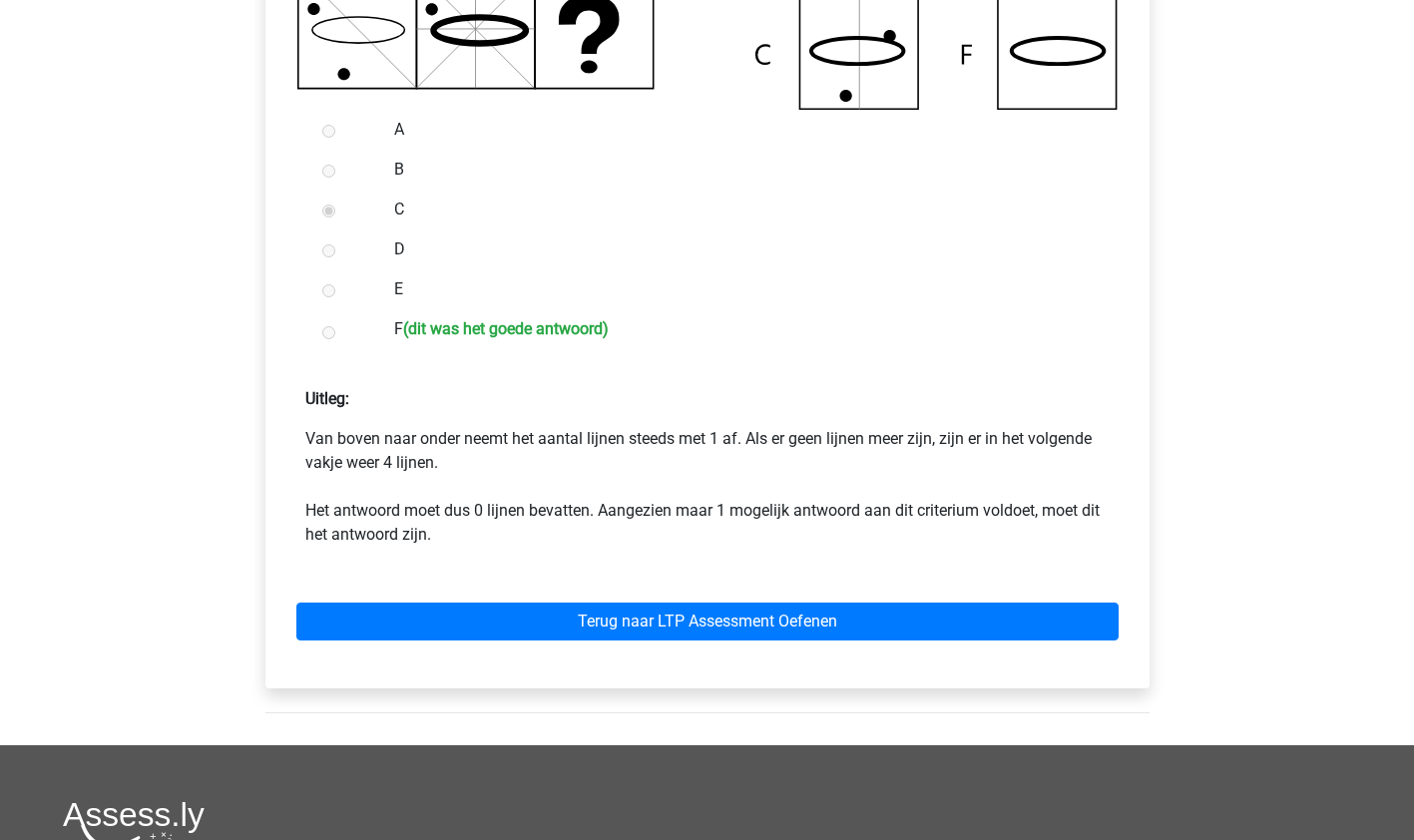 scroll, scrollTop: 708, scrollLeft: 0, axis: vertical 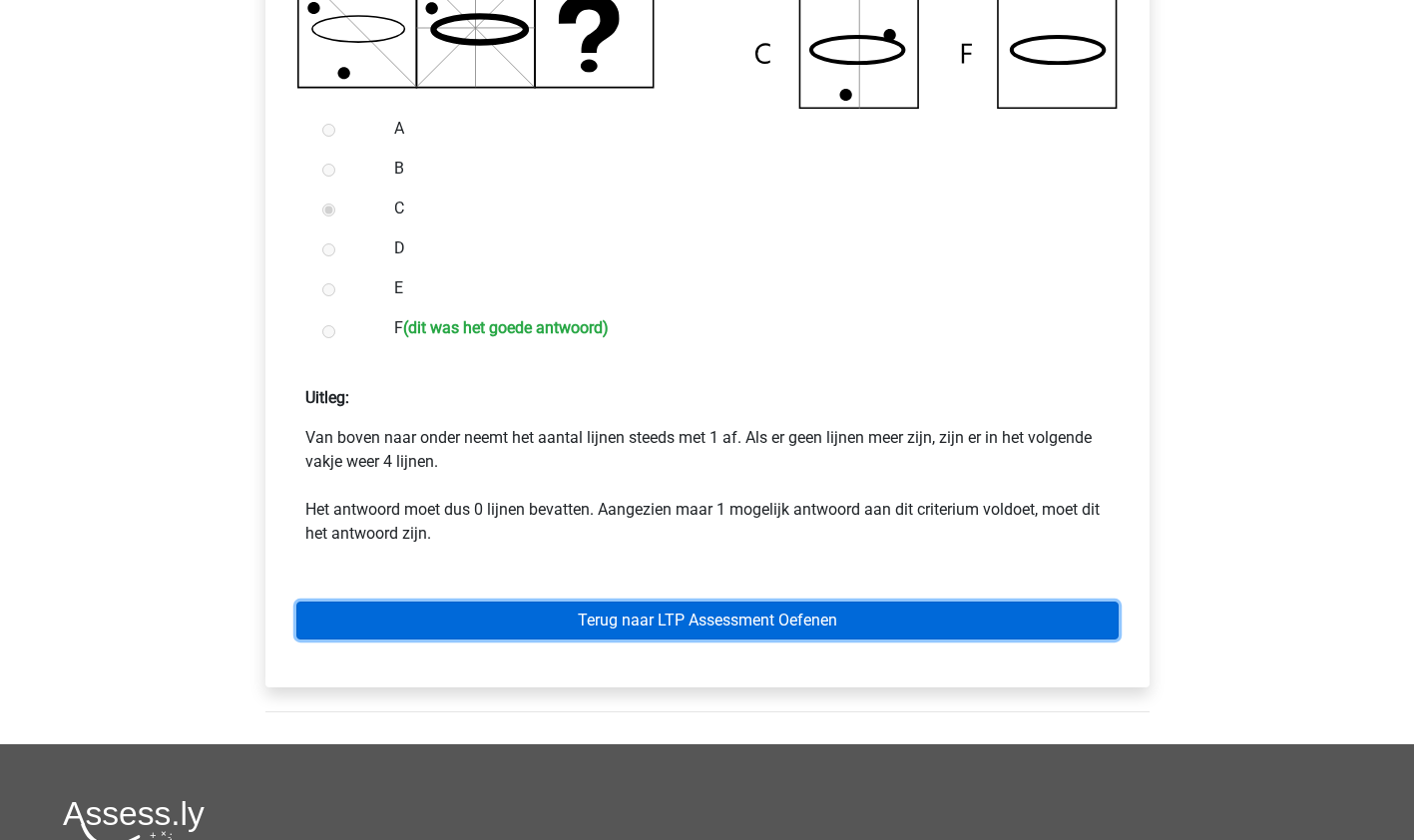 click on "Terug naar LTP Assessment Oefenen" at bounding box center (707, 621) 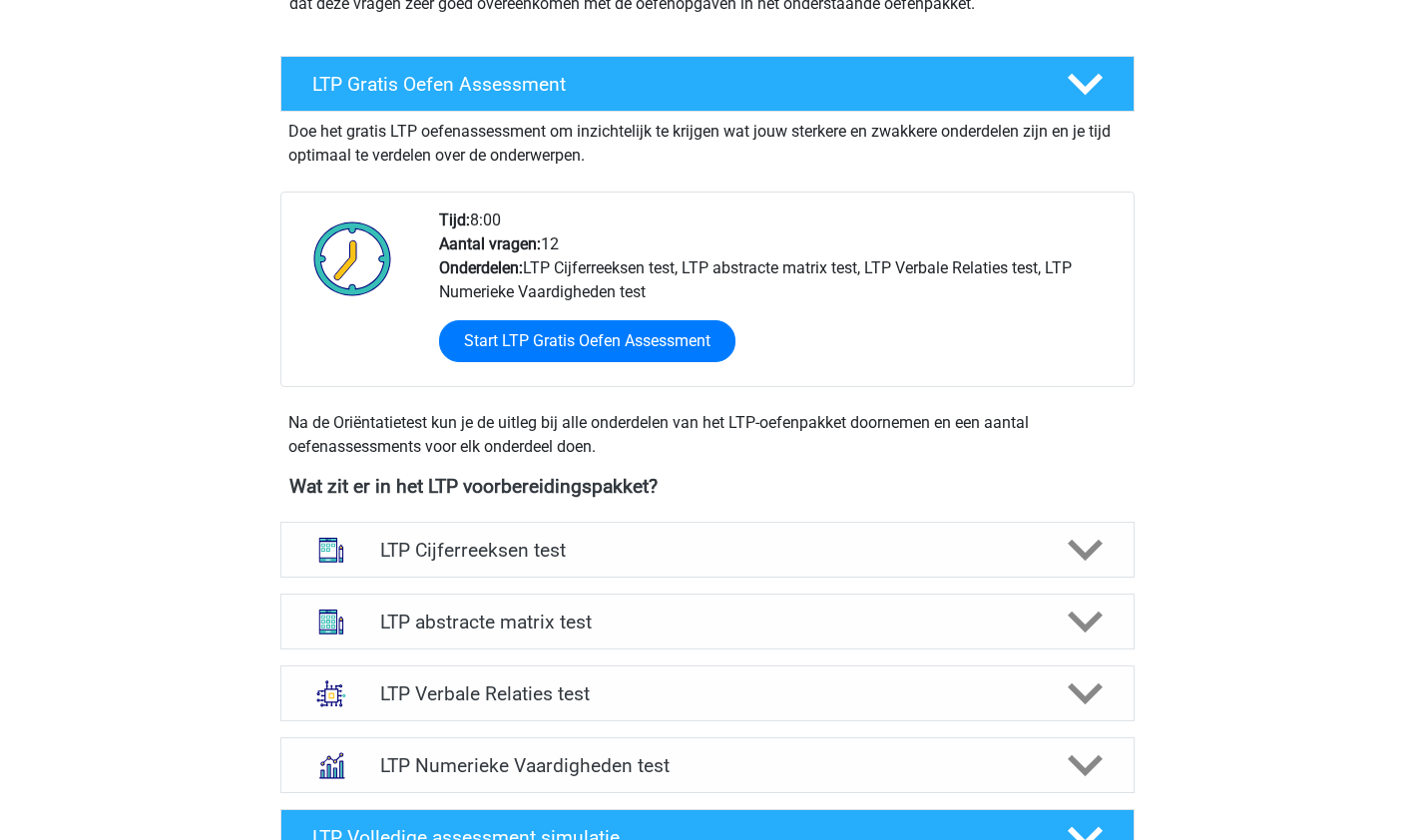 scroll, scrollTop: 392, scrollLeft: 0, axis: vertical 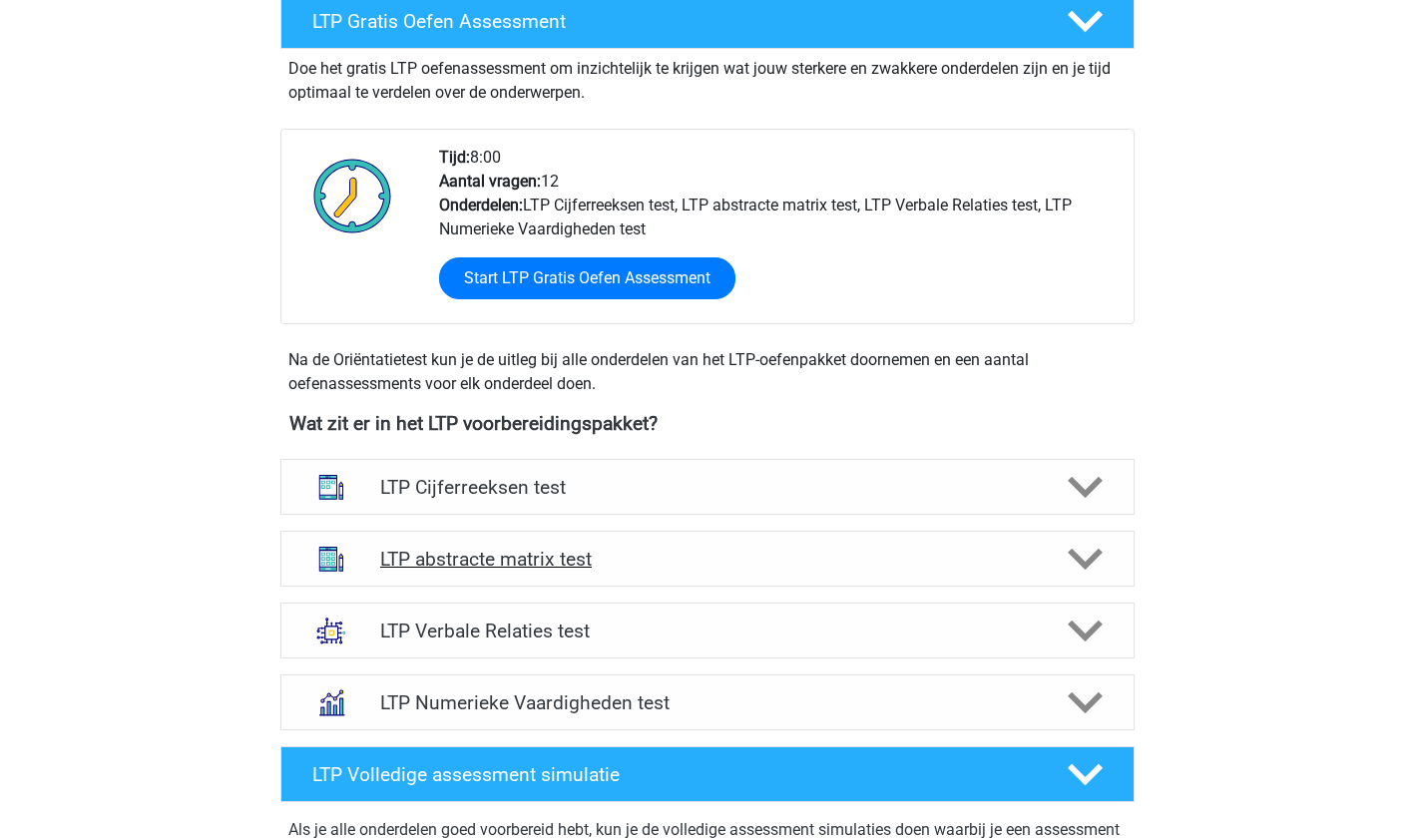 click on "LTP abstracte matrix test" at bounding box center (707, 559) 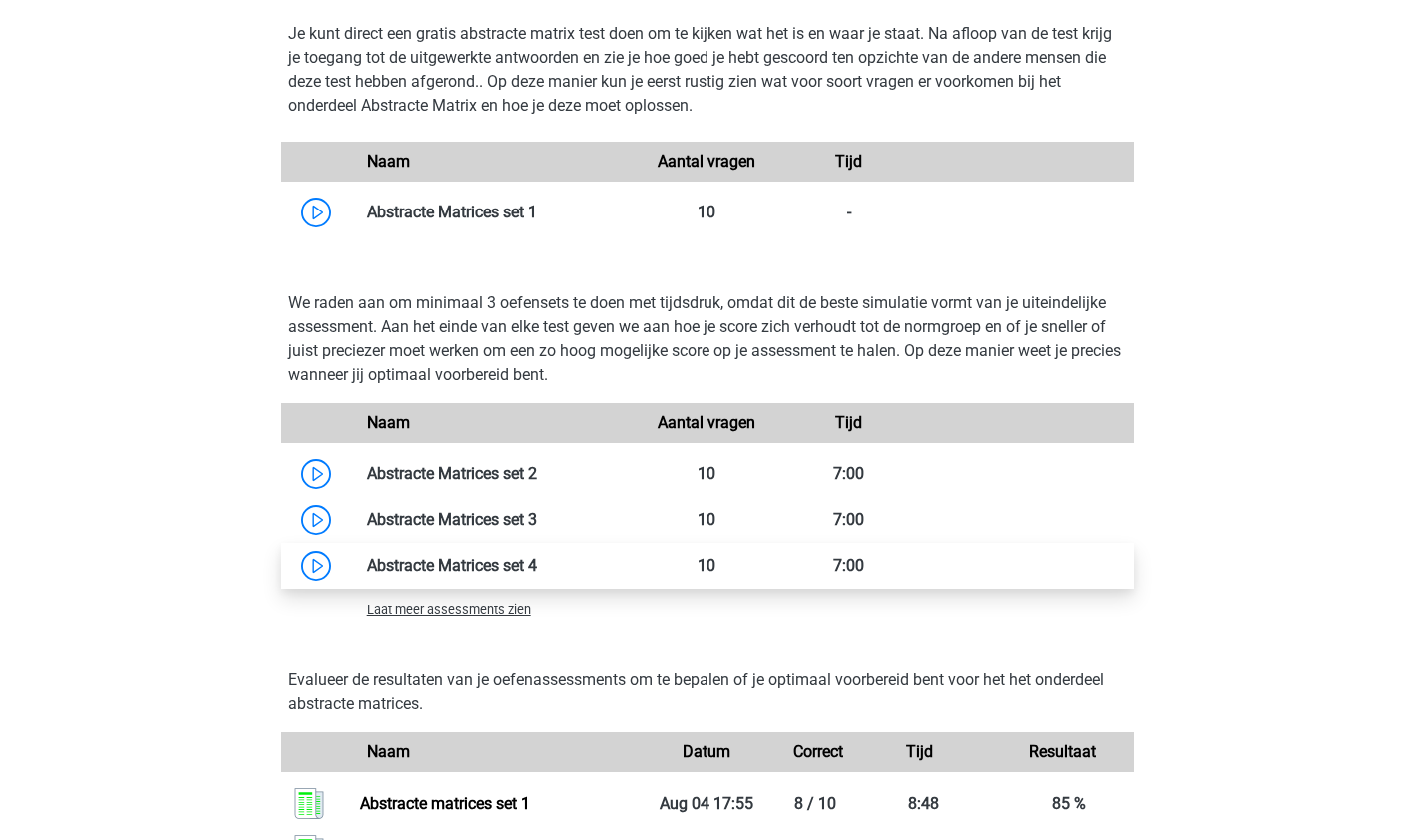 scroll, scrollTop: 1268, scrollLeft: 0, axis: vertical 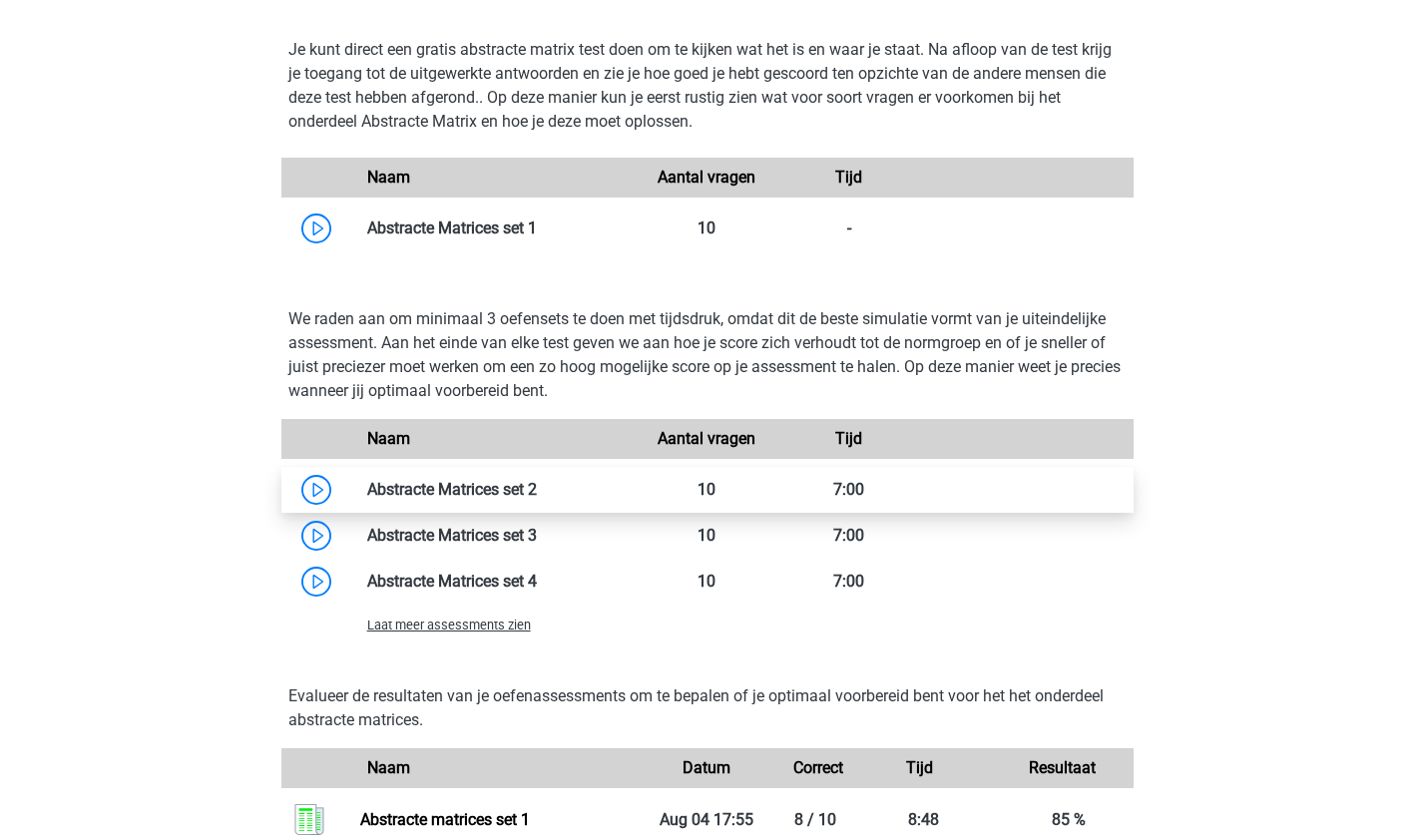 click at bounding box center (537, 489) 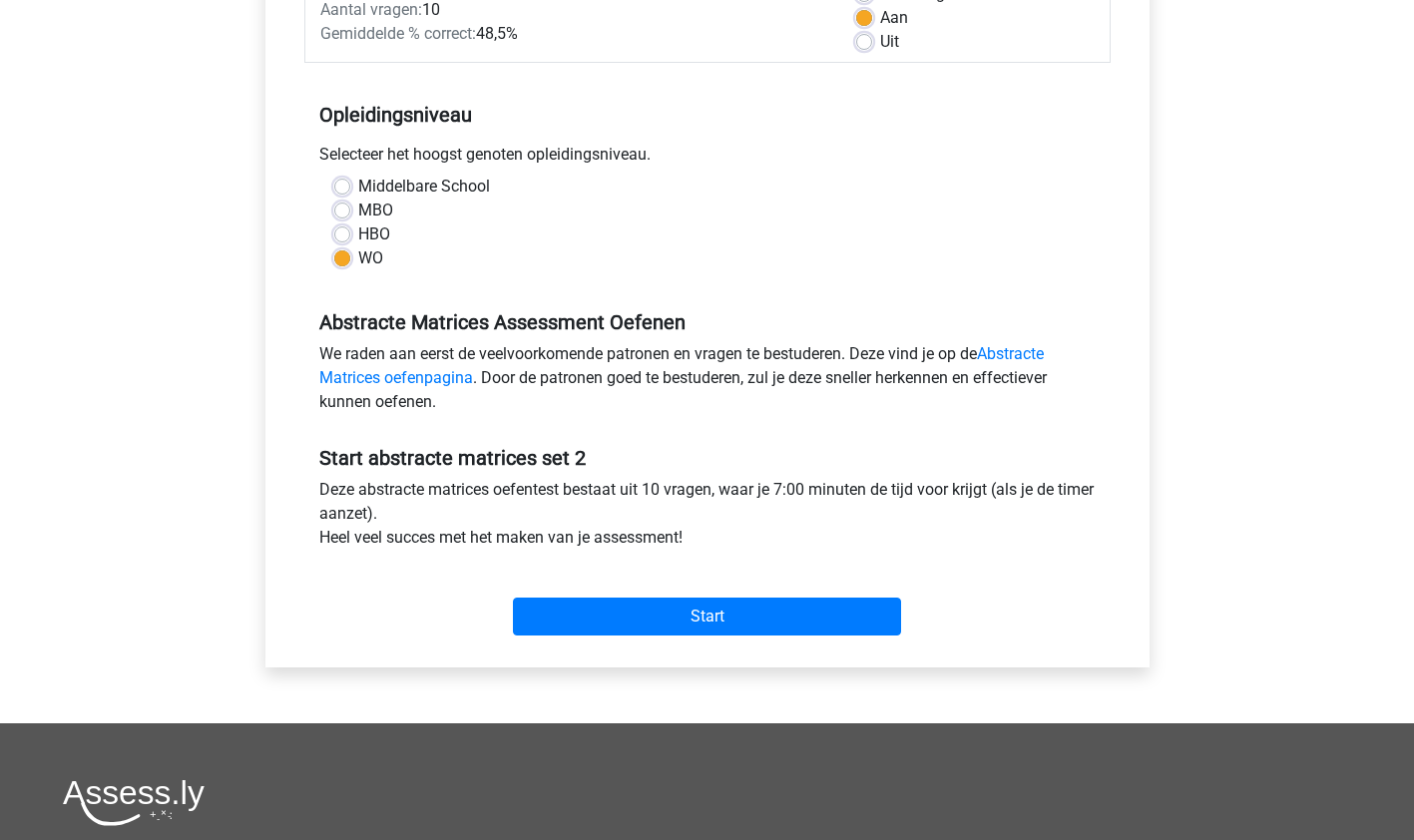 scroll, scrollTop: 331, scrollLeft: 0, axis: vertical 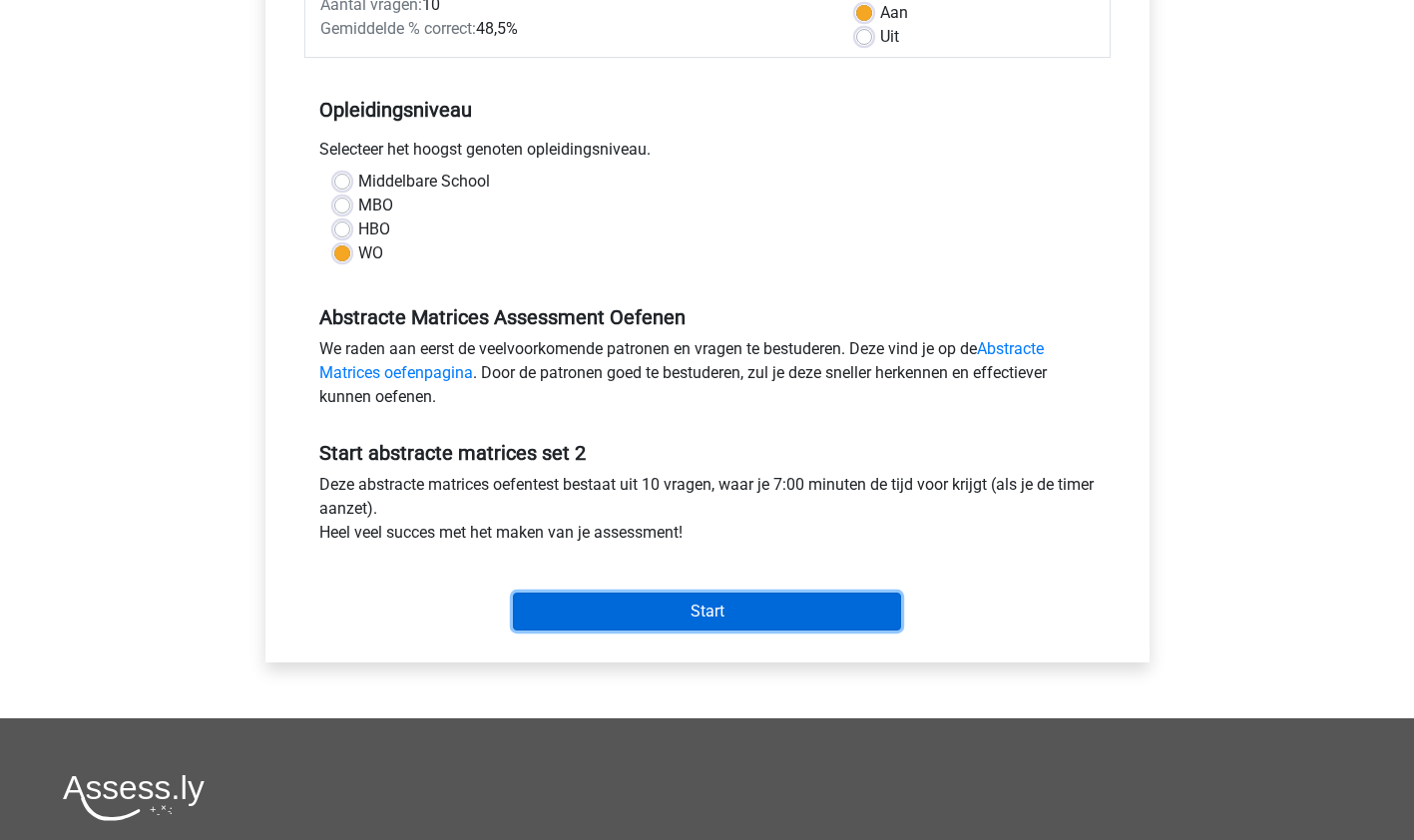 click on "Start" at bounding box center [707, 612] 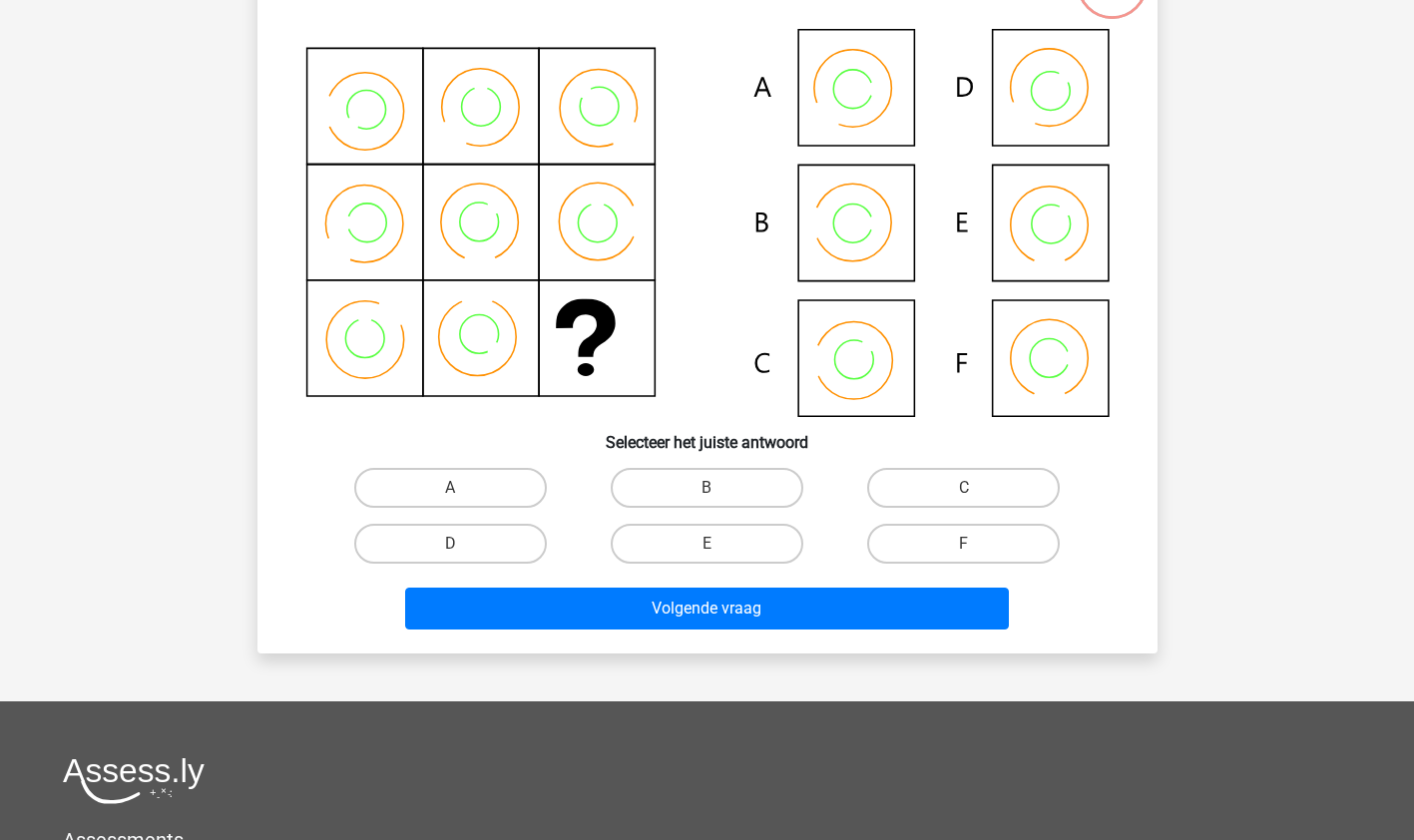 scroll, scrollTop: 257, scrollLeft: 0, axis: vertical 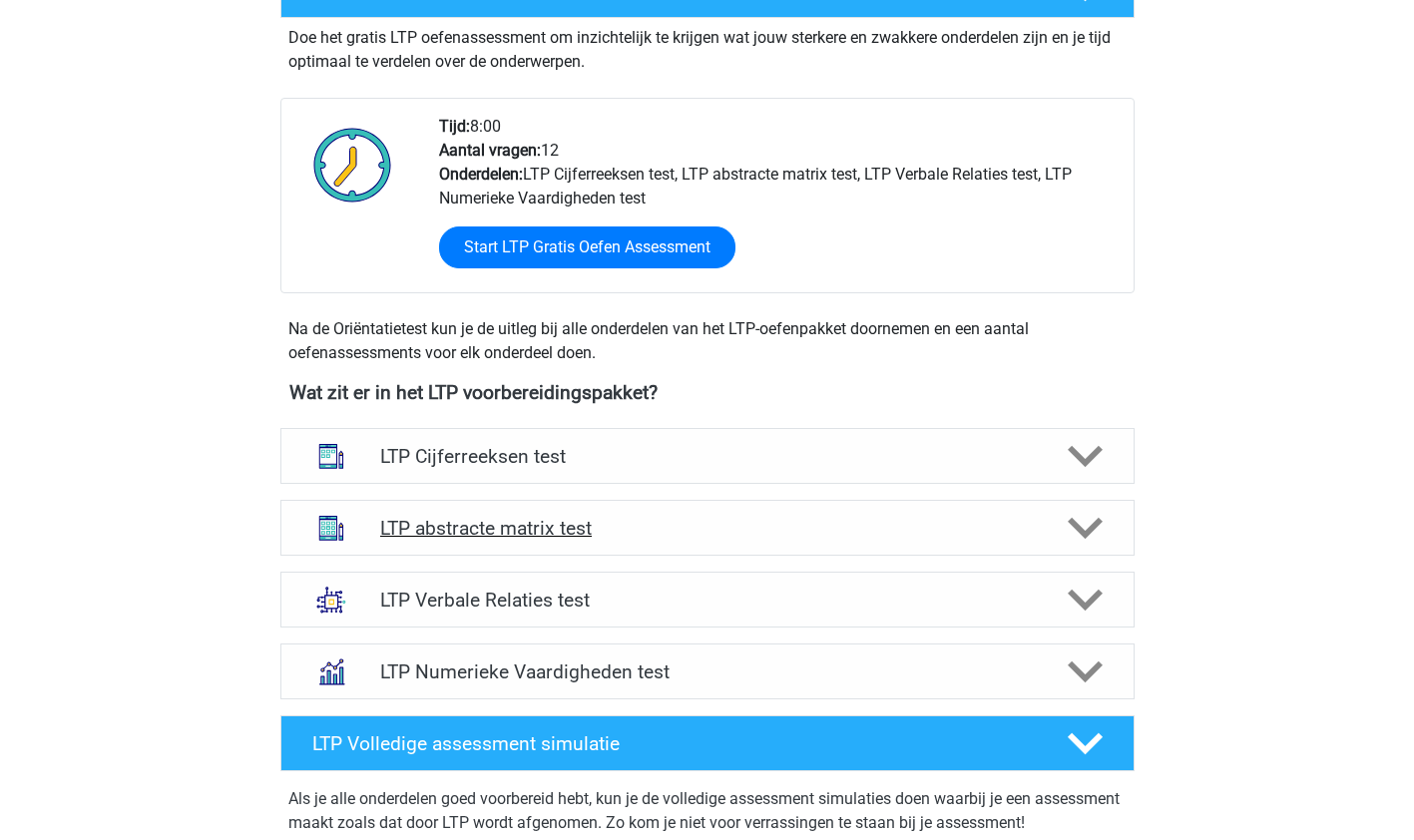 click on "LTP abstracte matrix test" at bounding box center (707, 528) 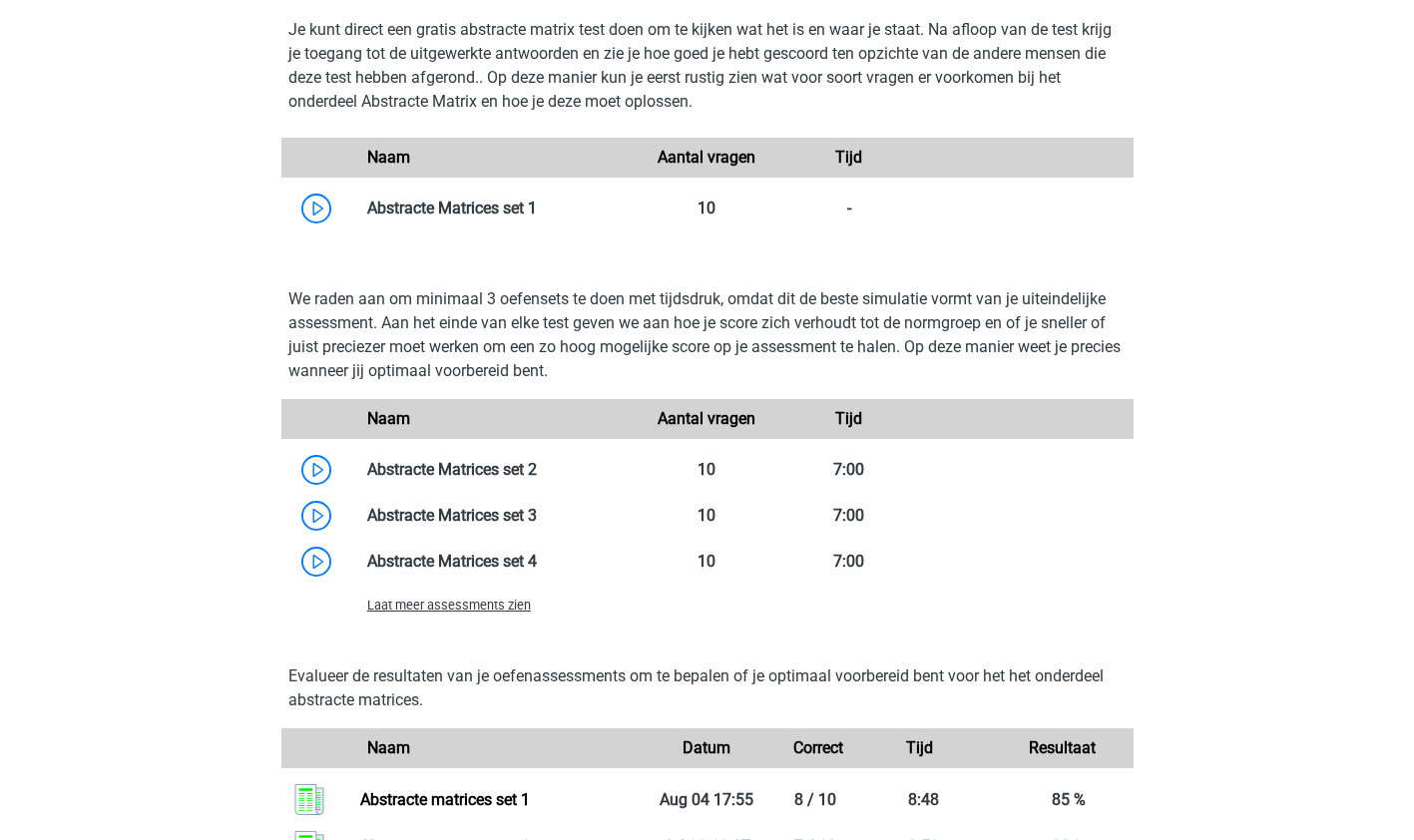 scroll, scrollTop: 1229, scrollLeft: 0, axis: vertical 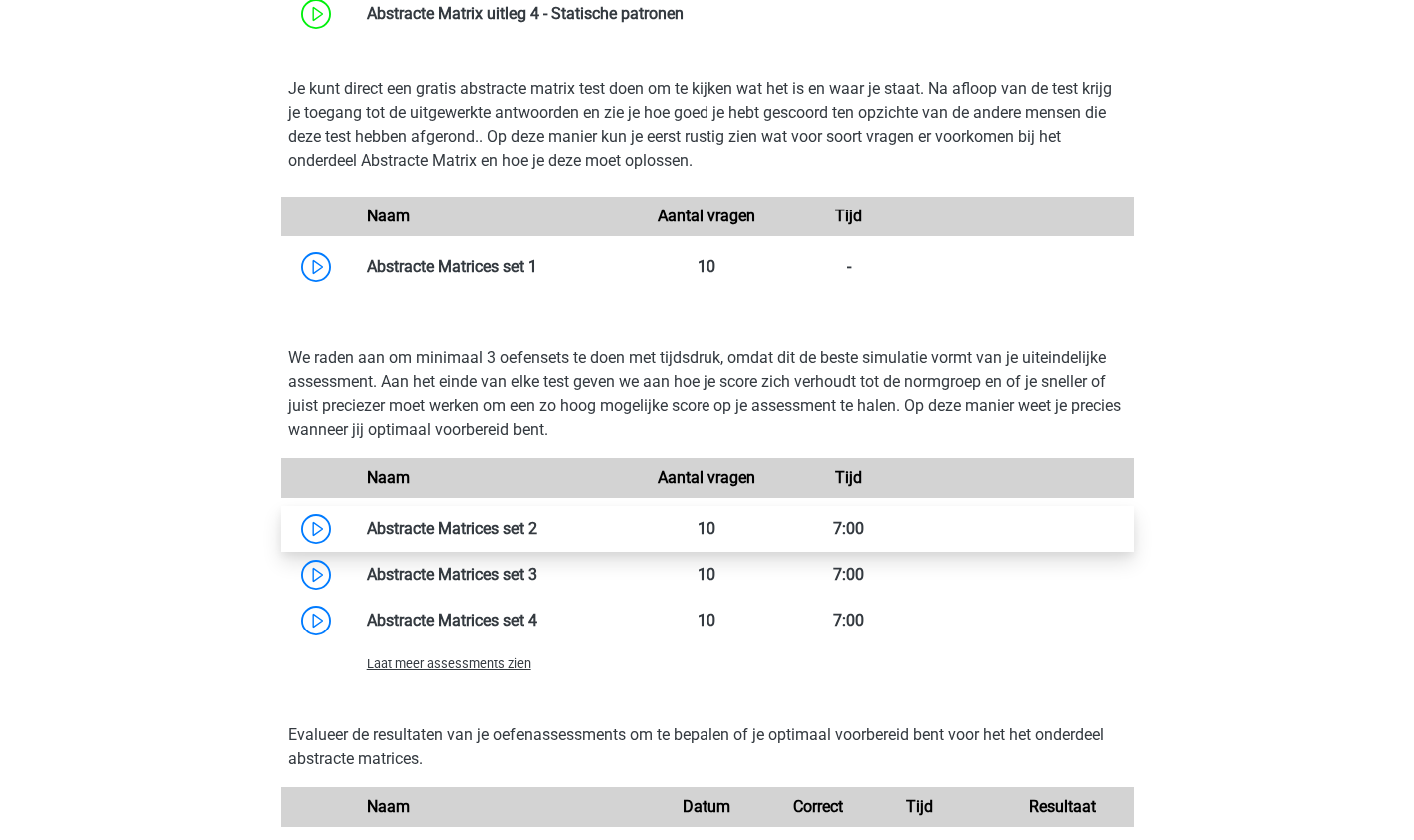click at bounding box center (537, 528) 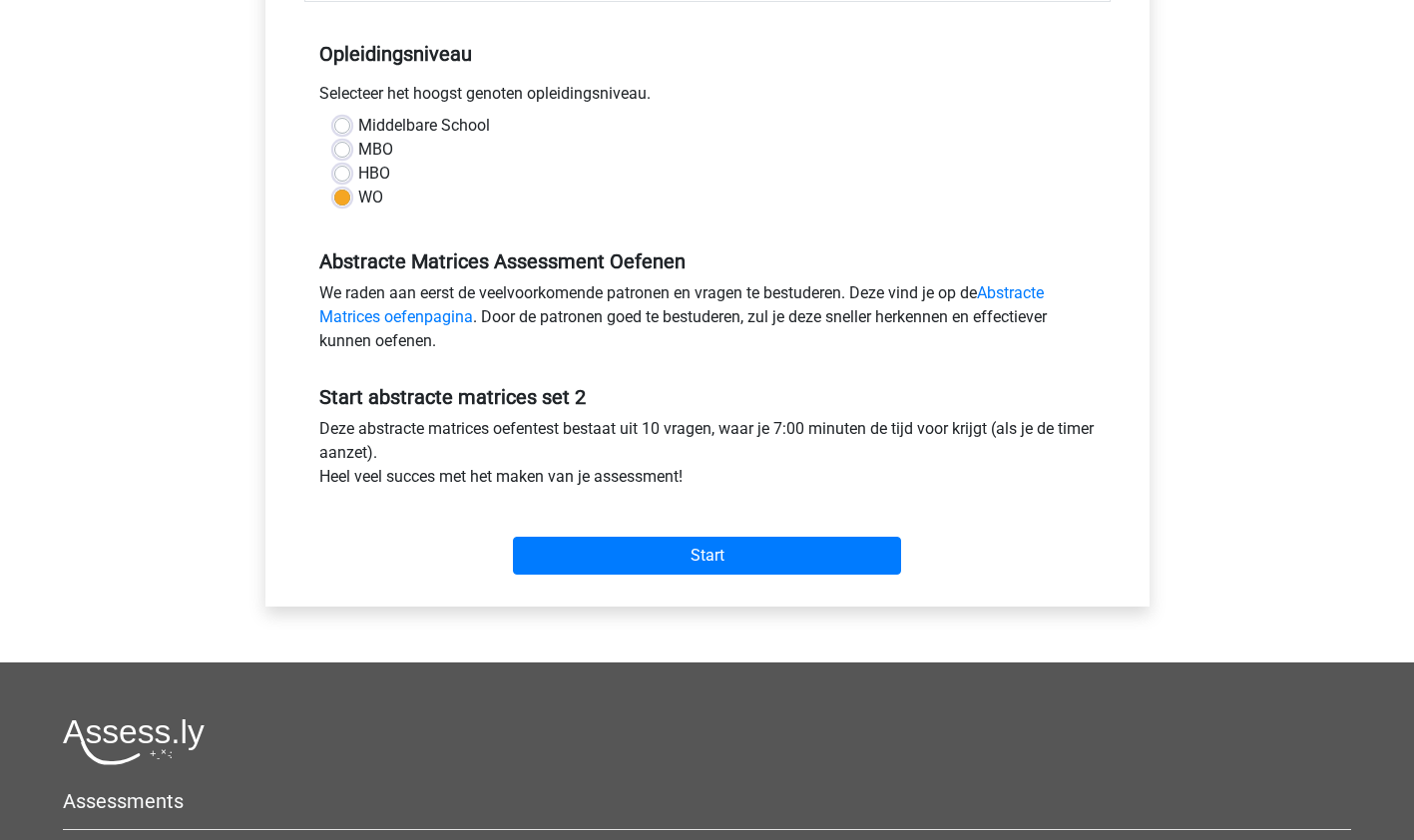 scroll, scrollTop: 388, scrollLeft: 0, axis: vertical 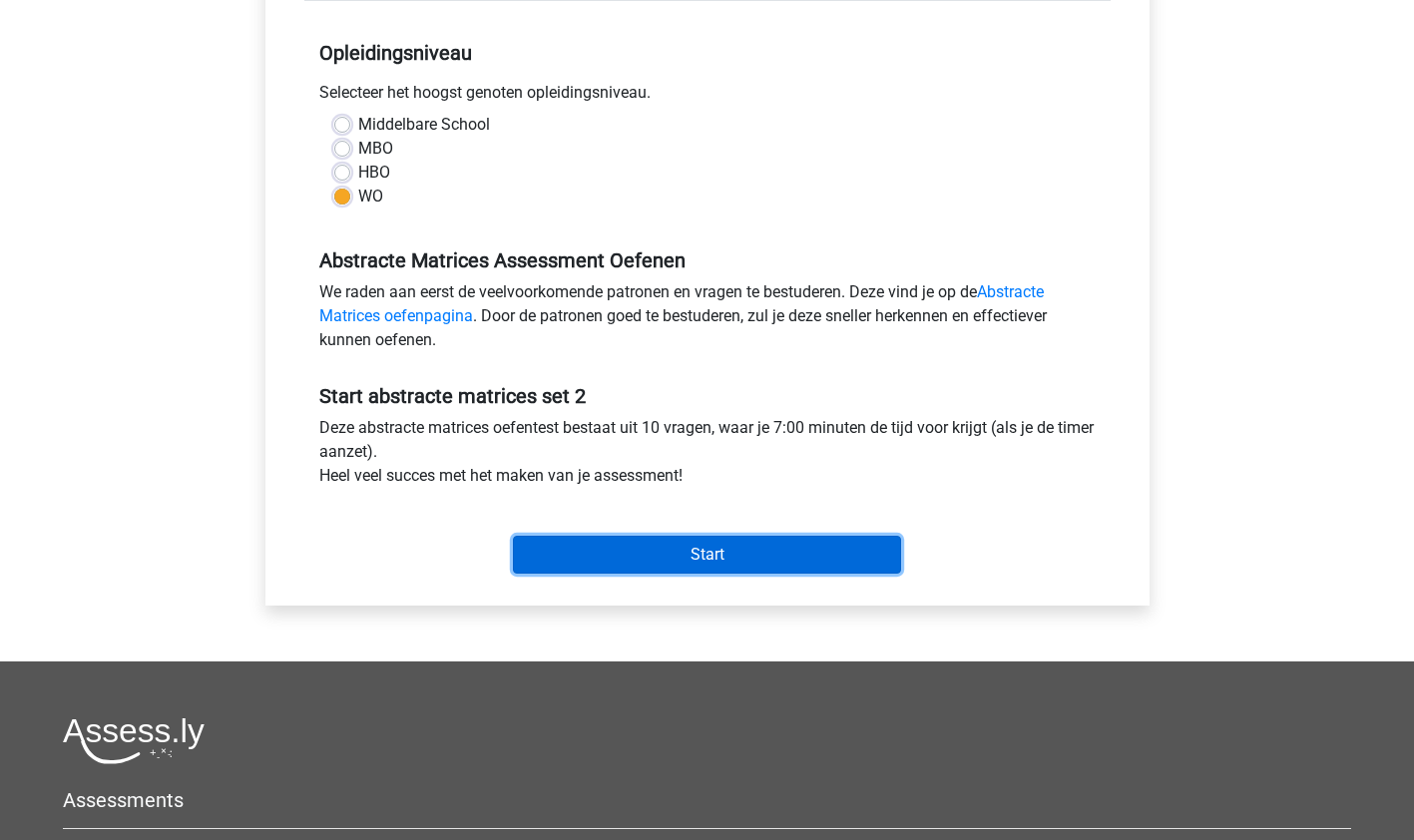 click on "Start" at bounding box center [707, 555] 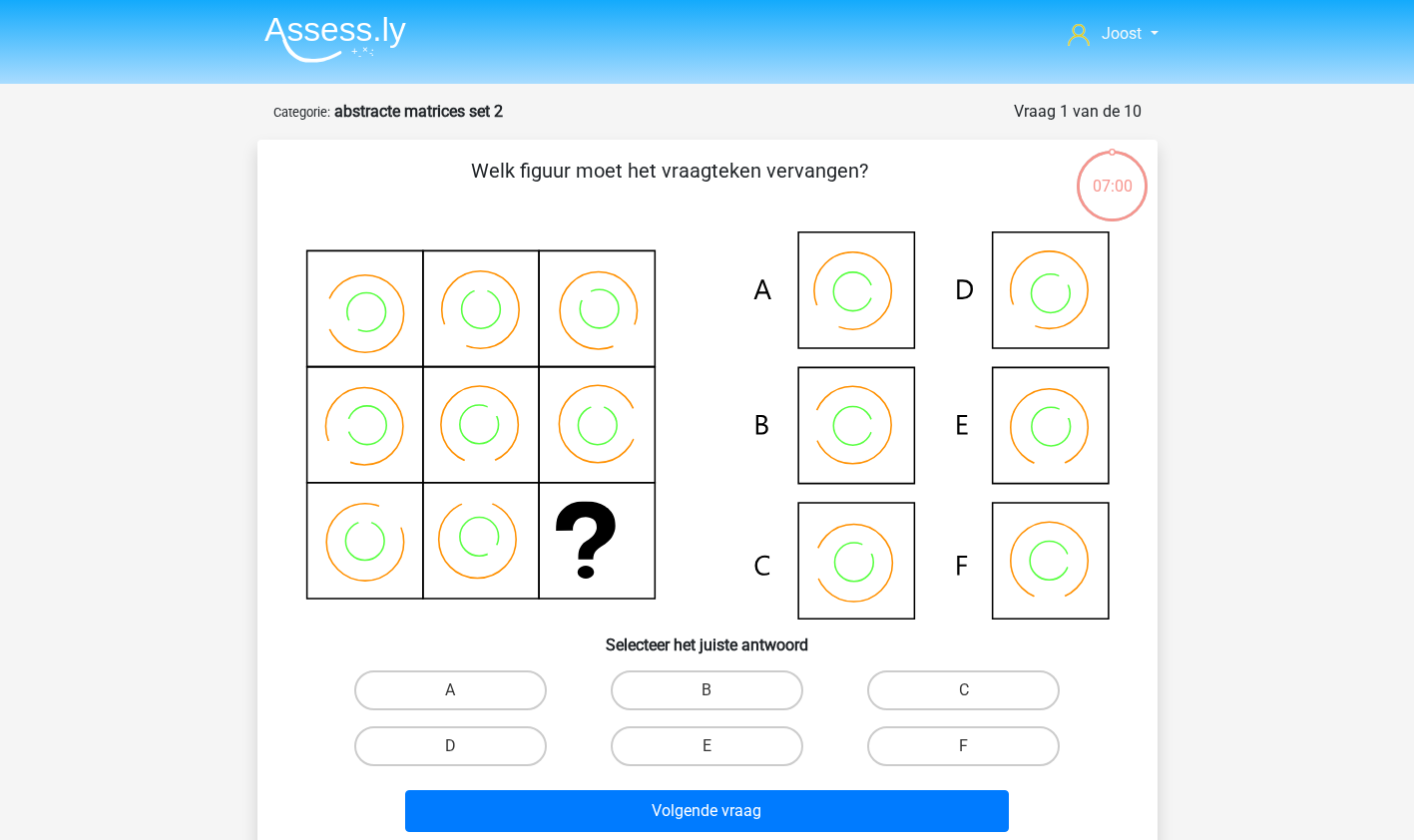 scroll, scrollTop: 0, scrollLeft: 0, axis: both 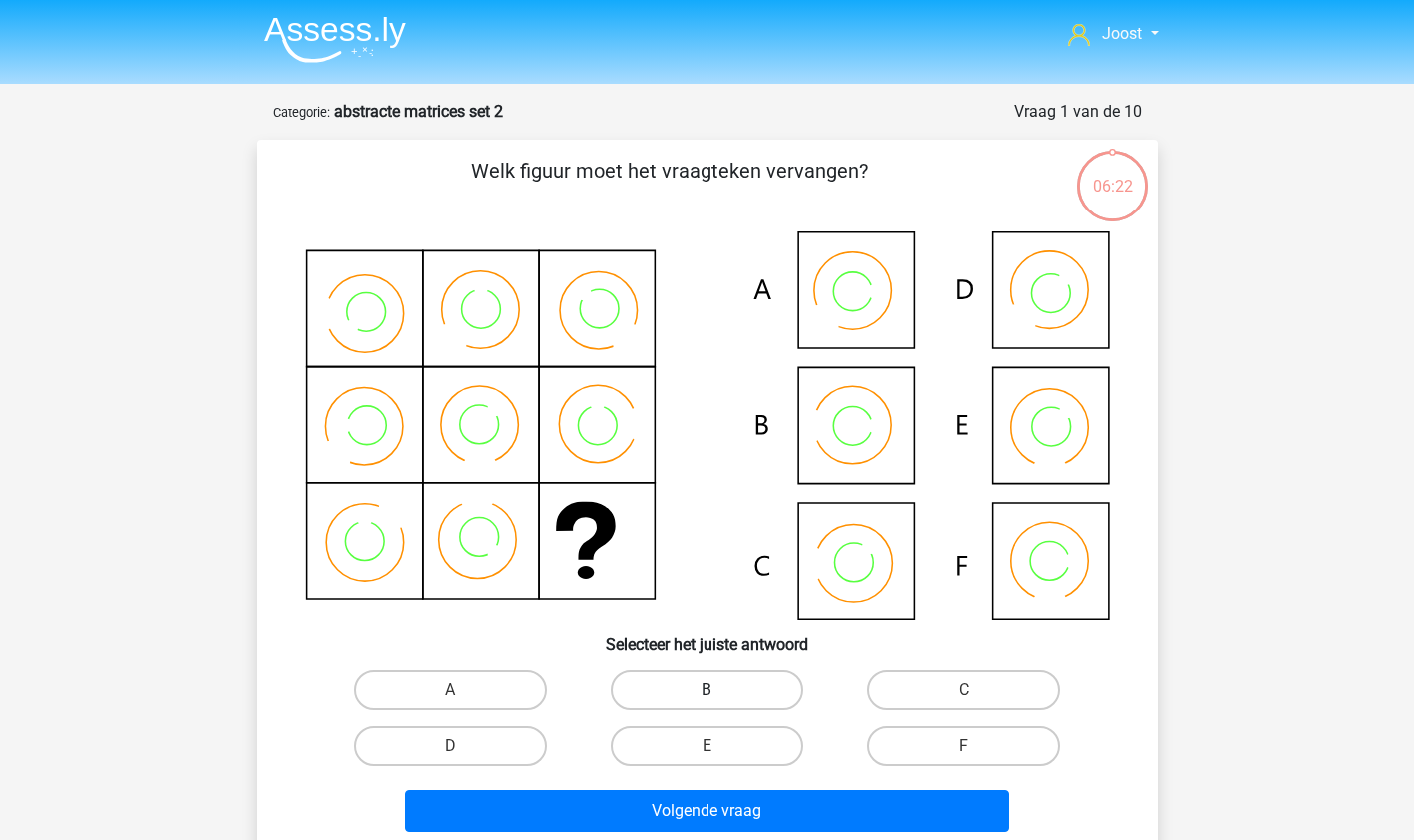 click on "B" at bounding box center [707, 690] 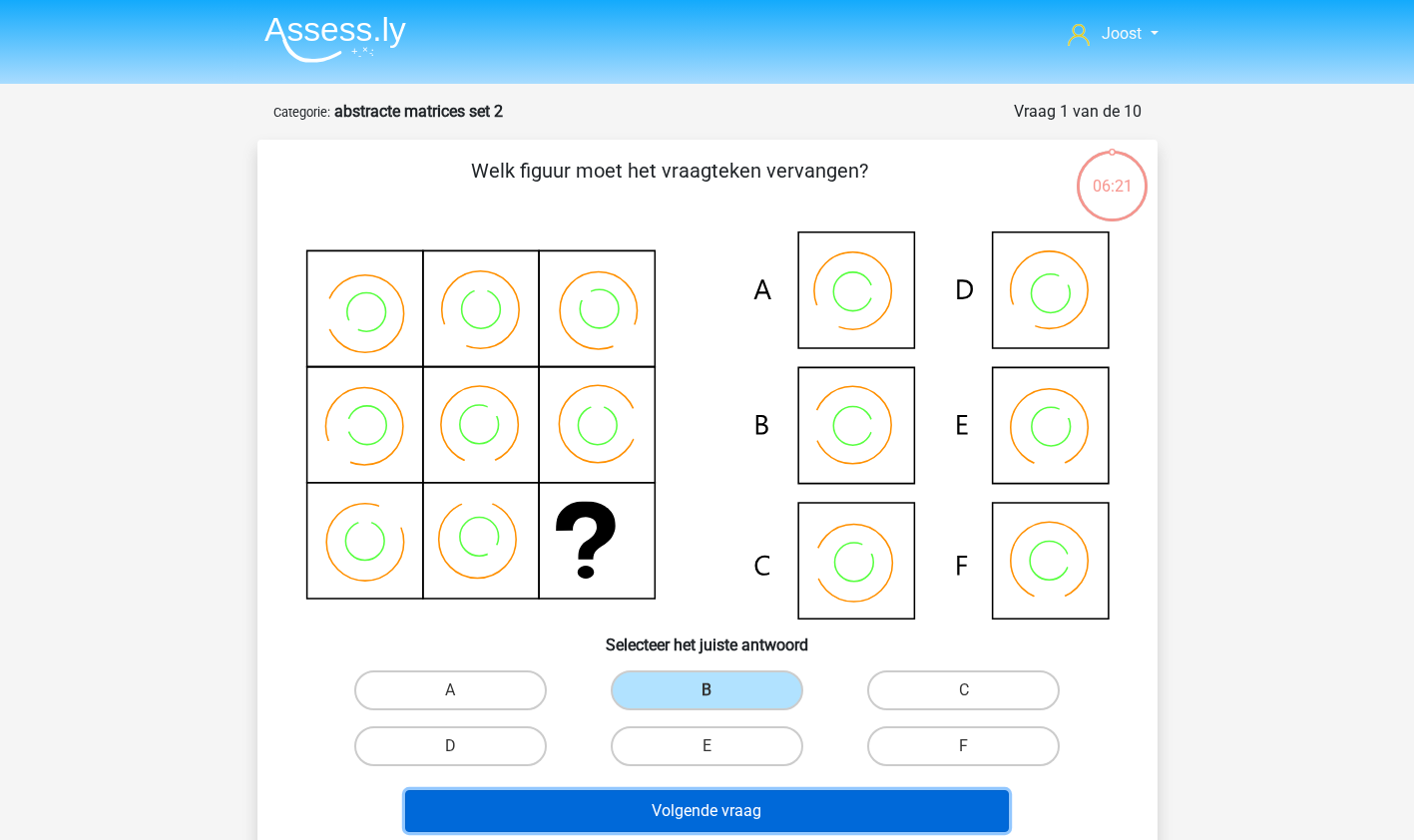 click on "Volgende vraag" at bounding box center [707, 811] 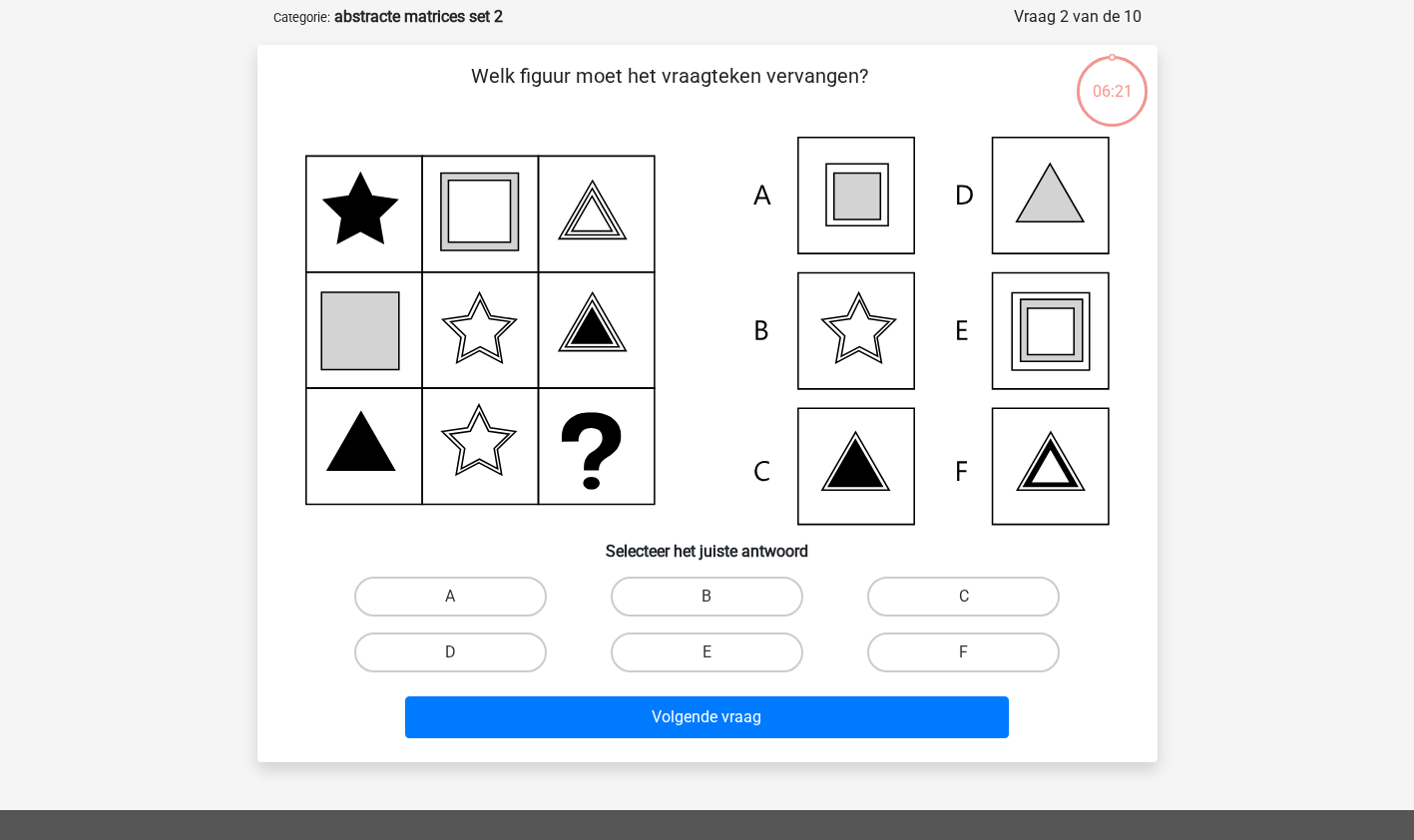 scroll, scrollTop: 100, scrollLeft: 0, axis: vertical 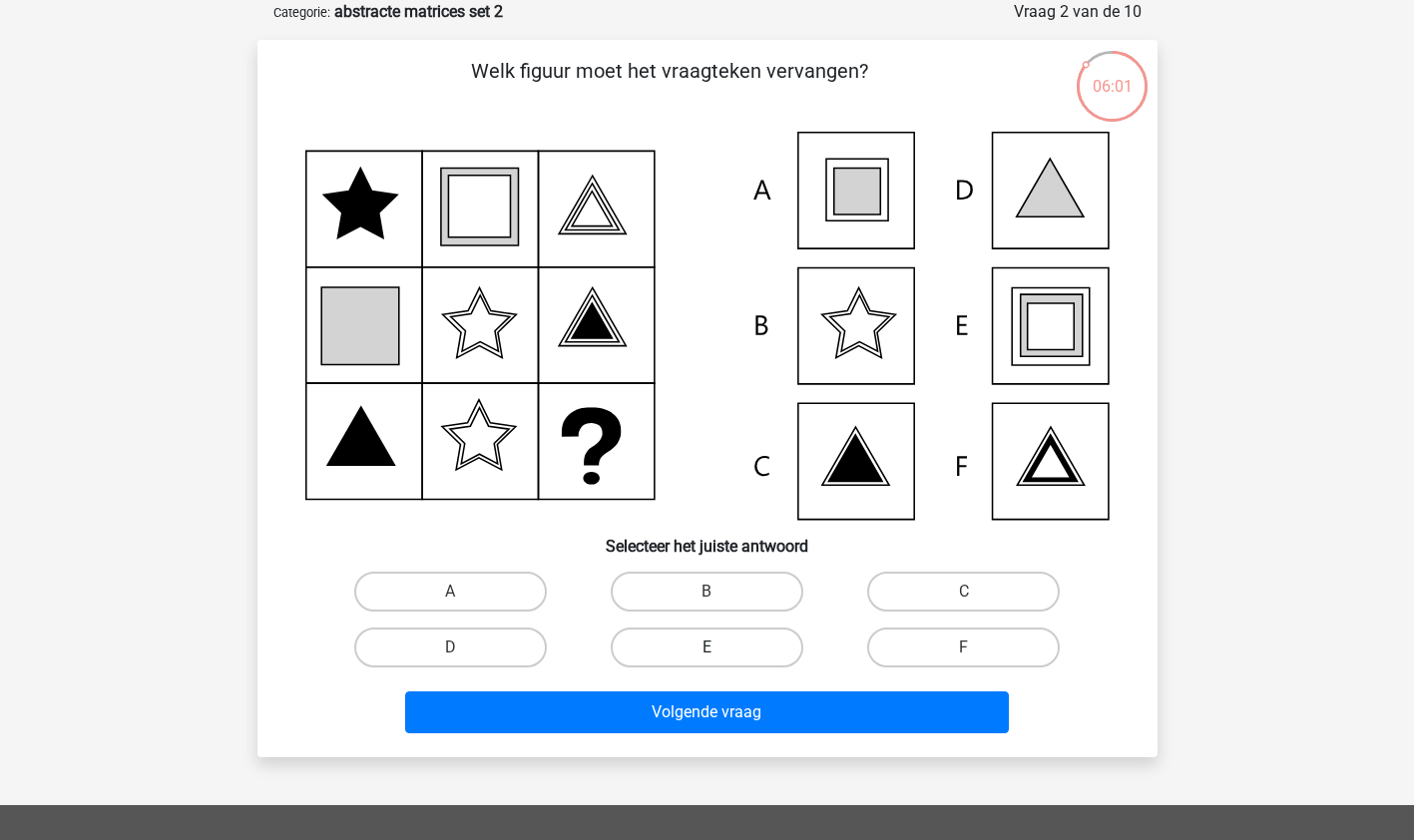 click on "E" at bounding box center [707, 647] 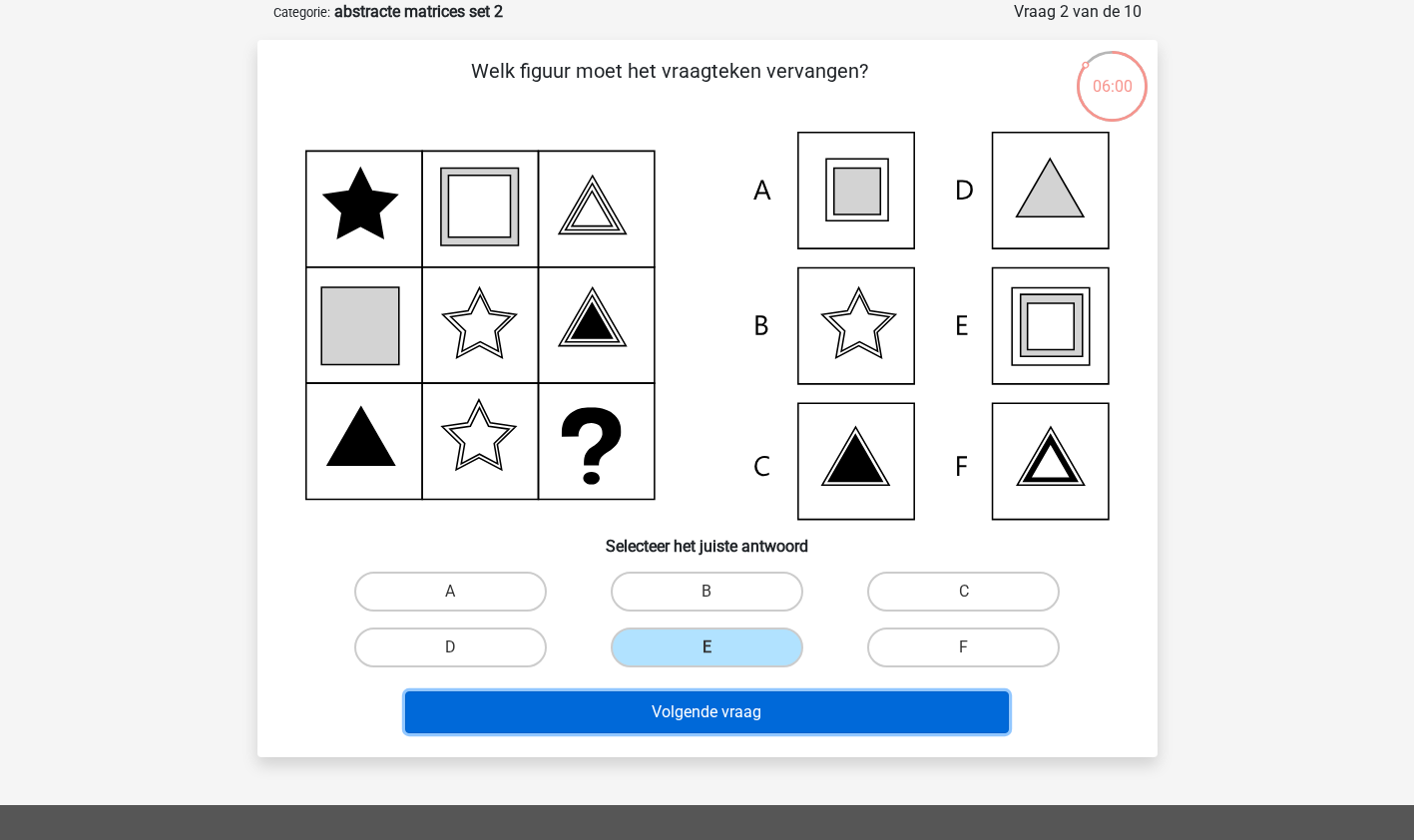 click on "Volgende vraag" at bounding box center [707, 712] 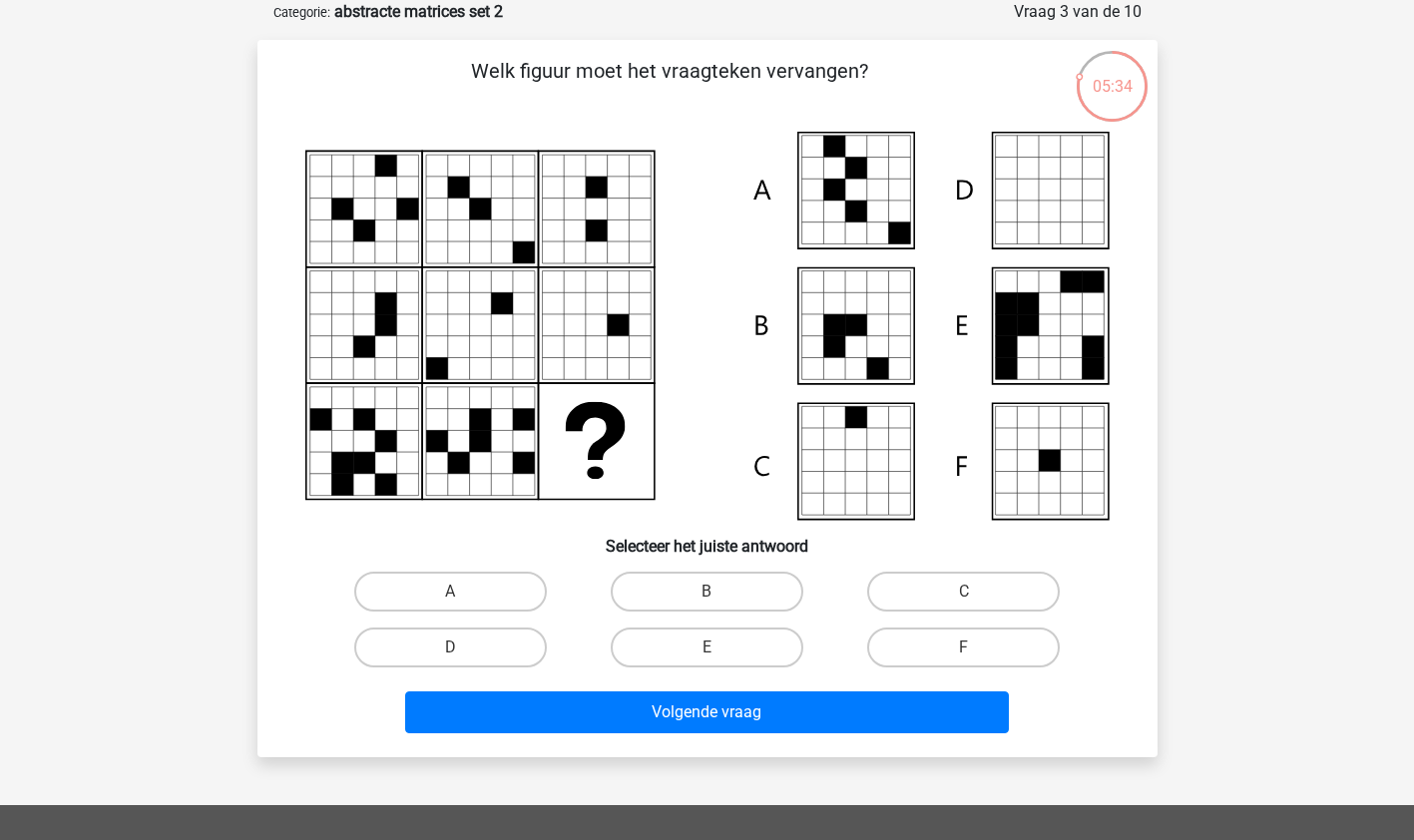 click on "A" at bounding box center (456, 598) 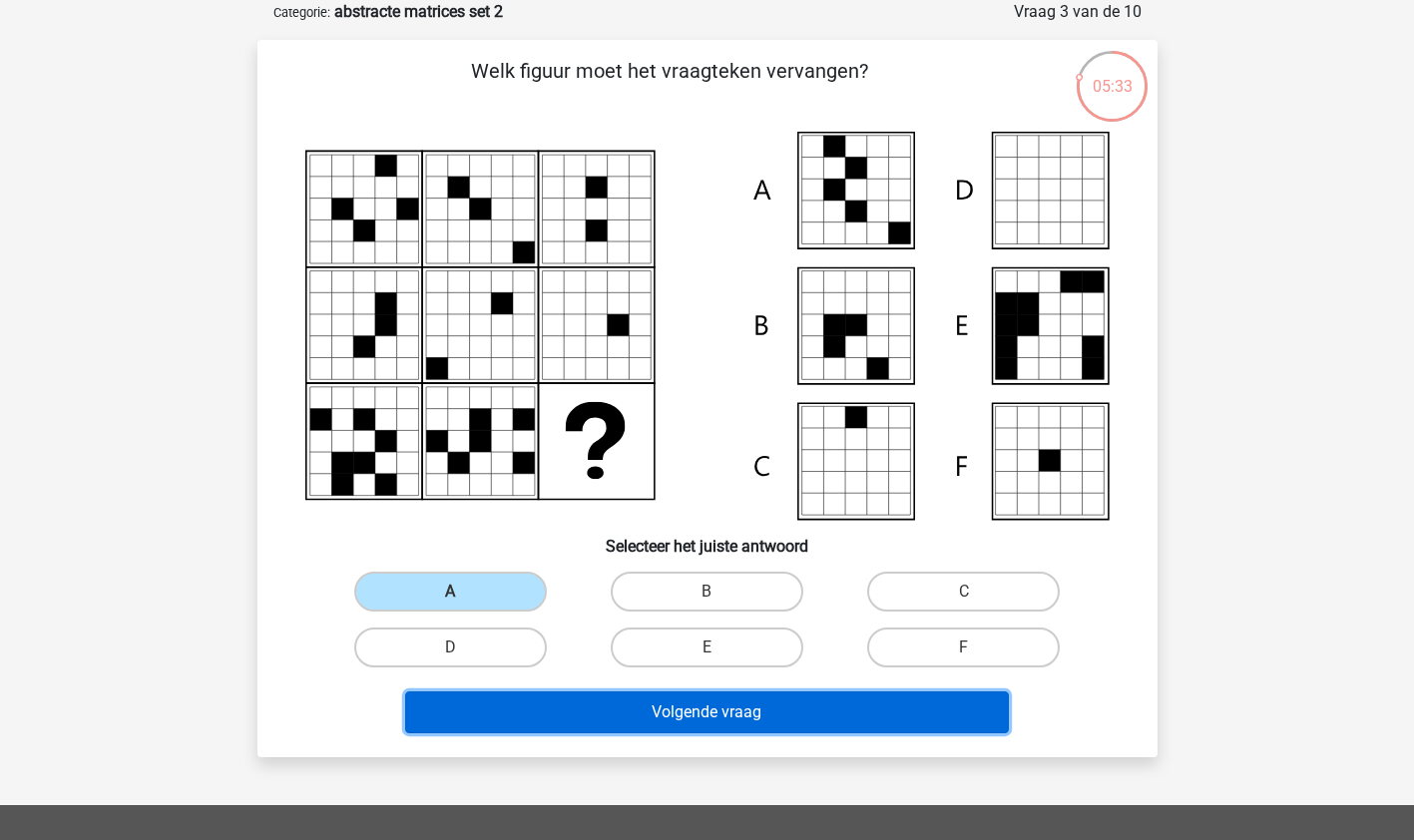 click on "Volgende vraag" at bounding box center (707, 712) 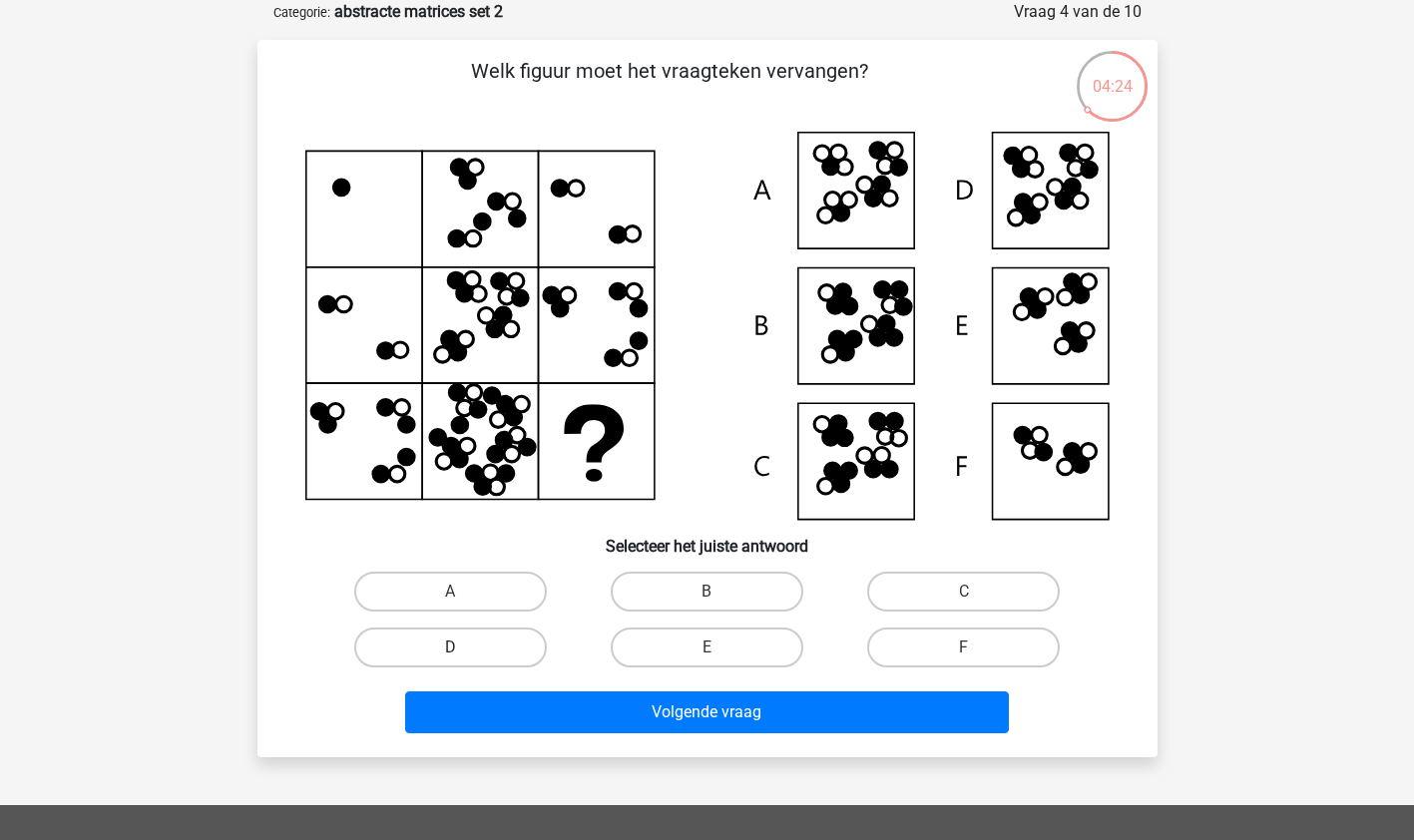 click on "D" at bounding box center [450, 647] 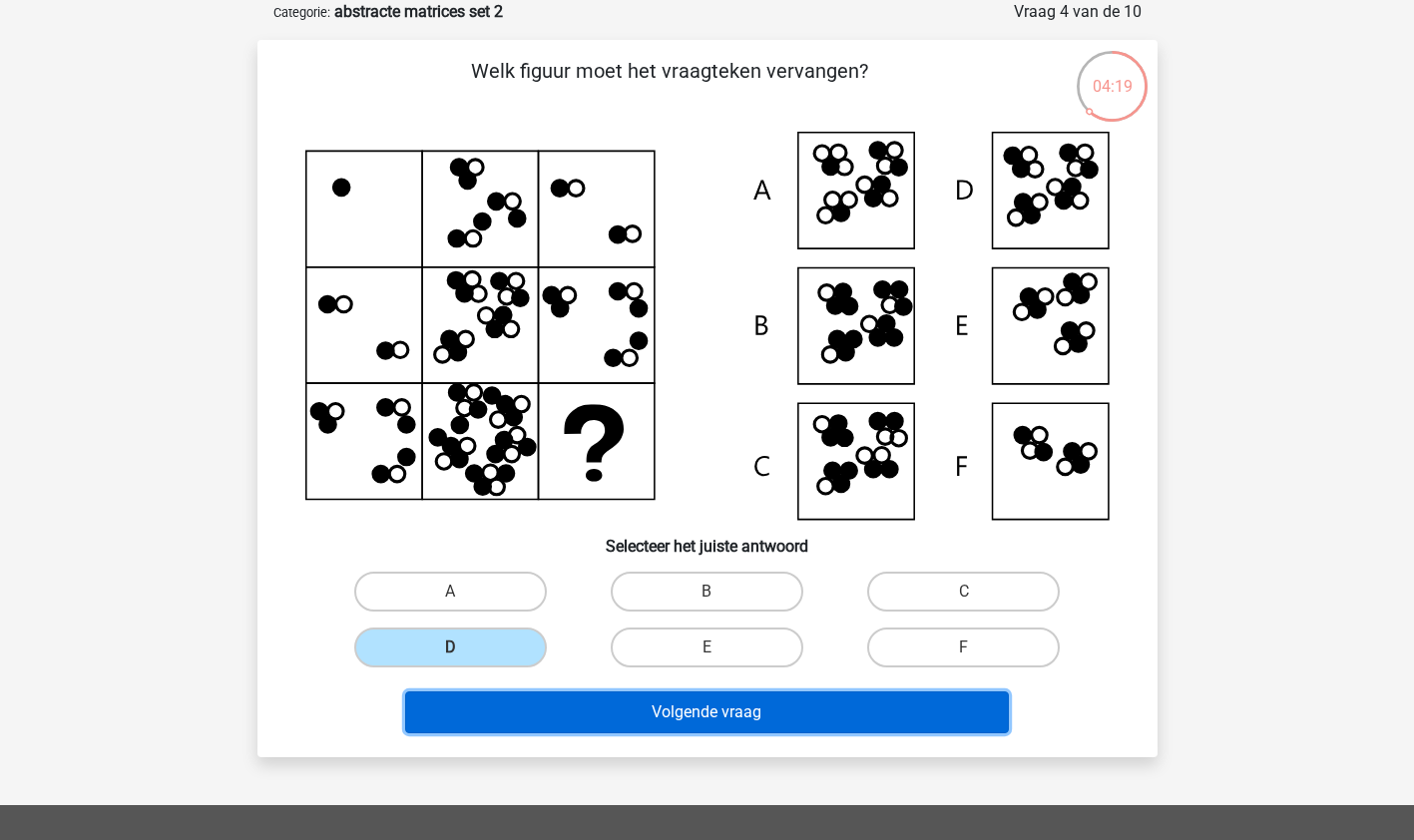 click on "Volgende vraag" at bounding box center (707, 712) 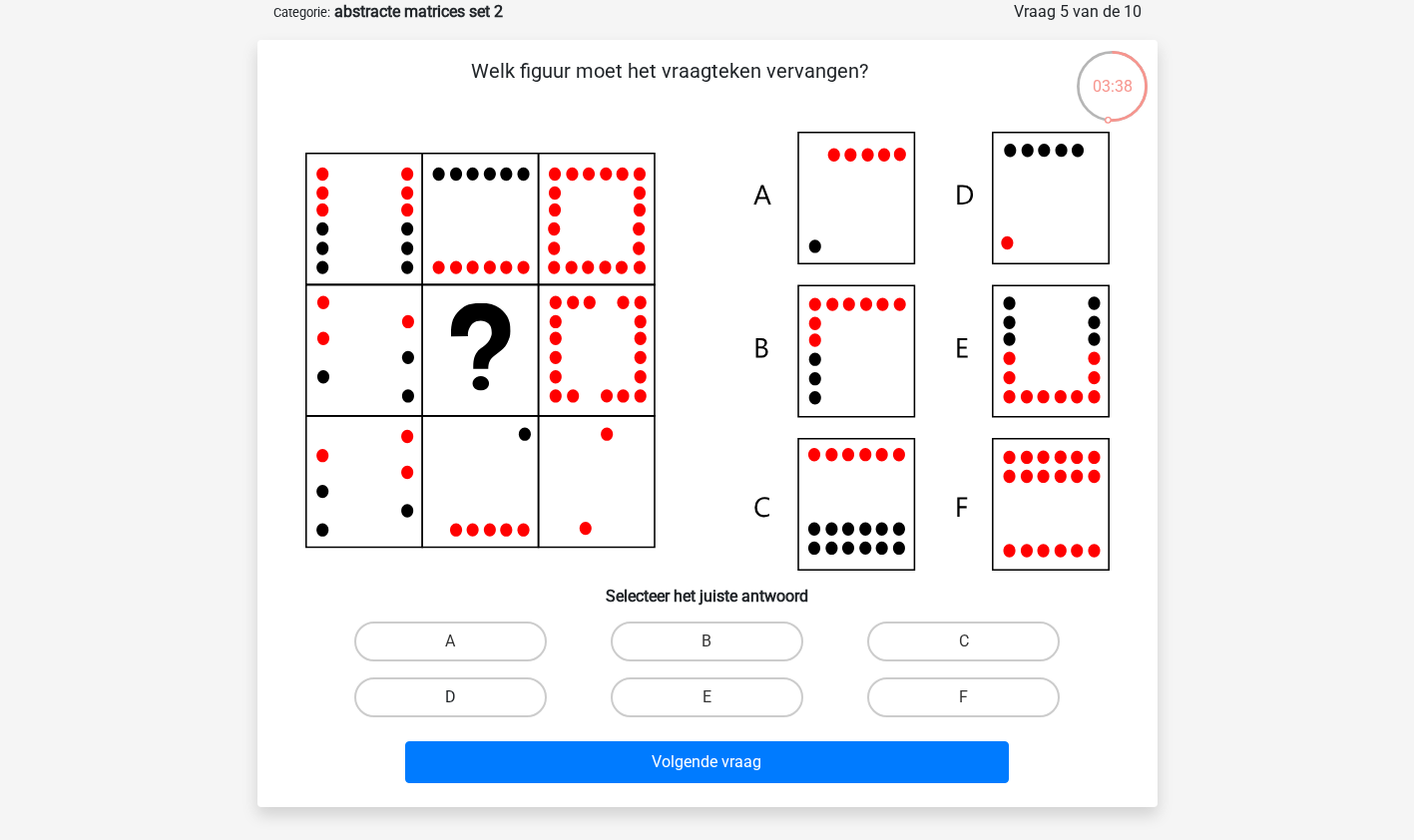 click on "D" at bounding box center [450, 697] 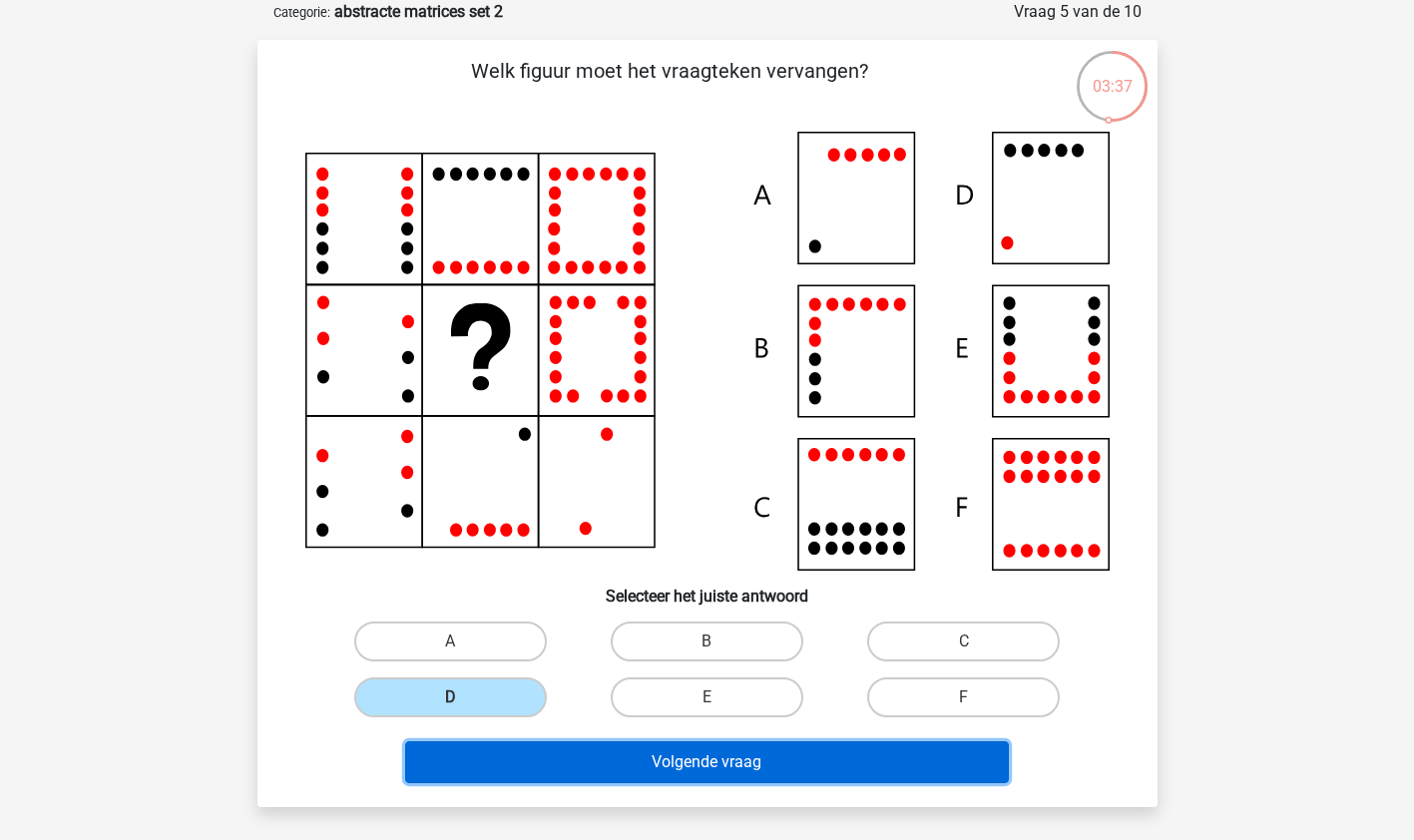 click on "Volgende vraag" at bounding box center (707, 762) 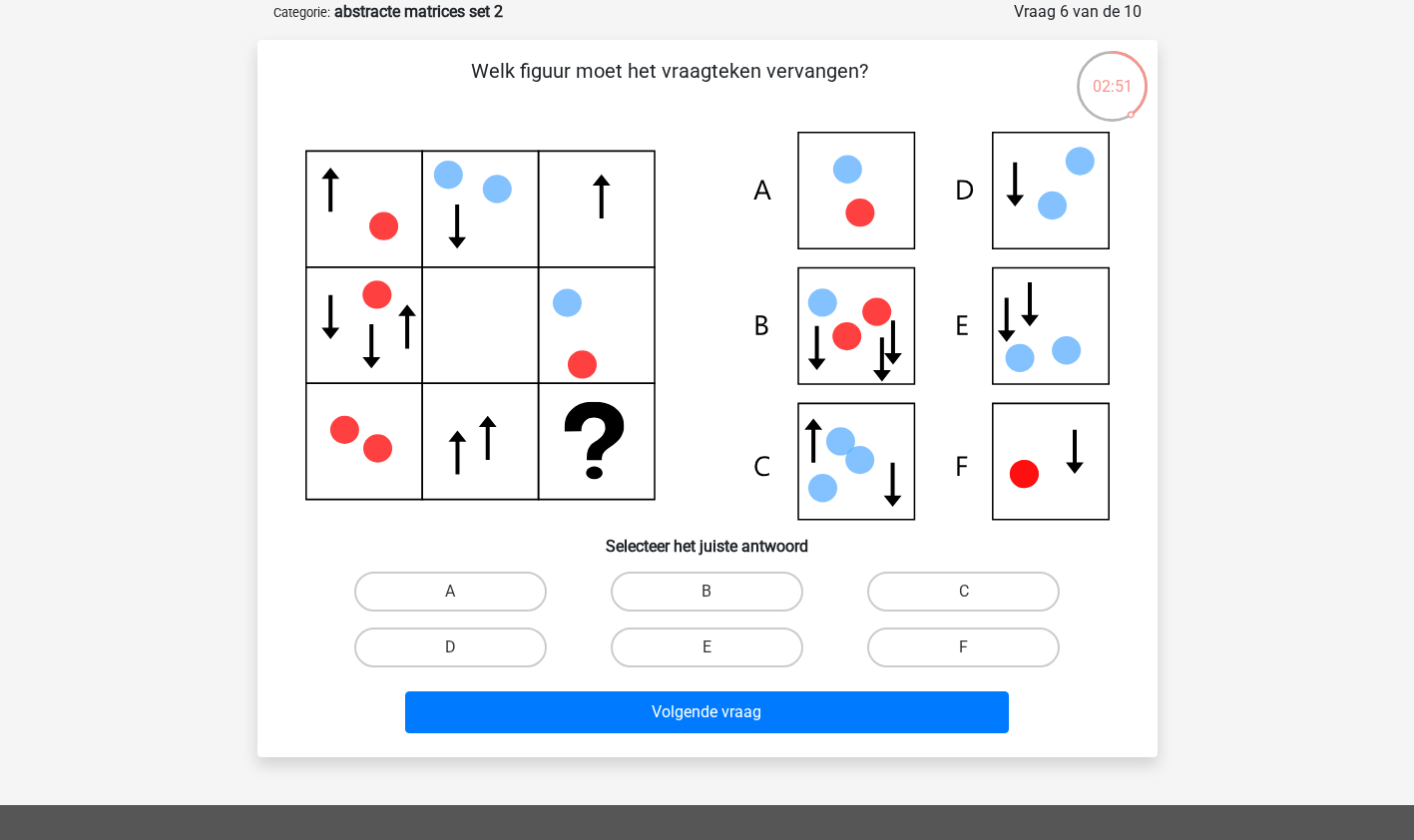 click on "E" at bounding box center [712, 653] 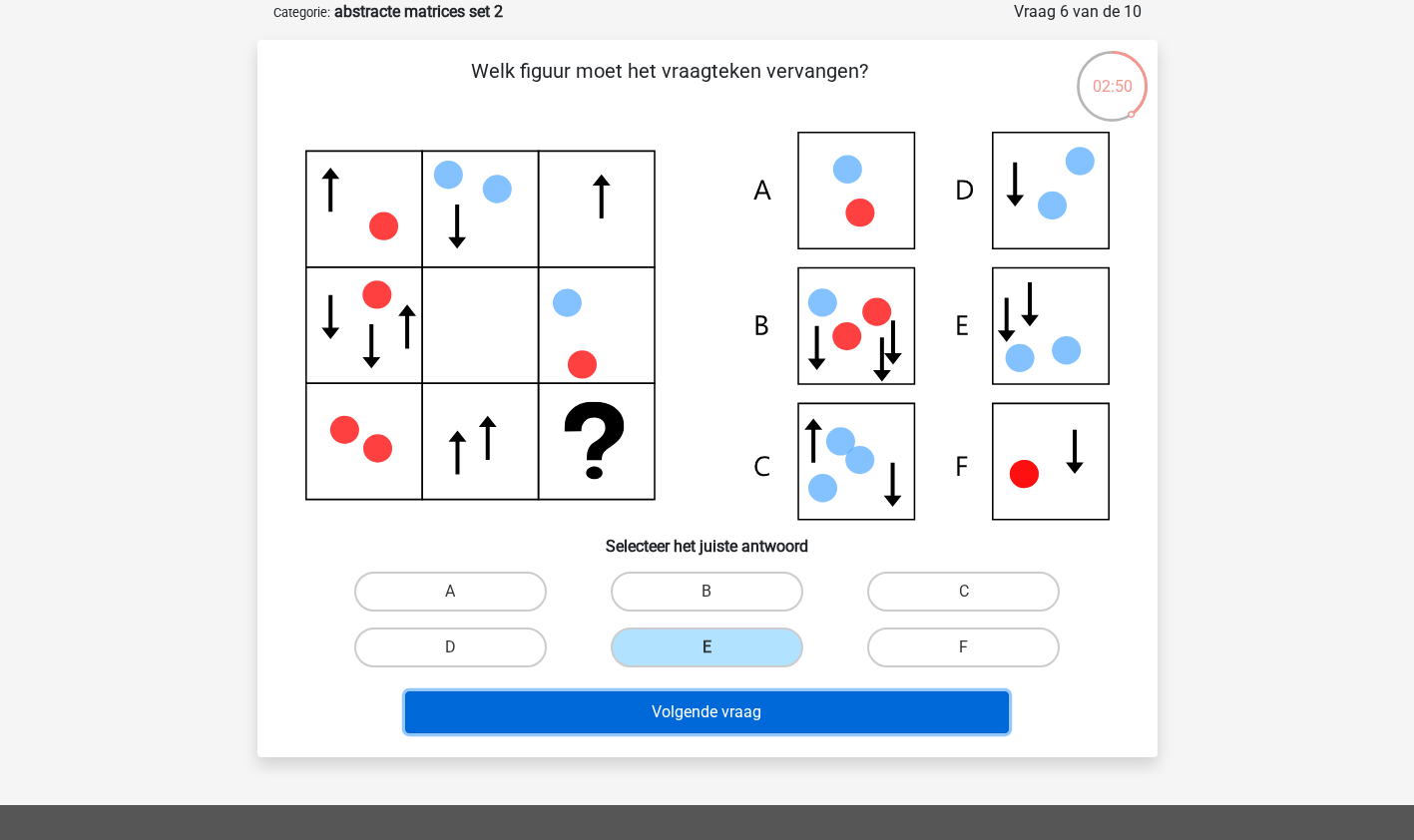 click on "Volgende vraag" at bounding box center [707, 712] 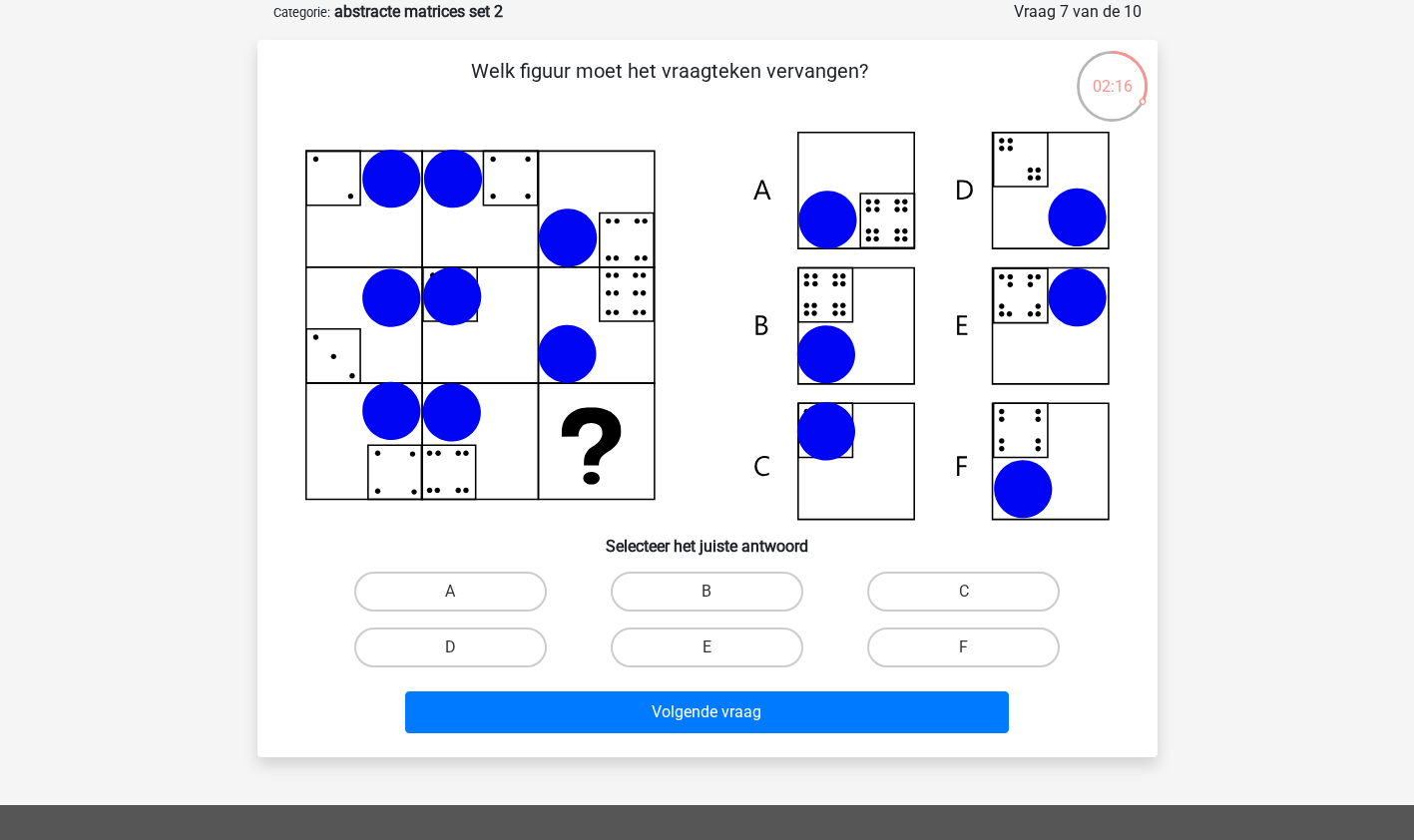 click on "A" at bounding box center (456, 598) 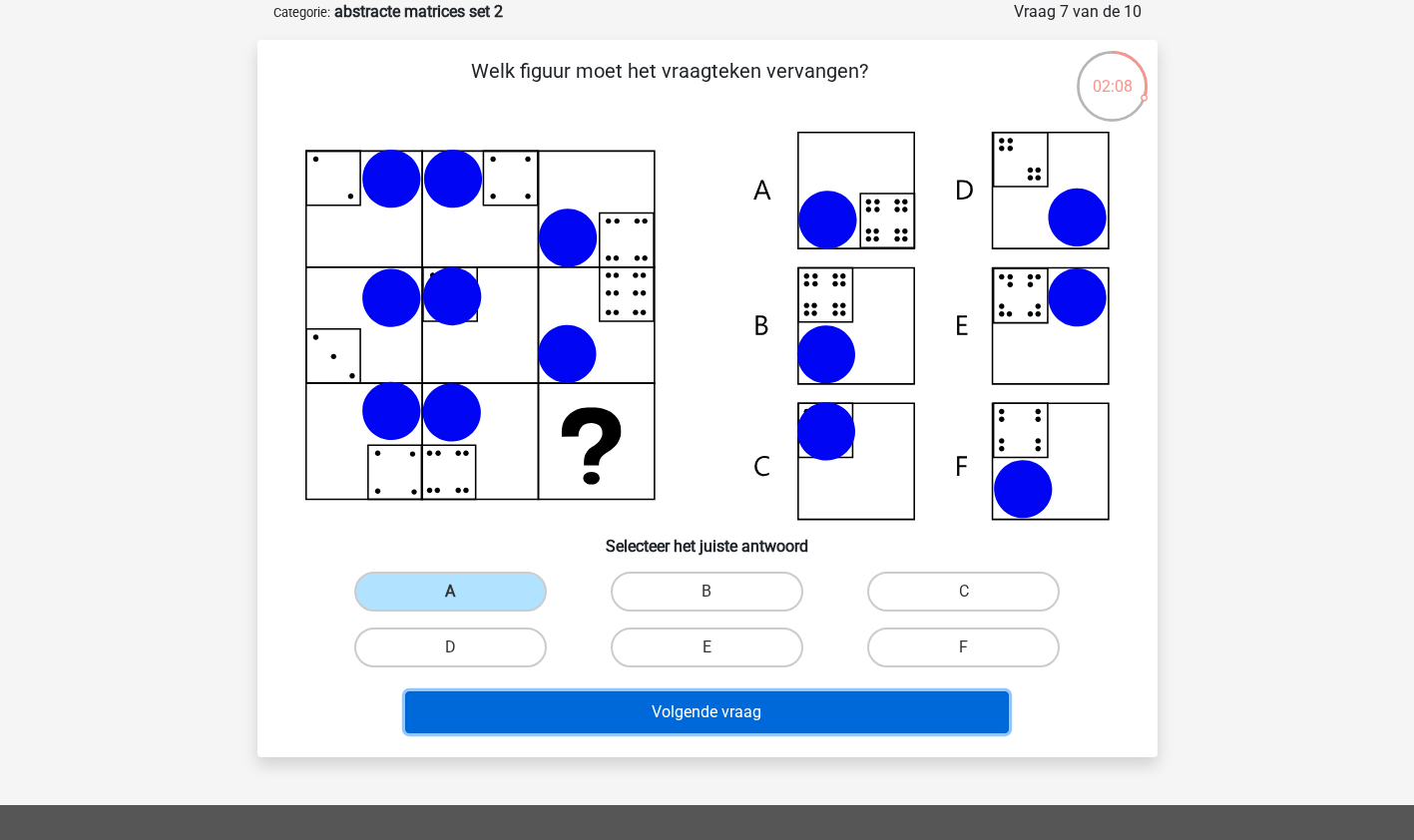 click on "Volgende vraag" at bounding box center (707, 712) 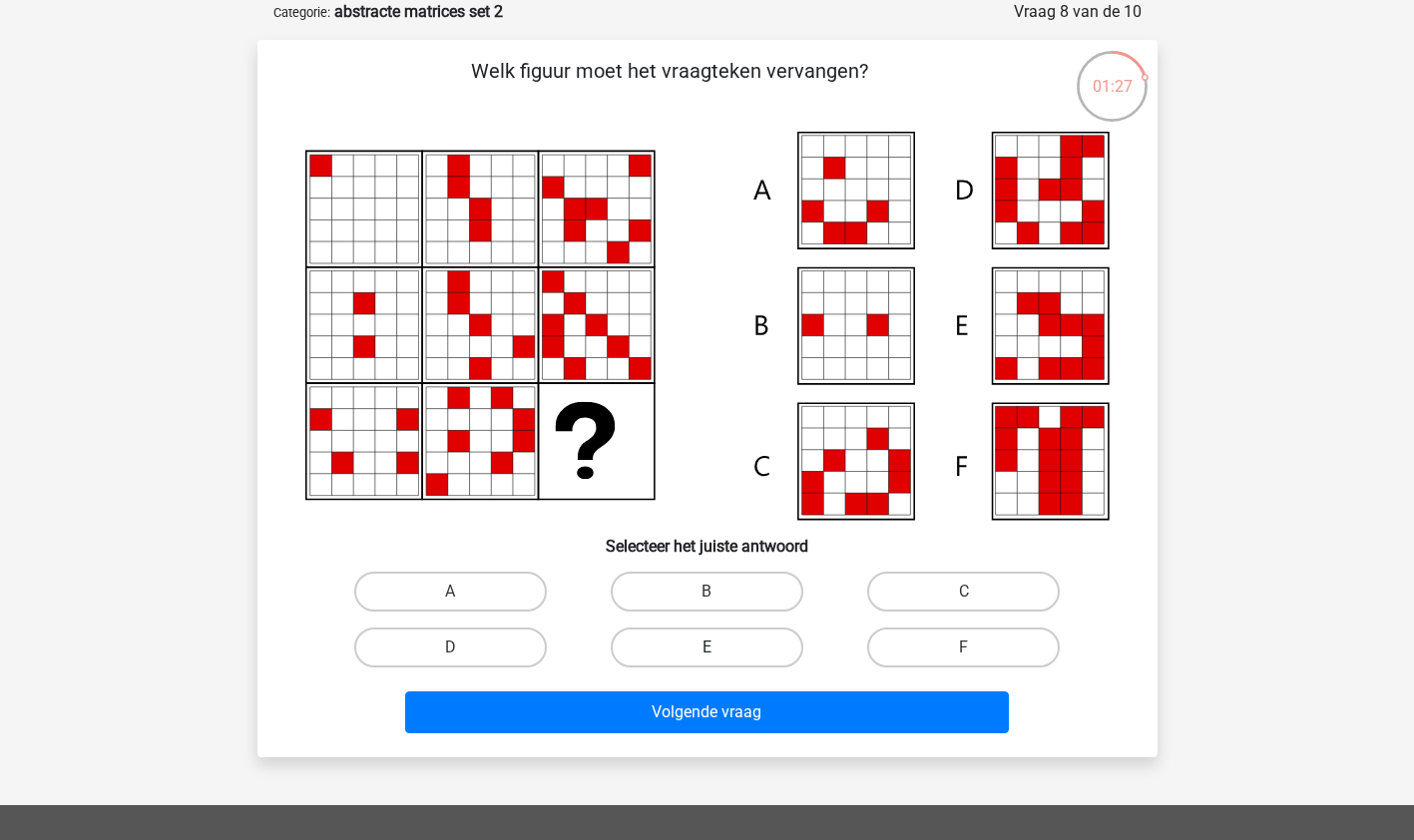 click on "E" at bounding box center (707, 647) 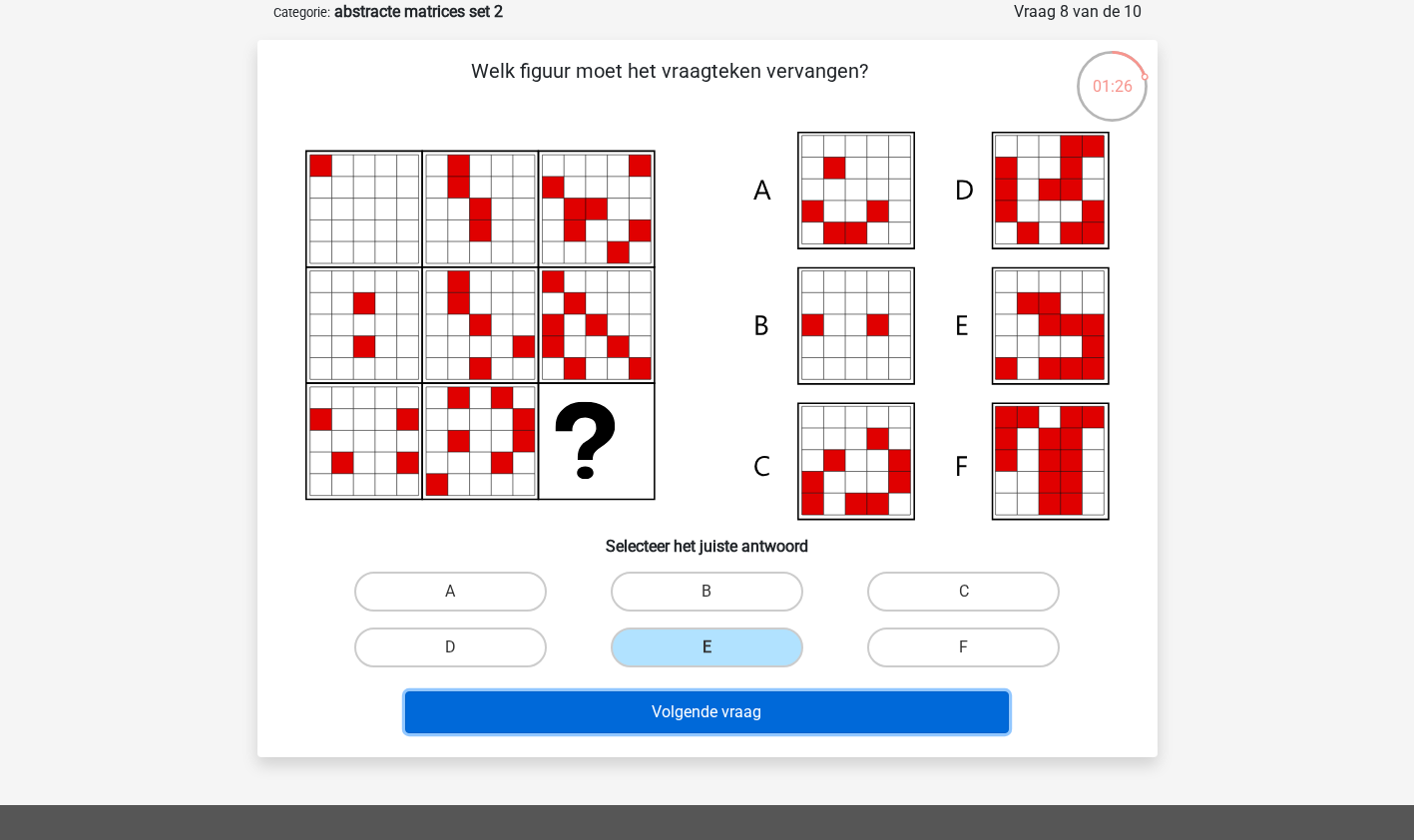 click on "Volgende vraag" at bounding box center (707, 712) 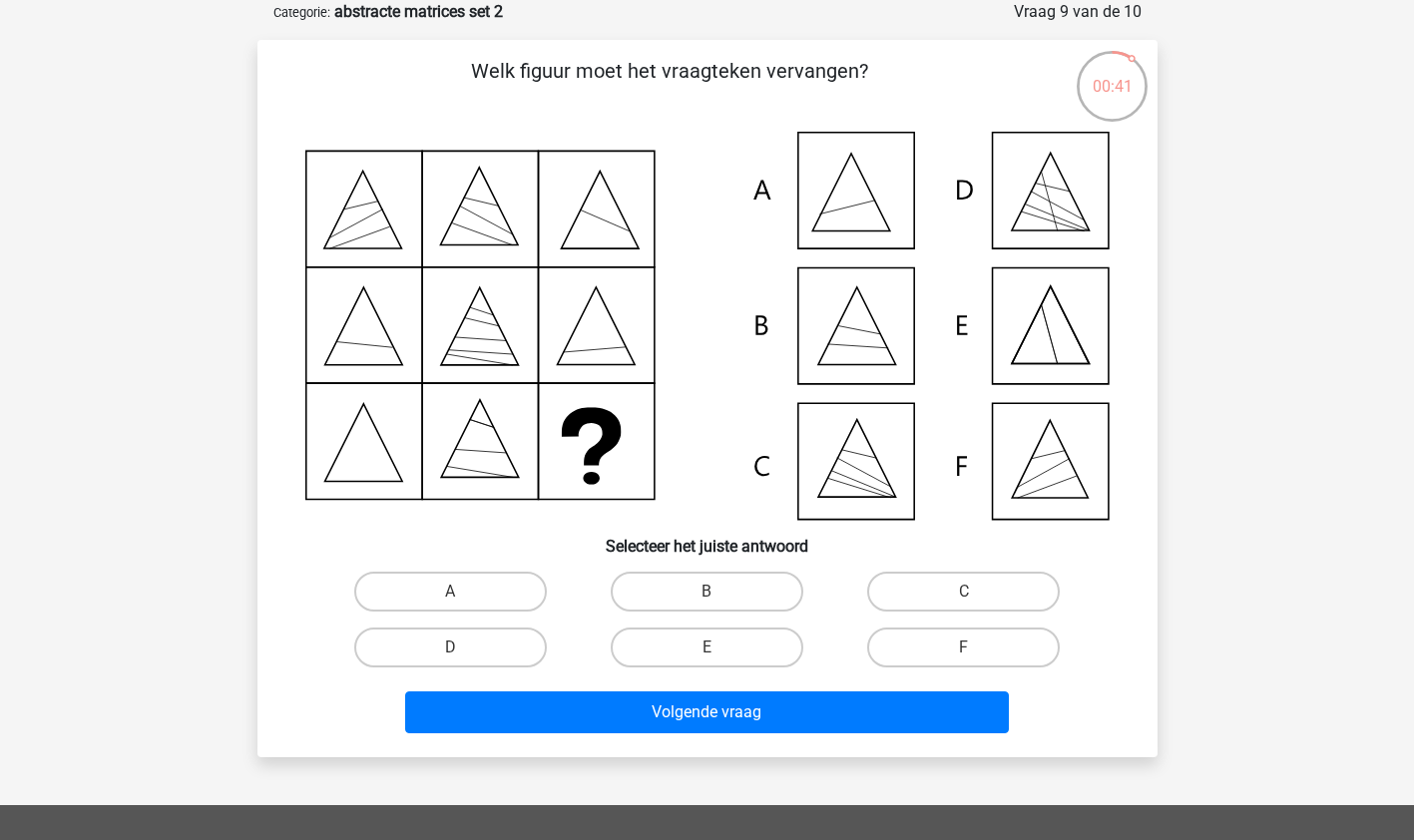 click on "F" at bounding box center [963, 647] 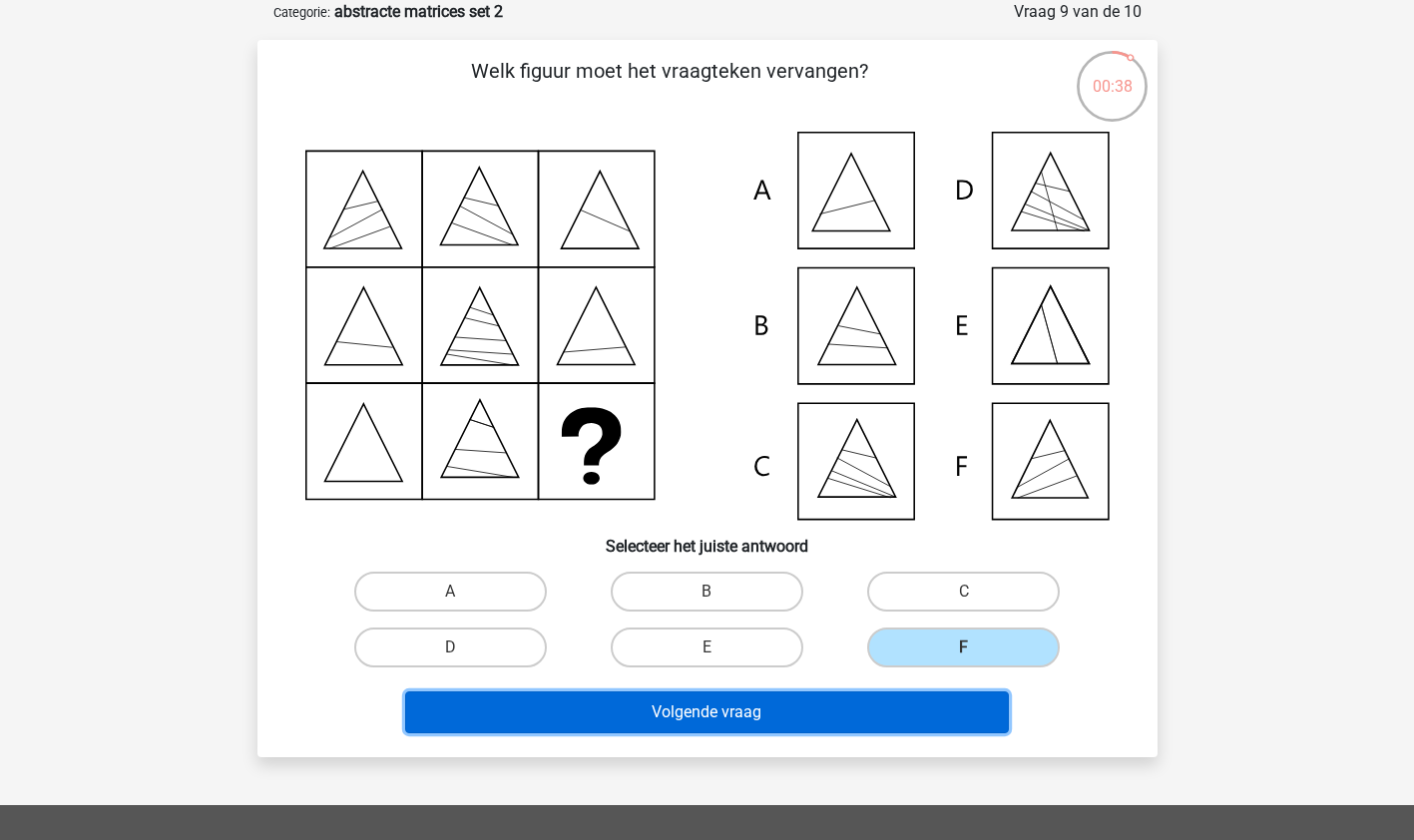 click on "Volgende vraag" at bounding box center (707, 712) 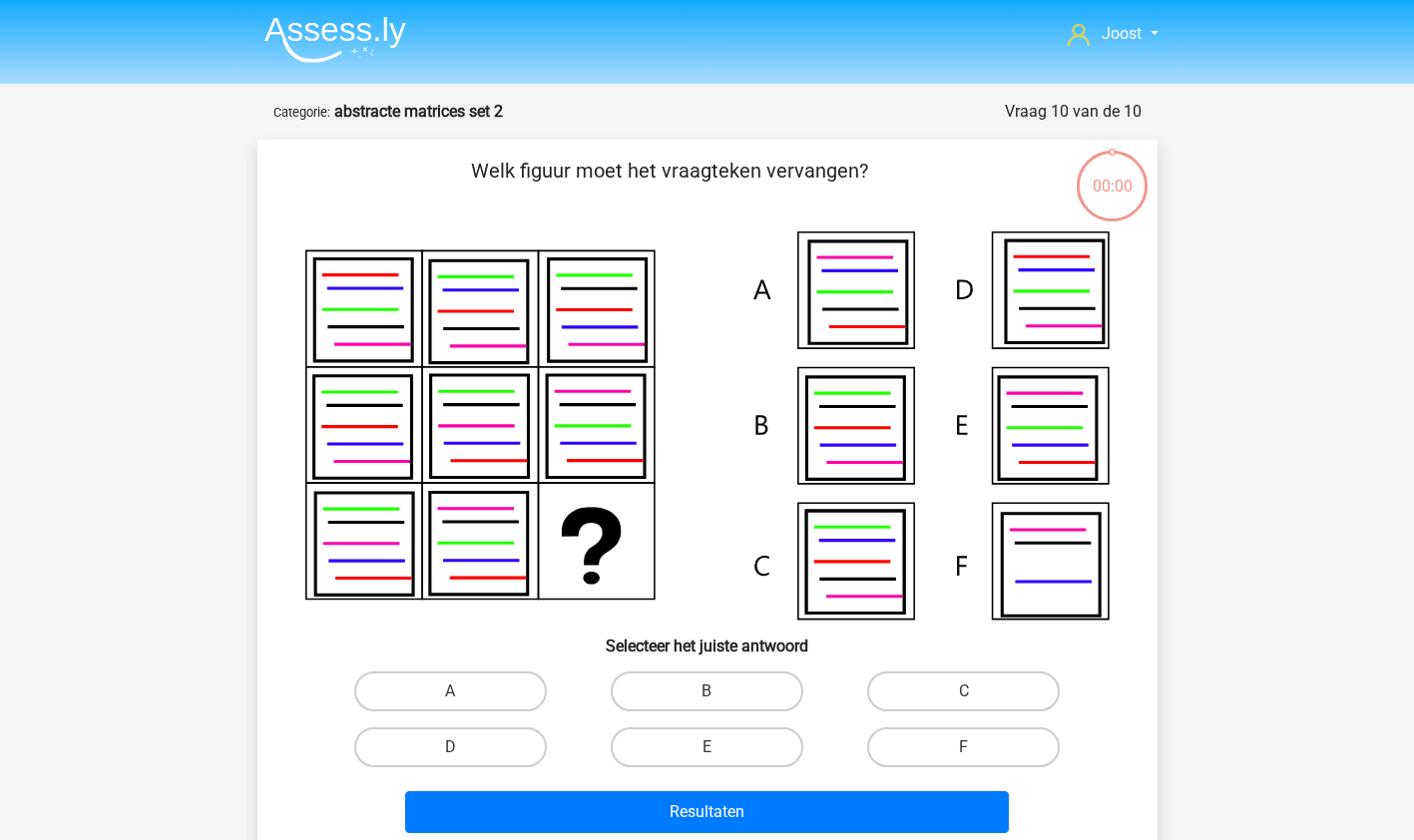 scroll, scrollTop: 100, scrollLeft: 0, axis: vertical 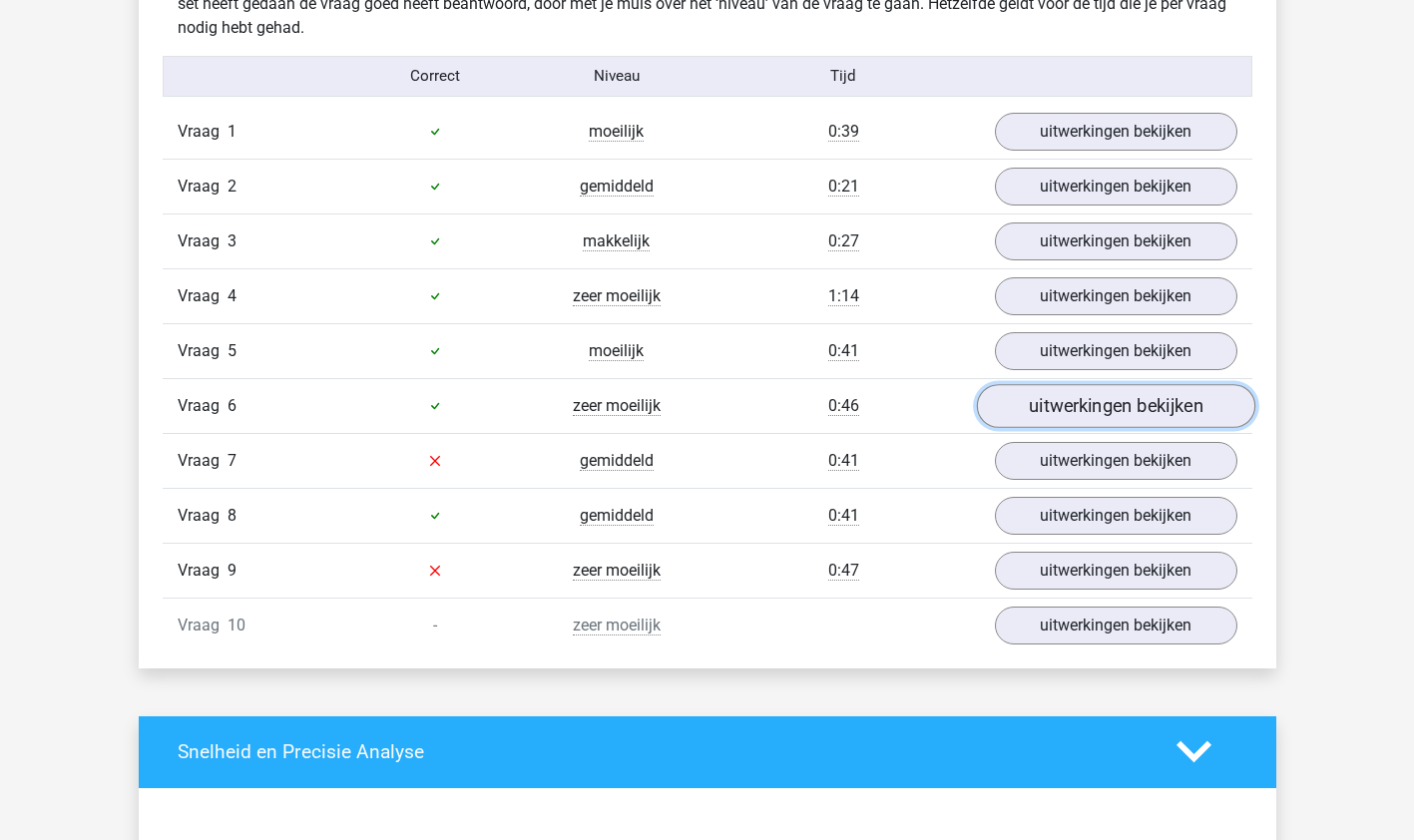 click on "uitwerkingen bekijken" at bounding box center (1115, 406) 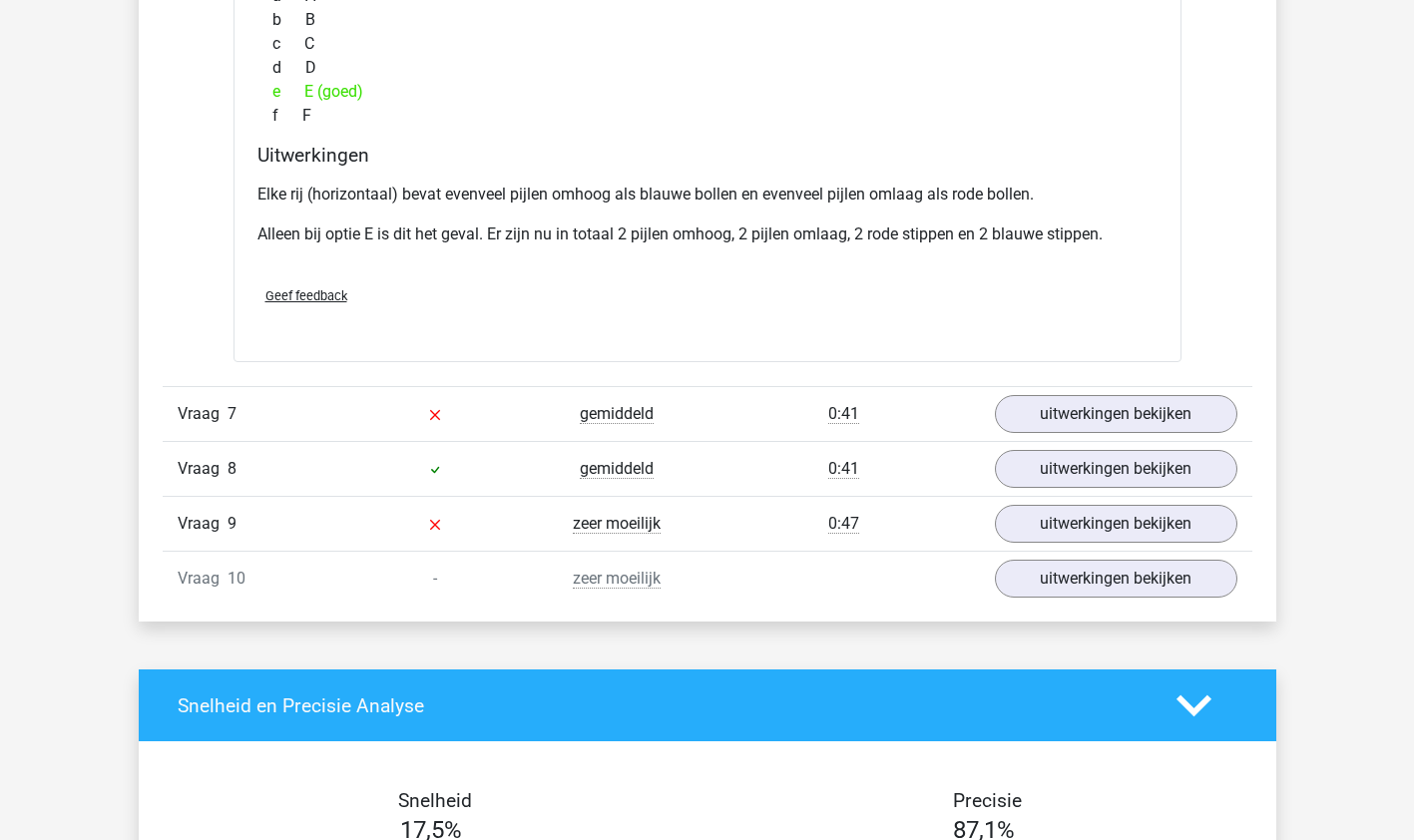 scroll, scrollTop: 2240, scrollLeft: 0, axis: vertical 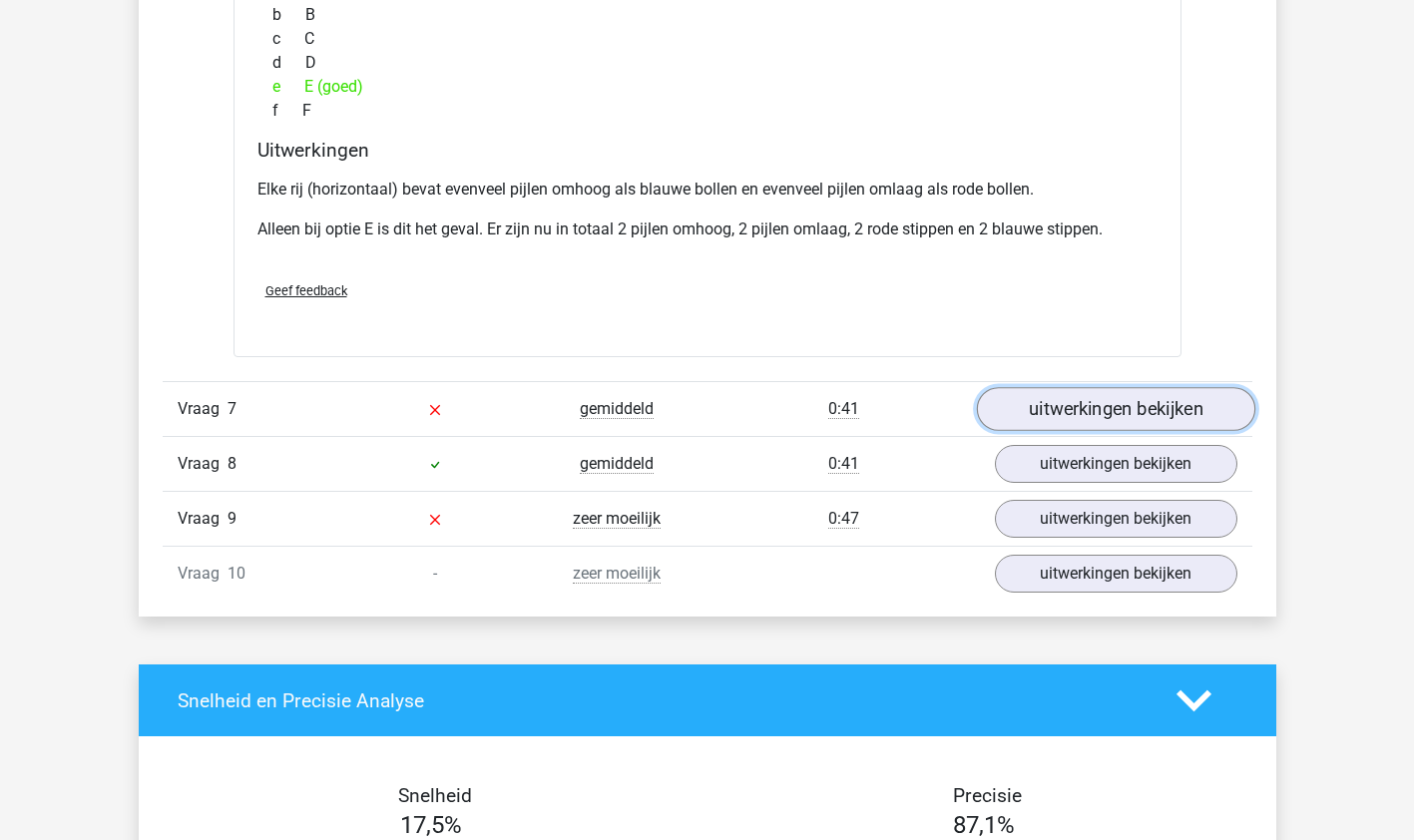 click on "uitwerkingen bekijken" at bounding box center (1115, 409) 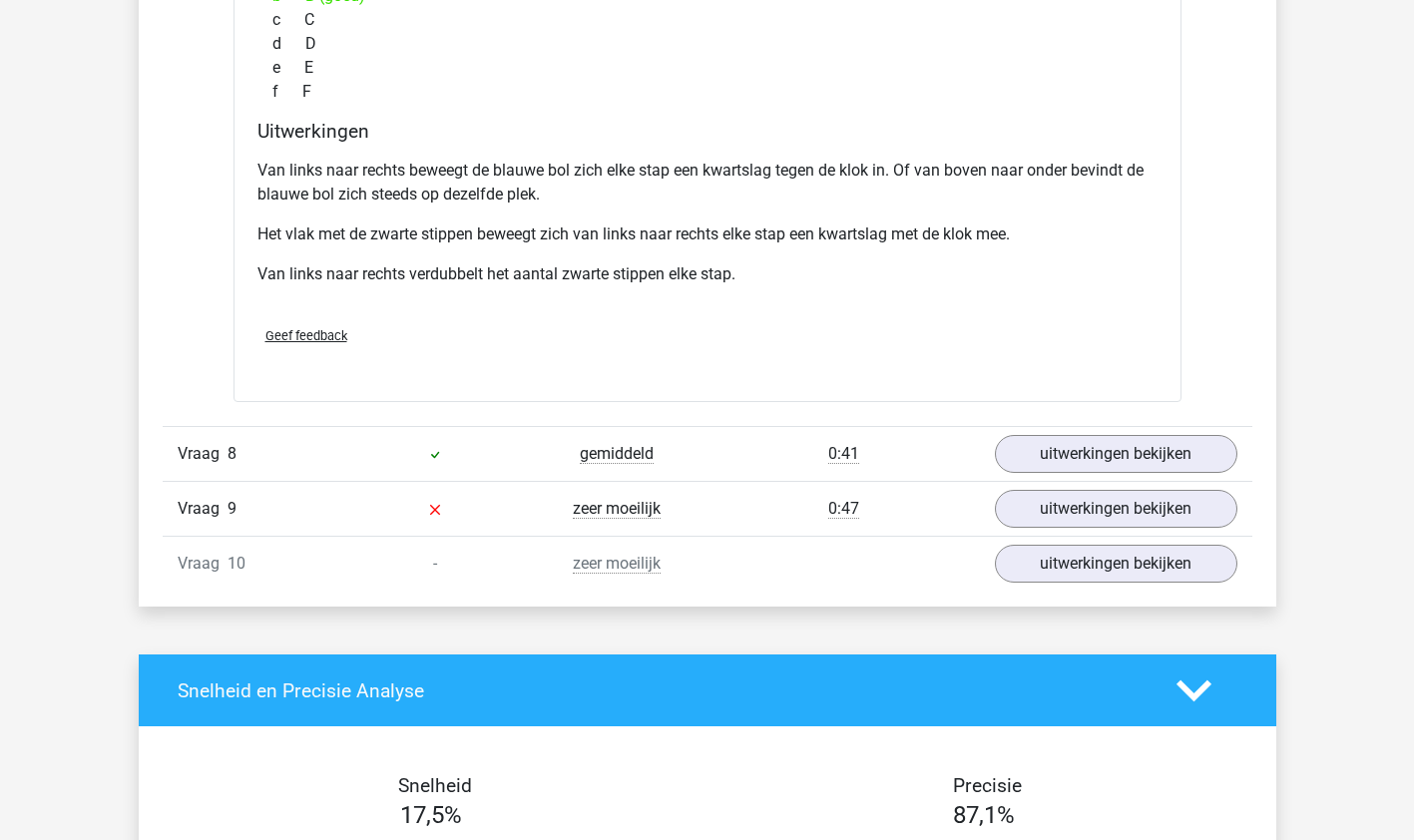 scroll, scrollTop: 3246, scrollLeft: 0, axis: vertical 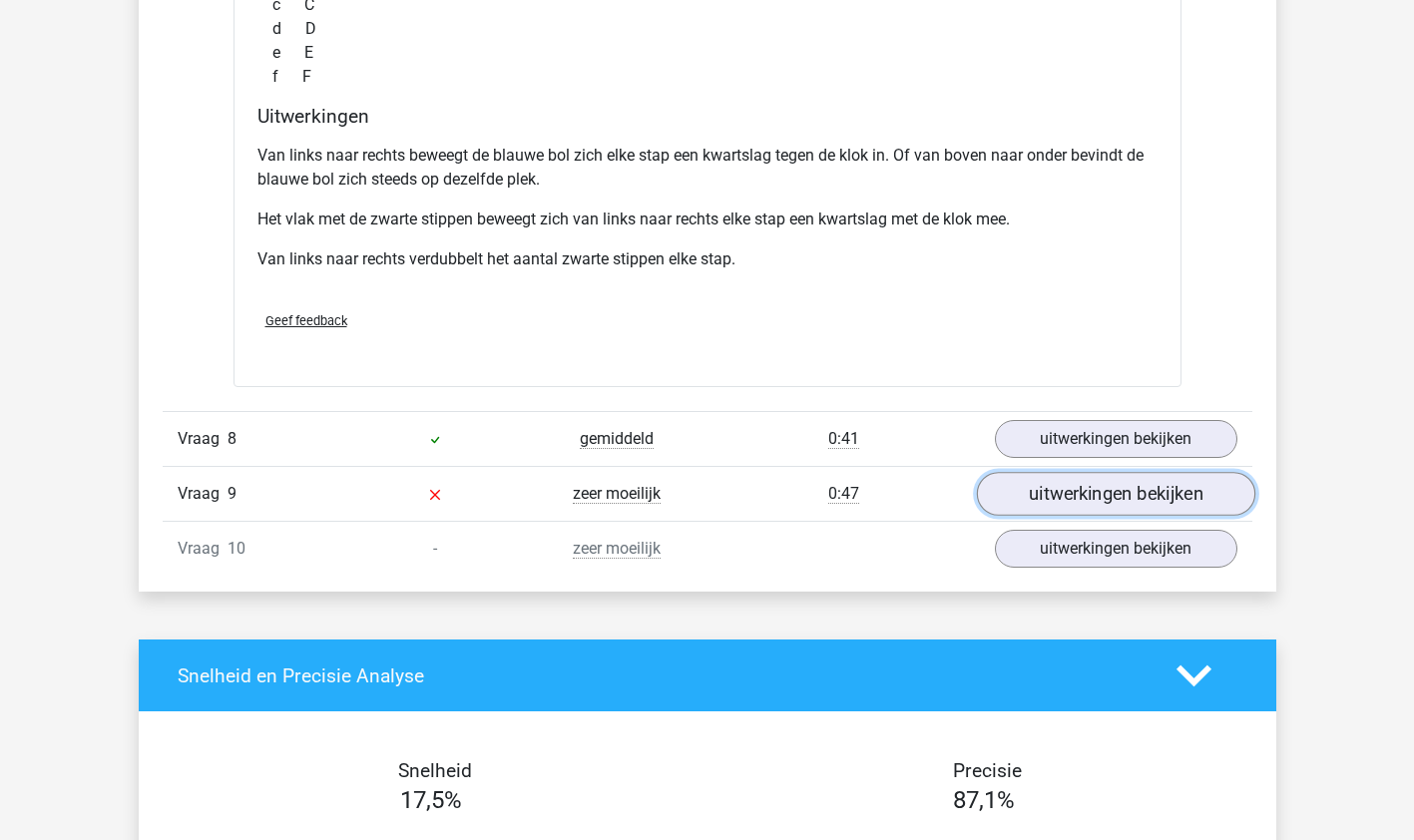 click on "uitwerkingen bekijken" at bounding box center [1115, 494] 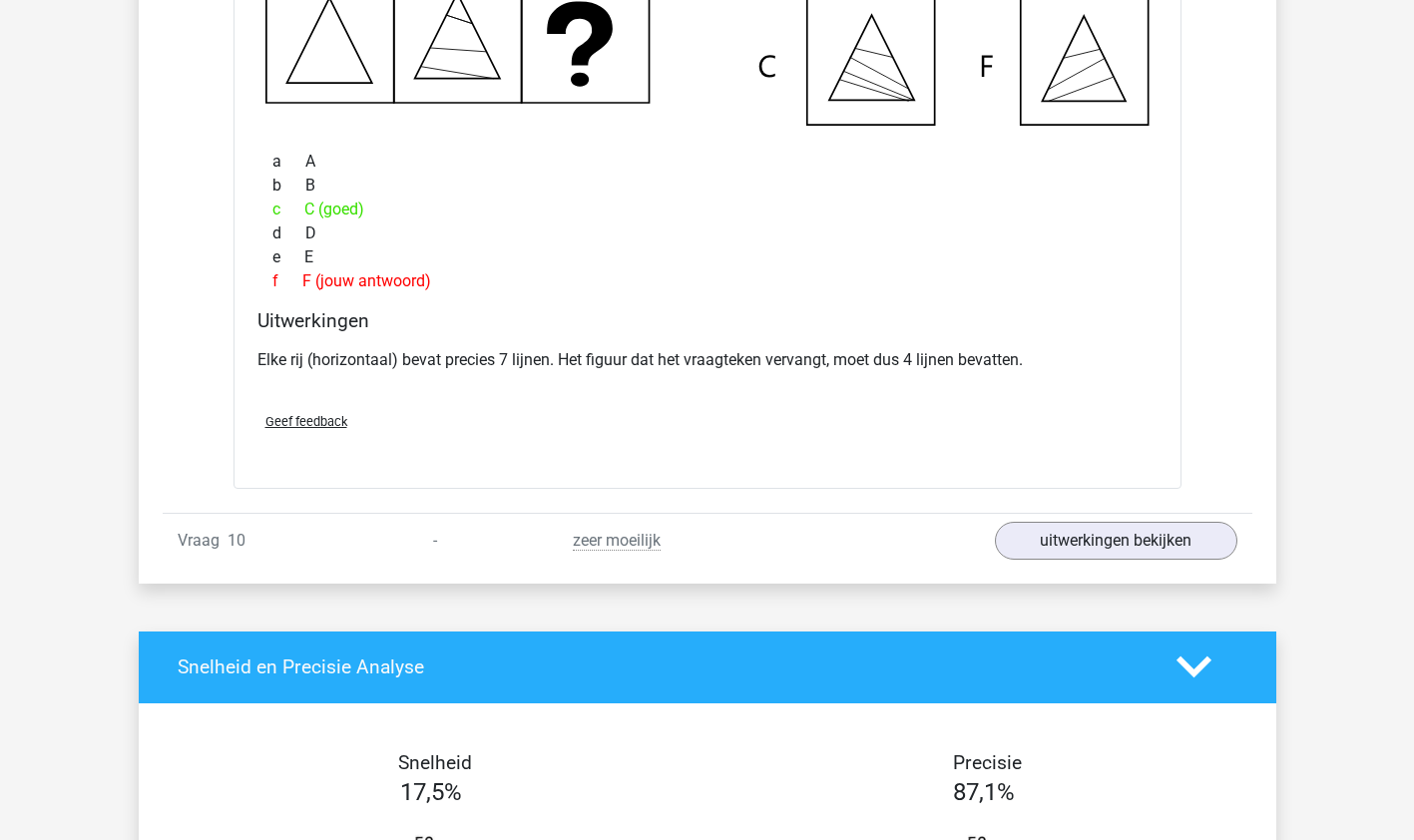 scroll, scrollTop: 4134, scrollLeft: 0, axis: vertical 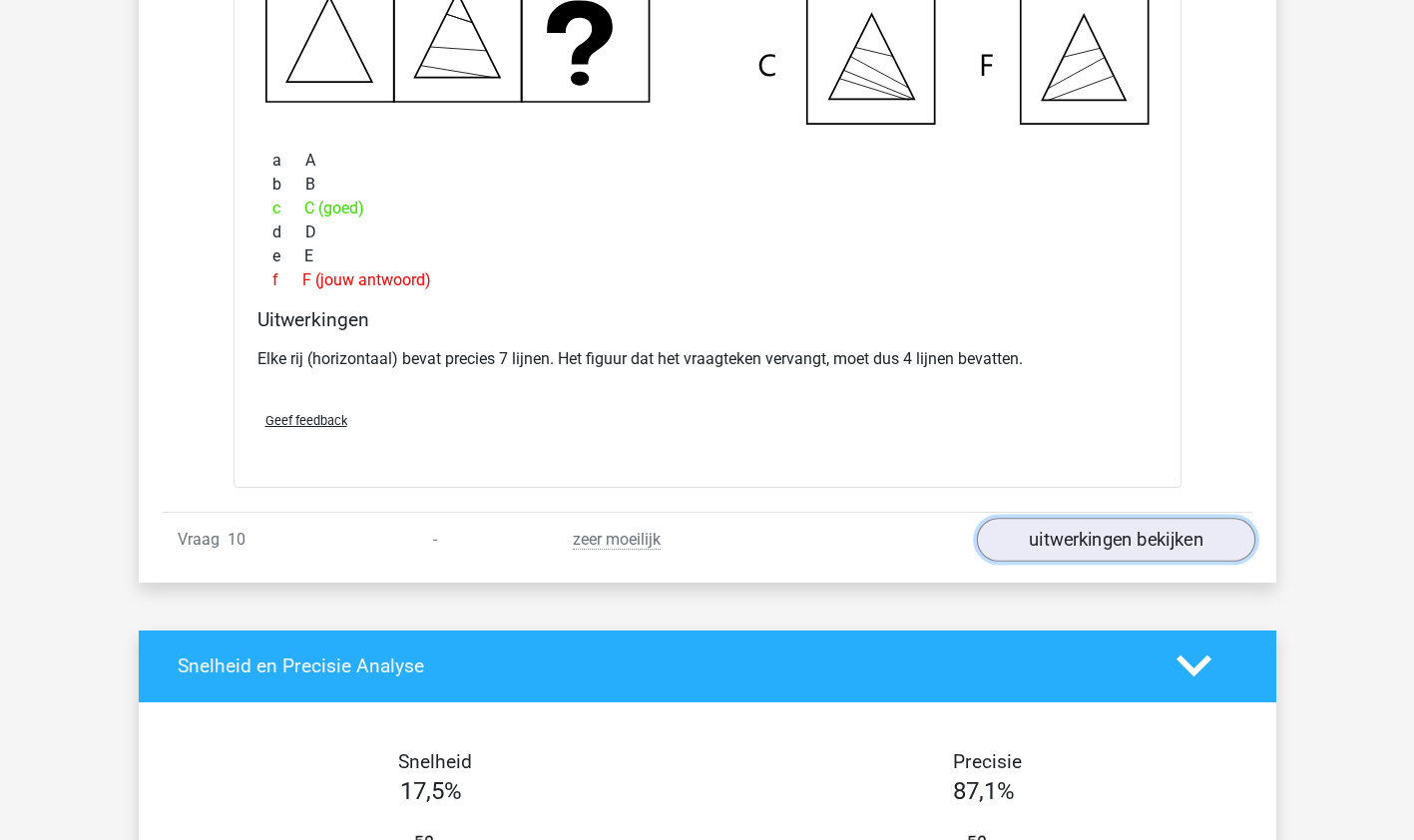 click on "uitwerkingen bekijken" at bounding box center (1115, 540) 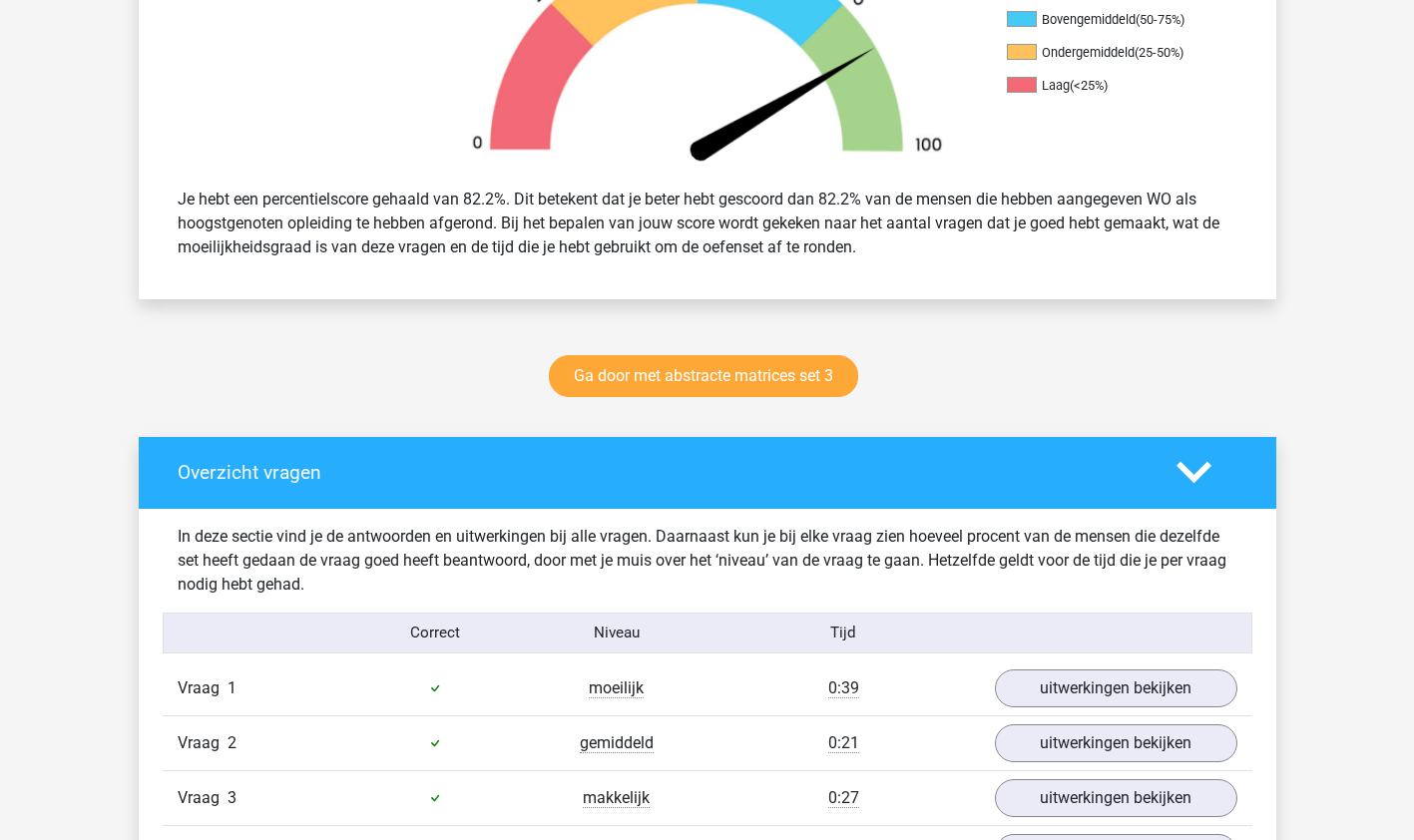scroll, scrollTop: 712, scrollLeft: 0, axis: vertical 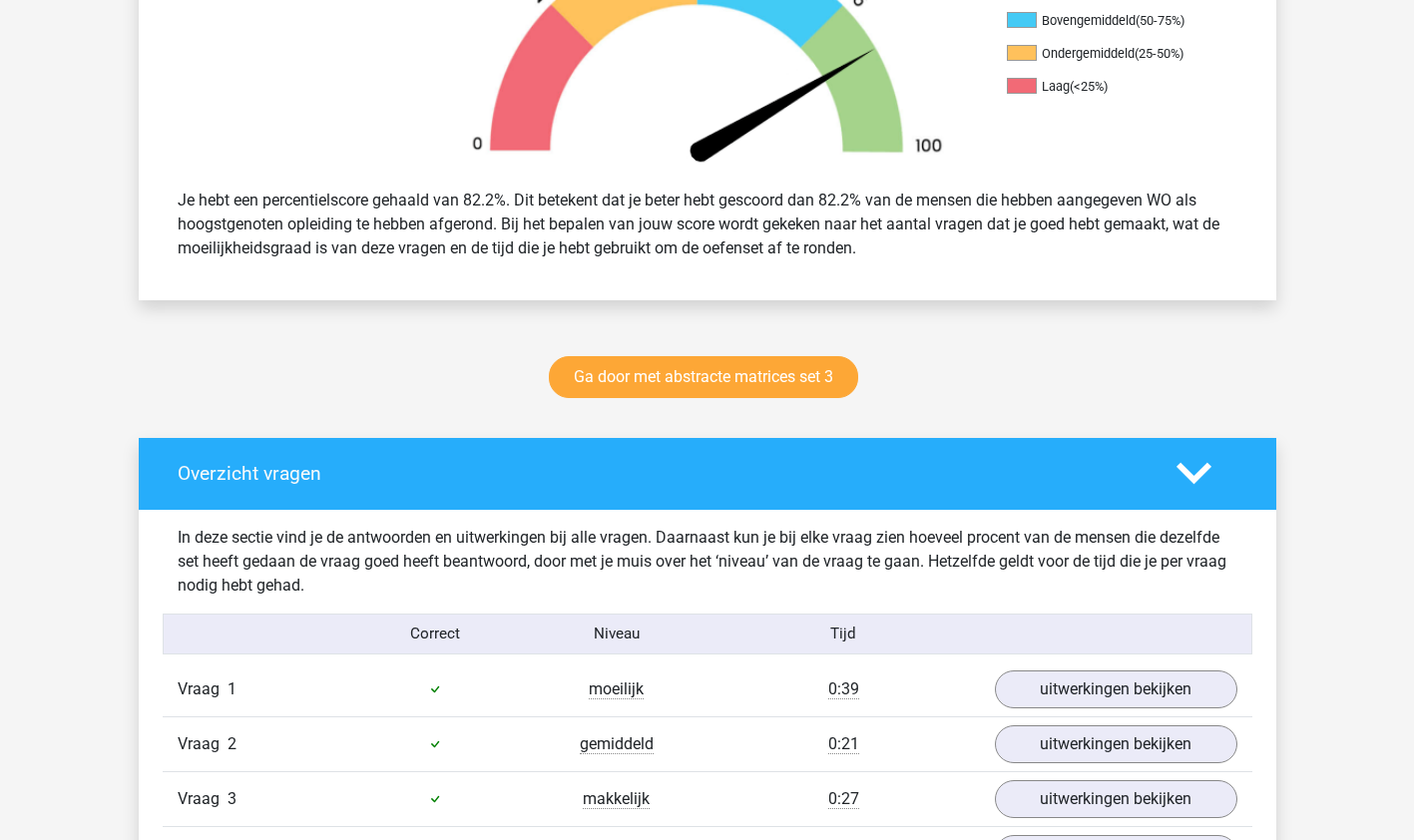 click 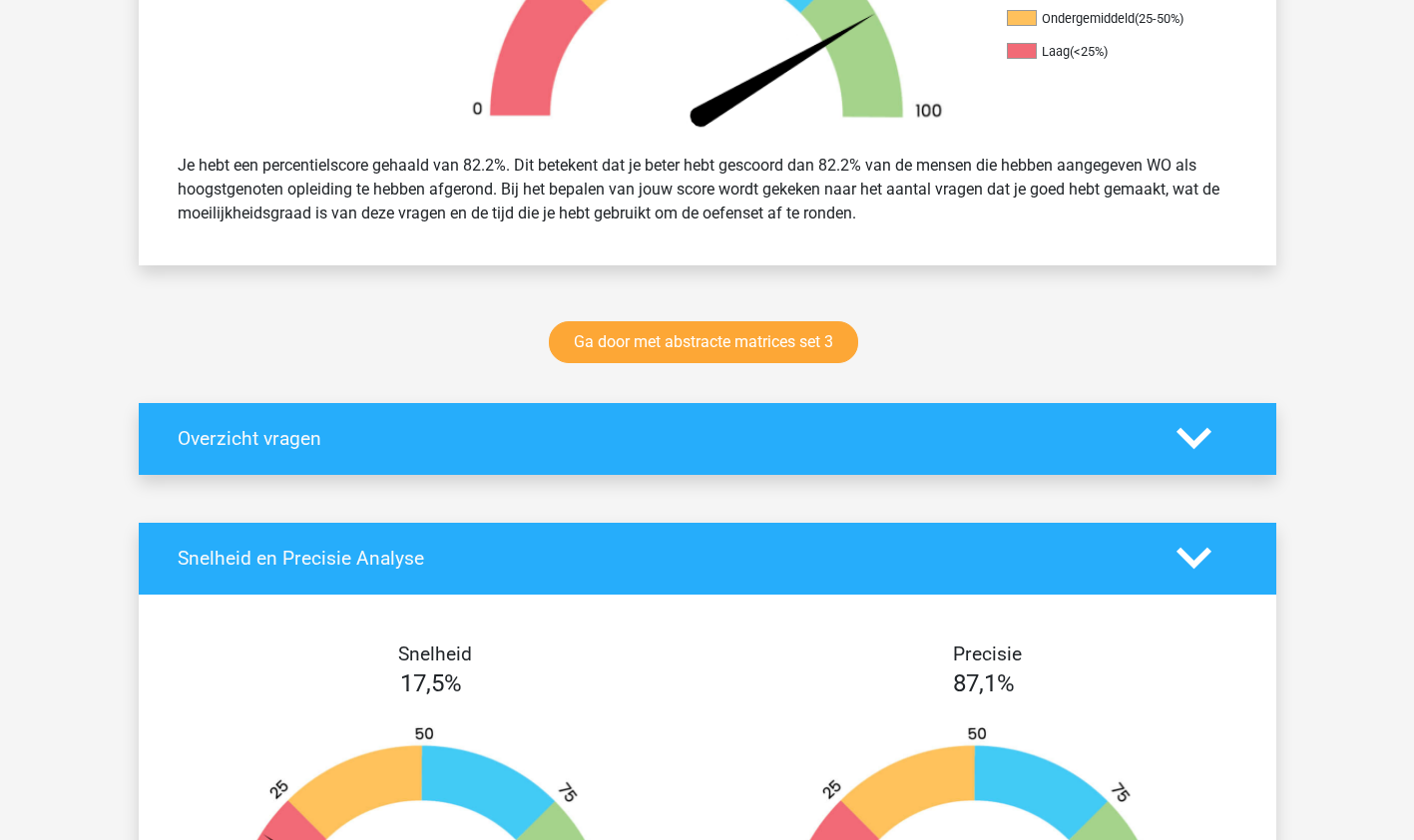 scroll, scrollTop: 748, scrollLeft: 0, axis: vertical 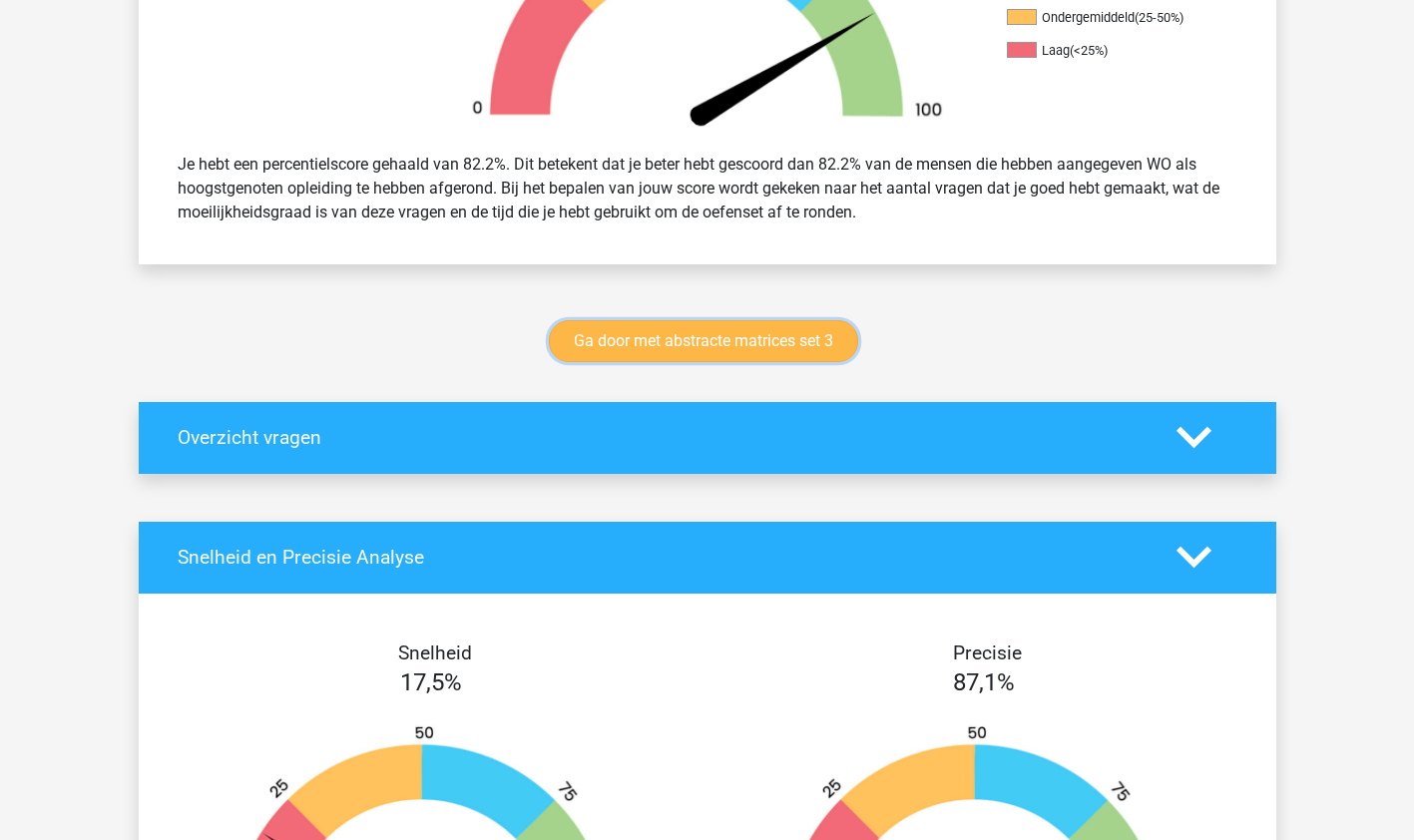 click on "Ga door met abstracte matrices set 3" at bounding box center (704, 341) 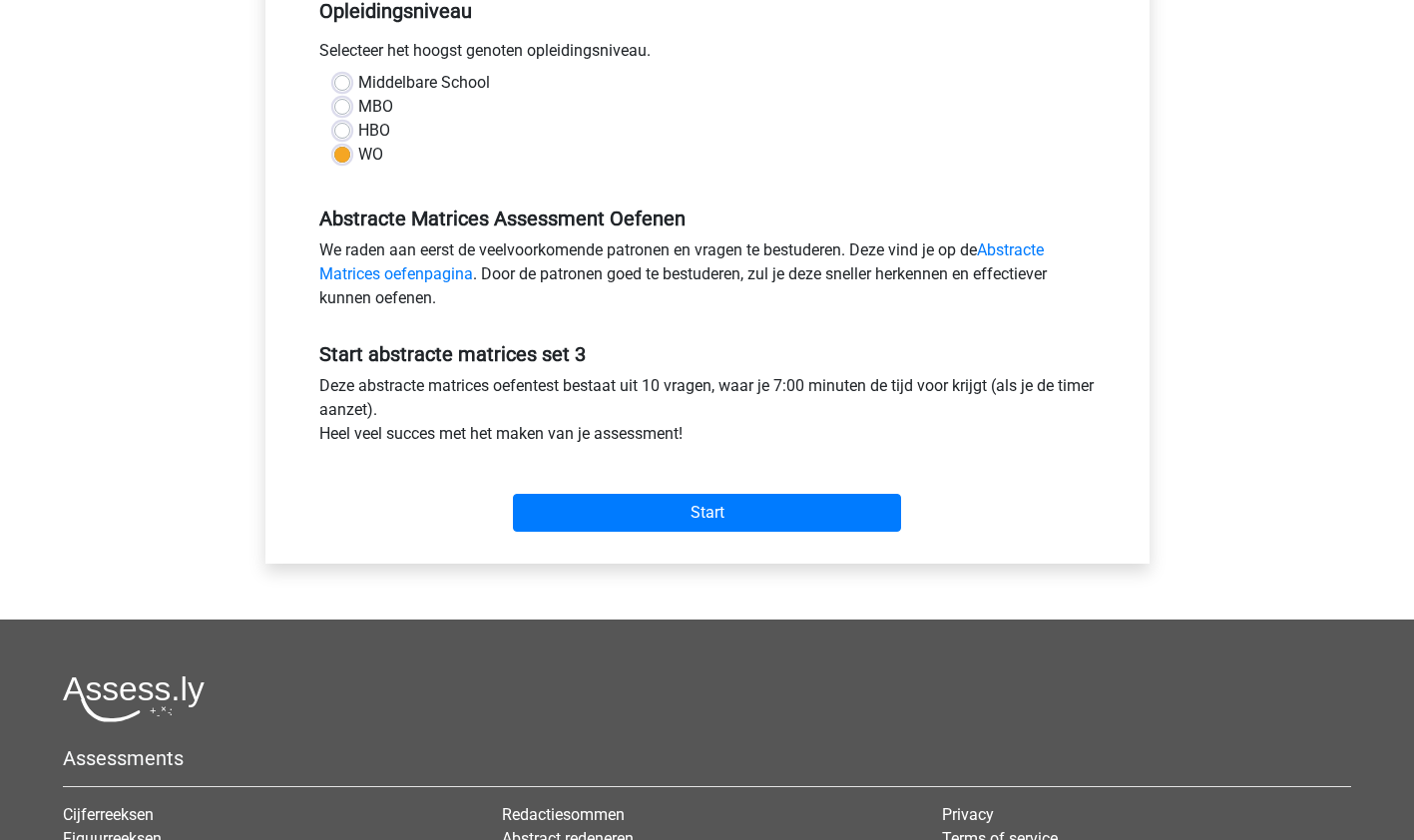 scroll, scrollTop: 432, scrollLeft: 0, axis: vertical 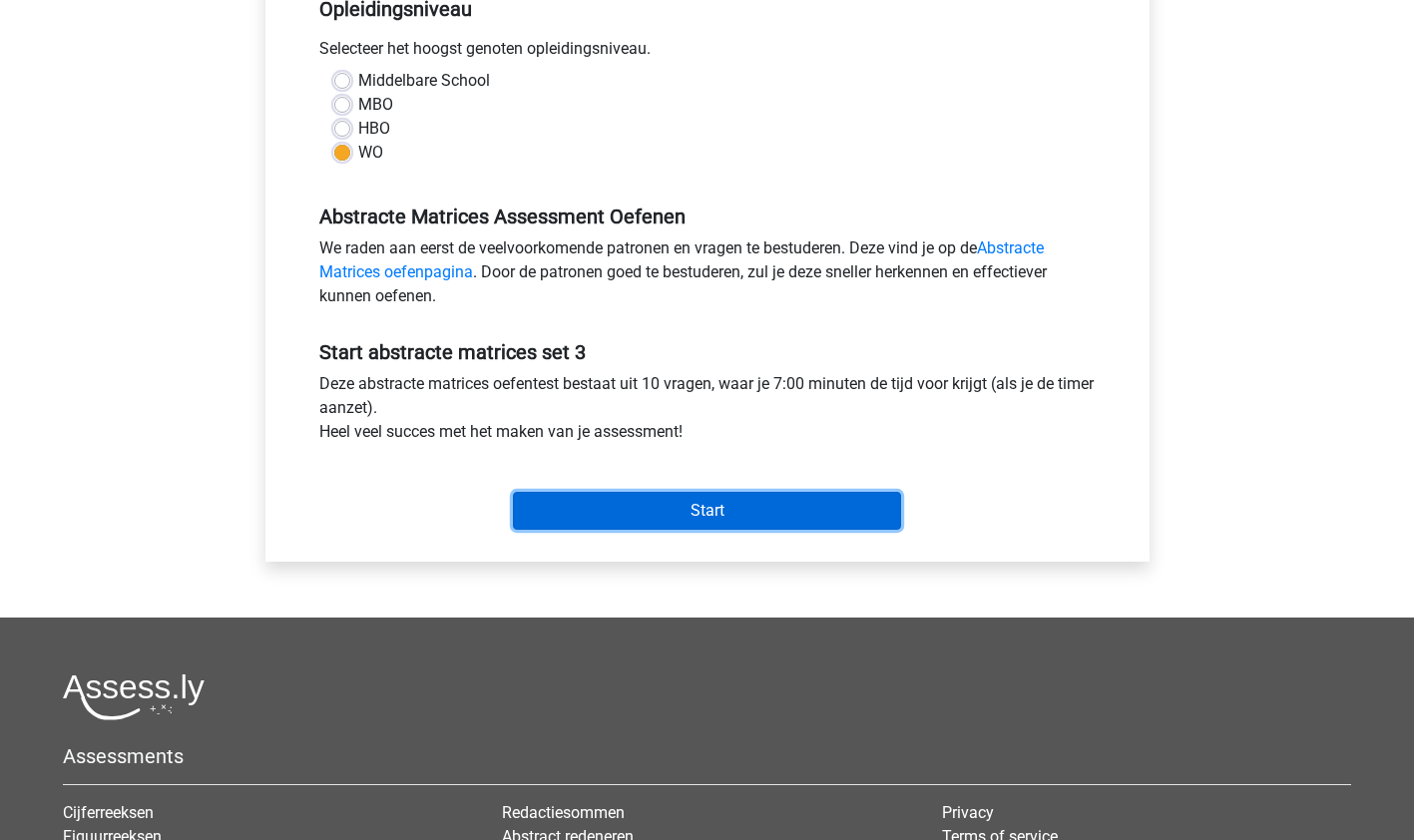 click on "Start" at bounding box center (707, 511) 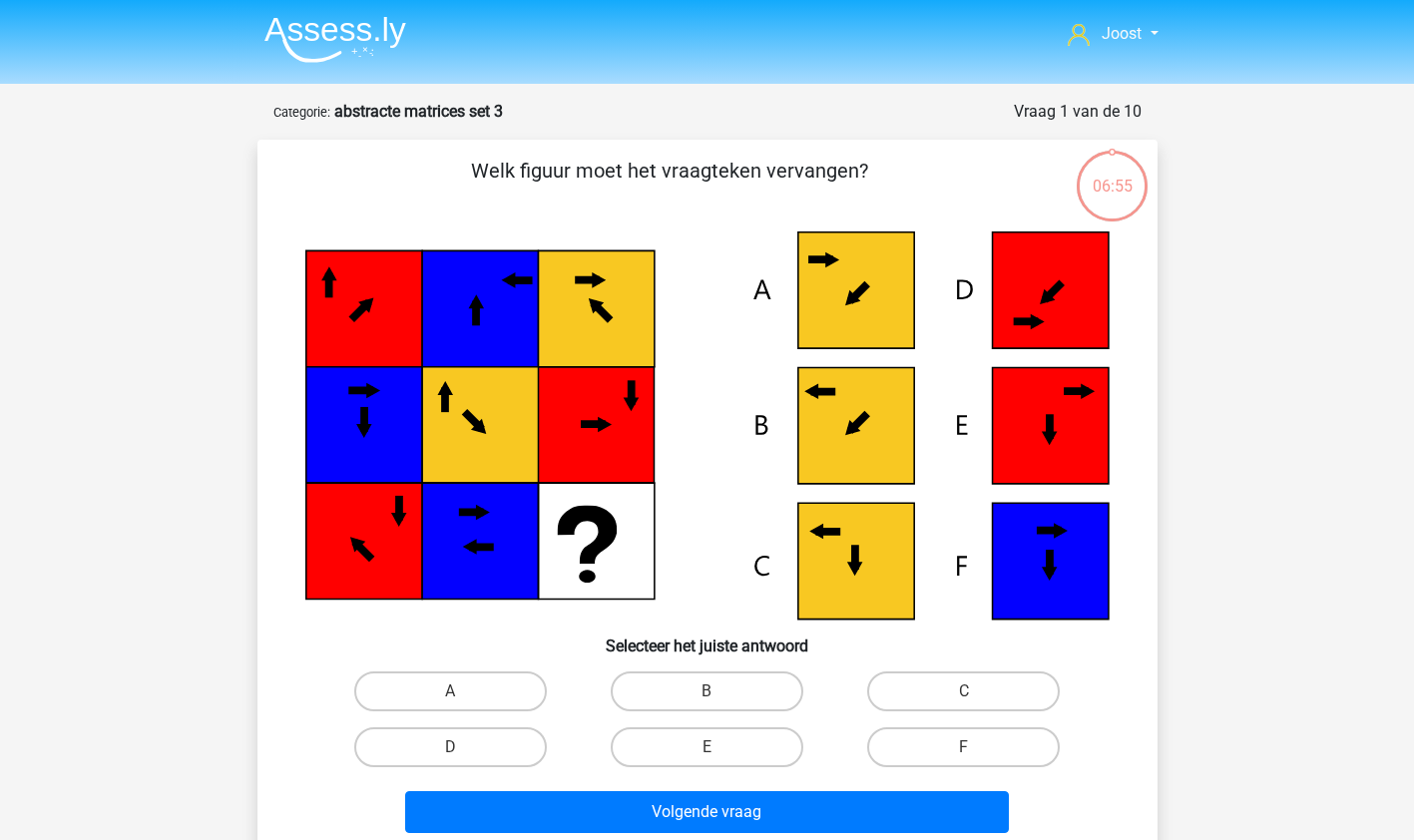 scroll, scrollTop: 20, scrollLeft: 0, axis: vertical 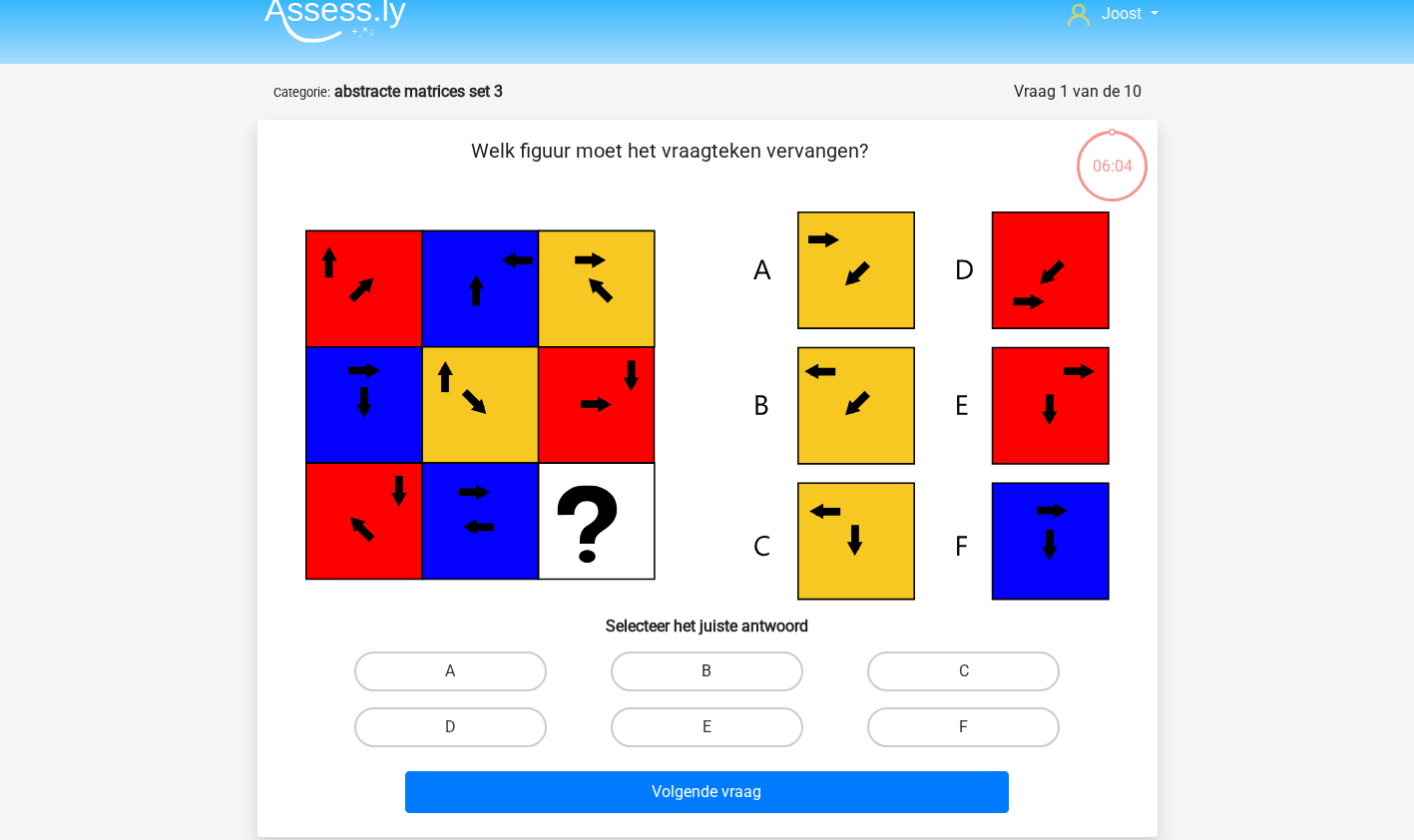 click on "B" at bounding box center [707, 671] 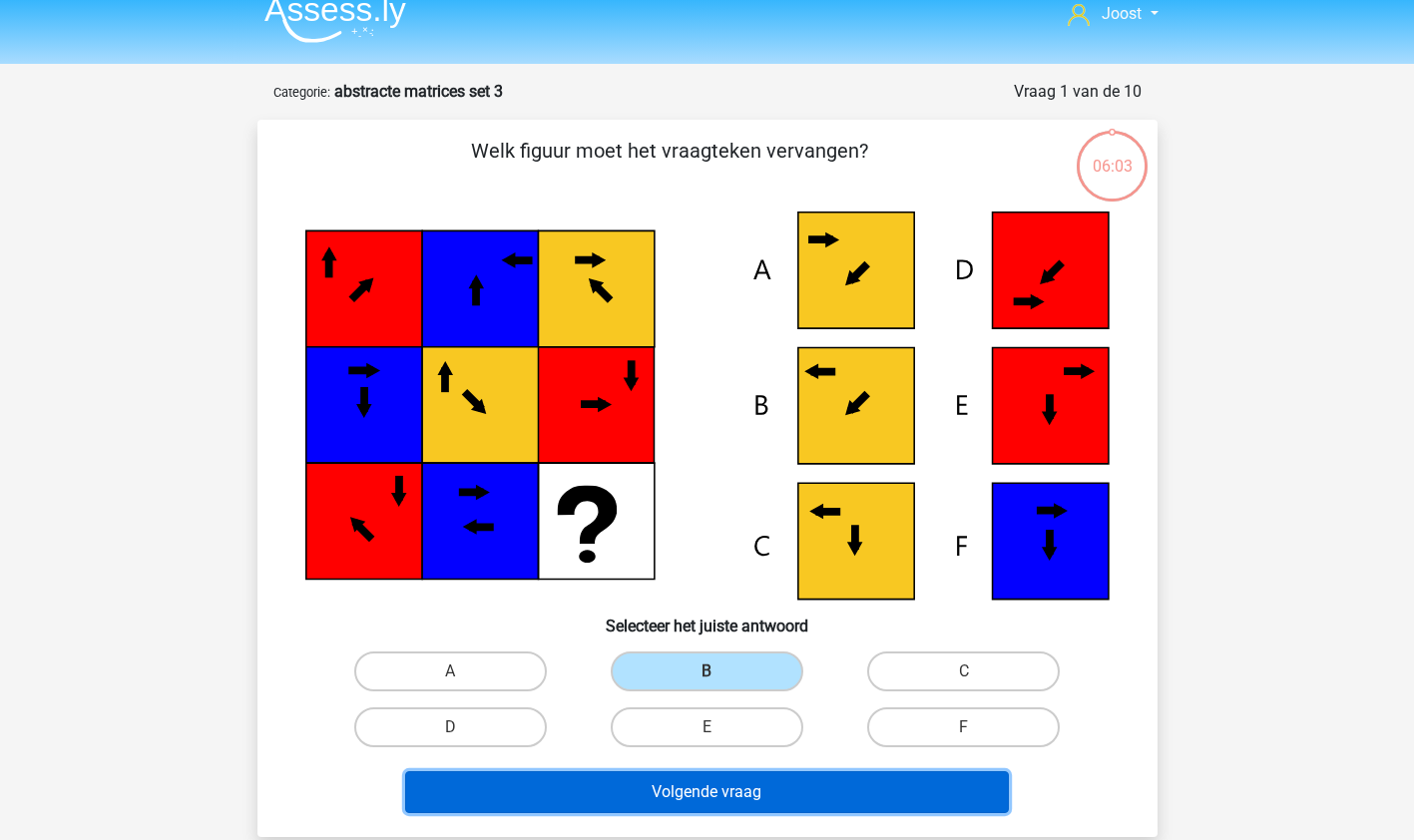 click on "Volgende vraag" at bounding box center (707, 792) 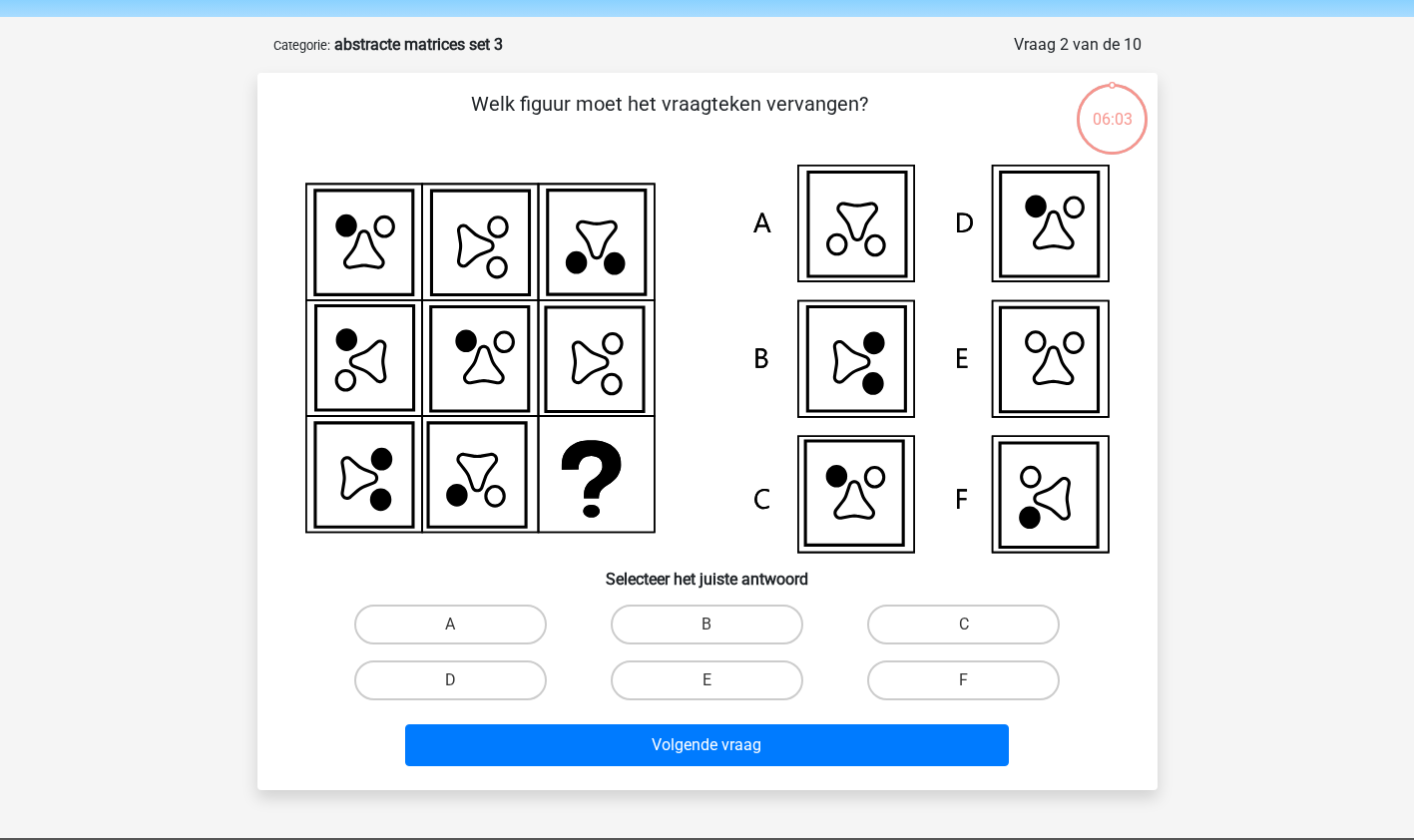 scroll, scrollTop: 100, scrollLeft: 0, axis: vertical 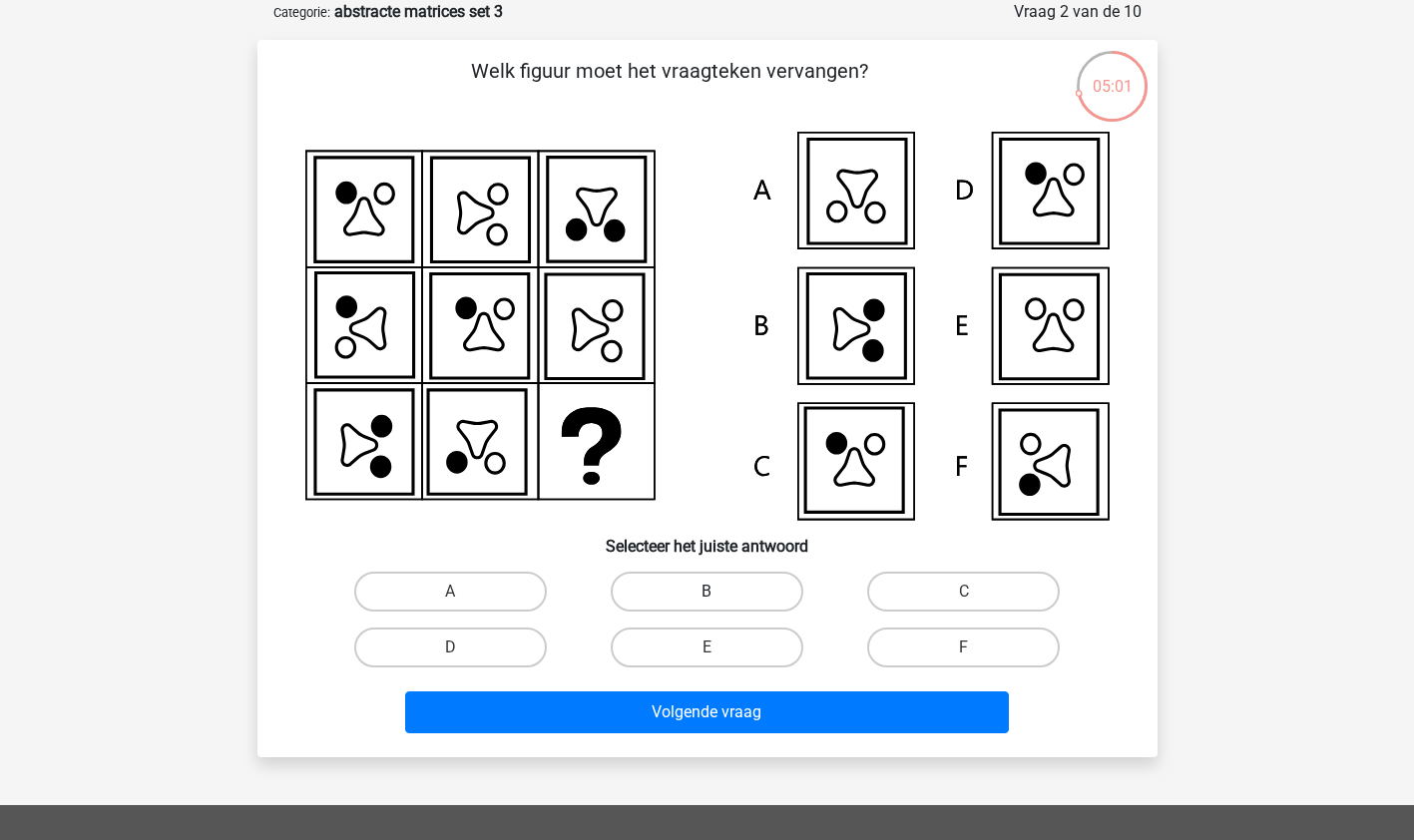 click on "B" at bounding box center [707, 592] 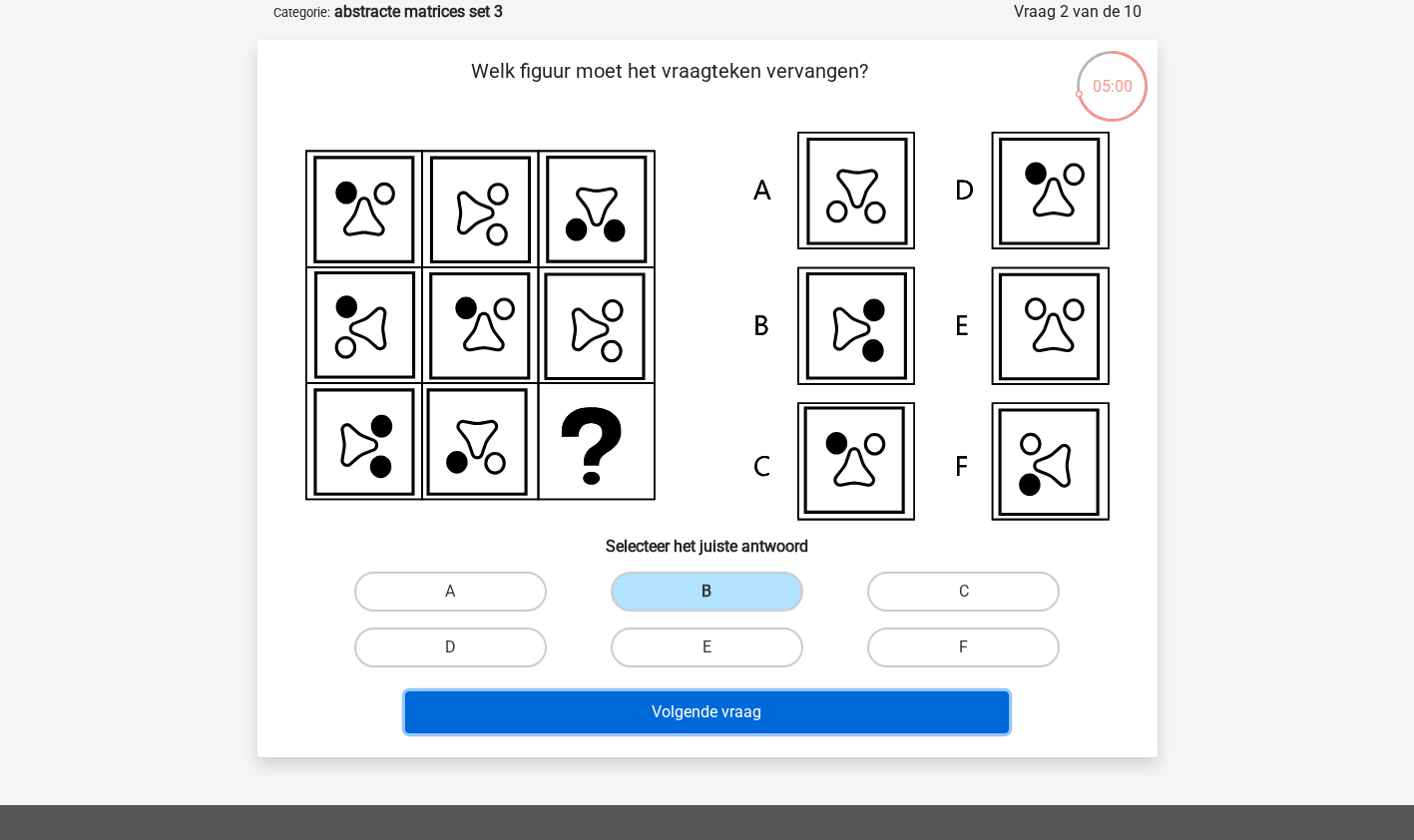click on "Volgende vraag" at bounding box center (707, 712) 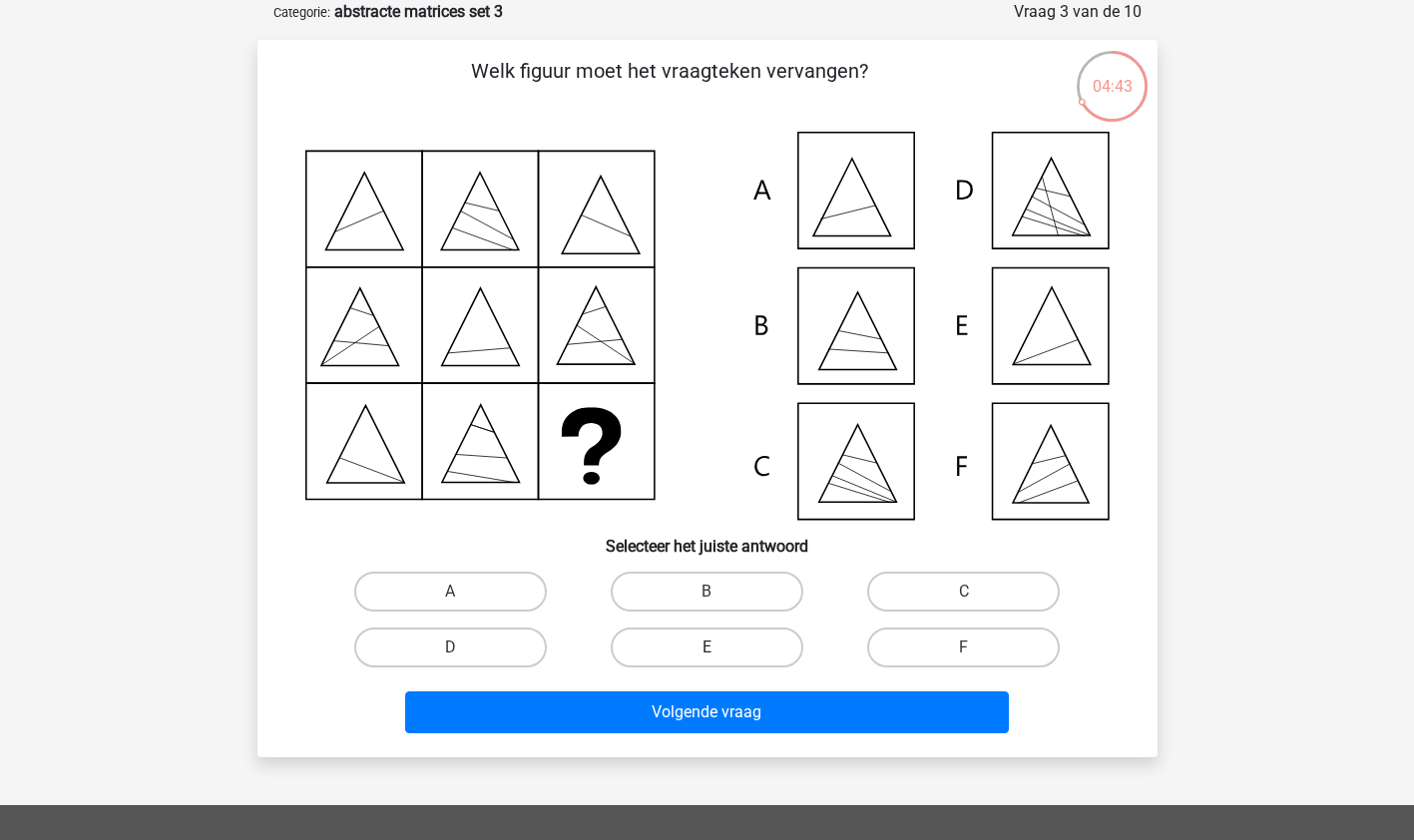 click on "E" at bounding box center (707, 647) 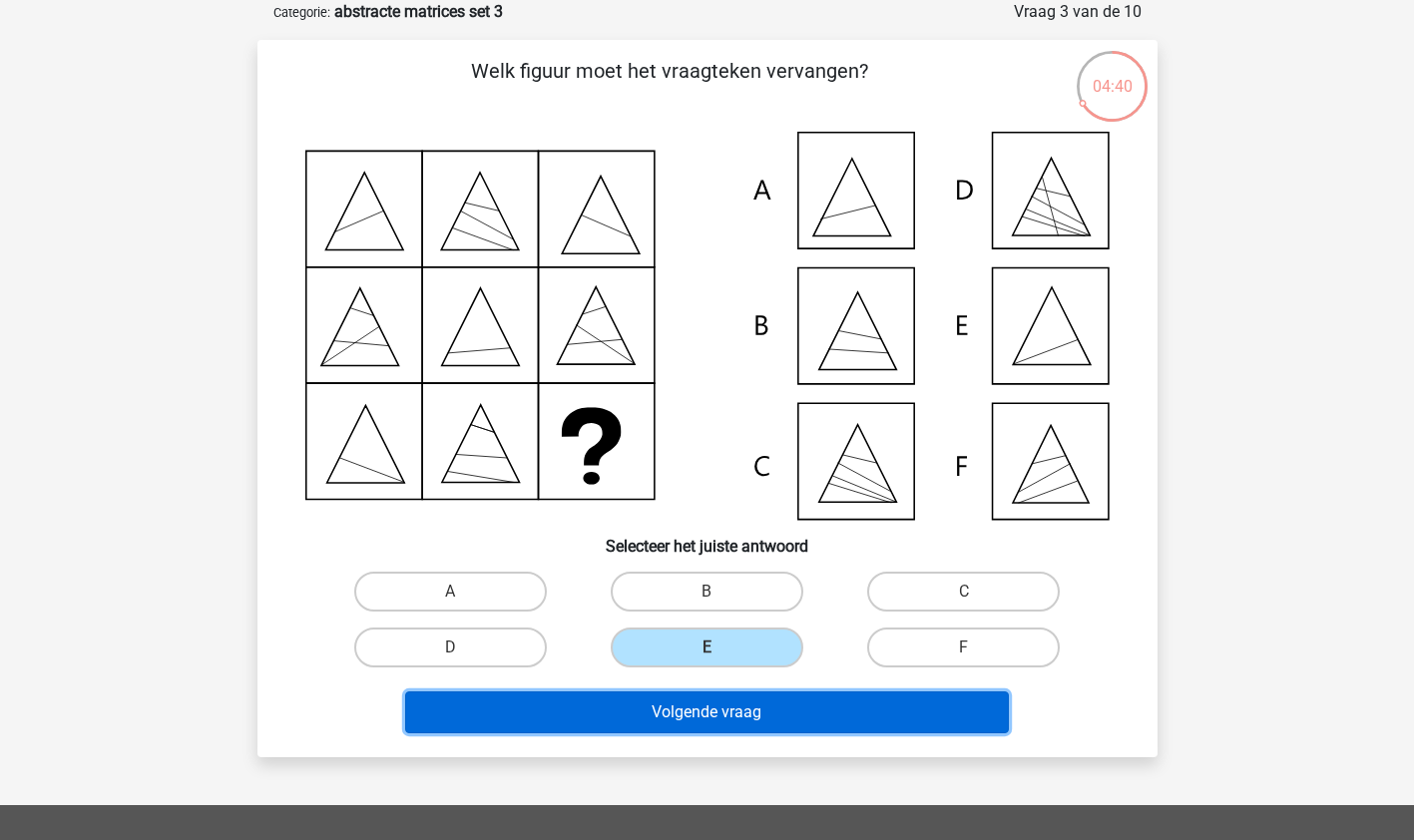 click on "Volgende vraag" at bounding box center (707, 712) 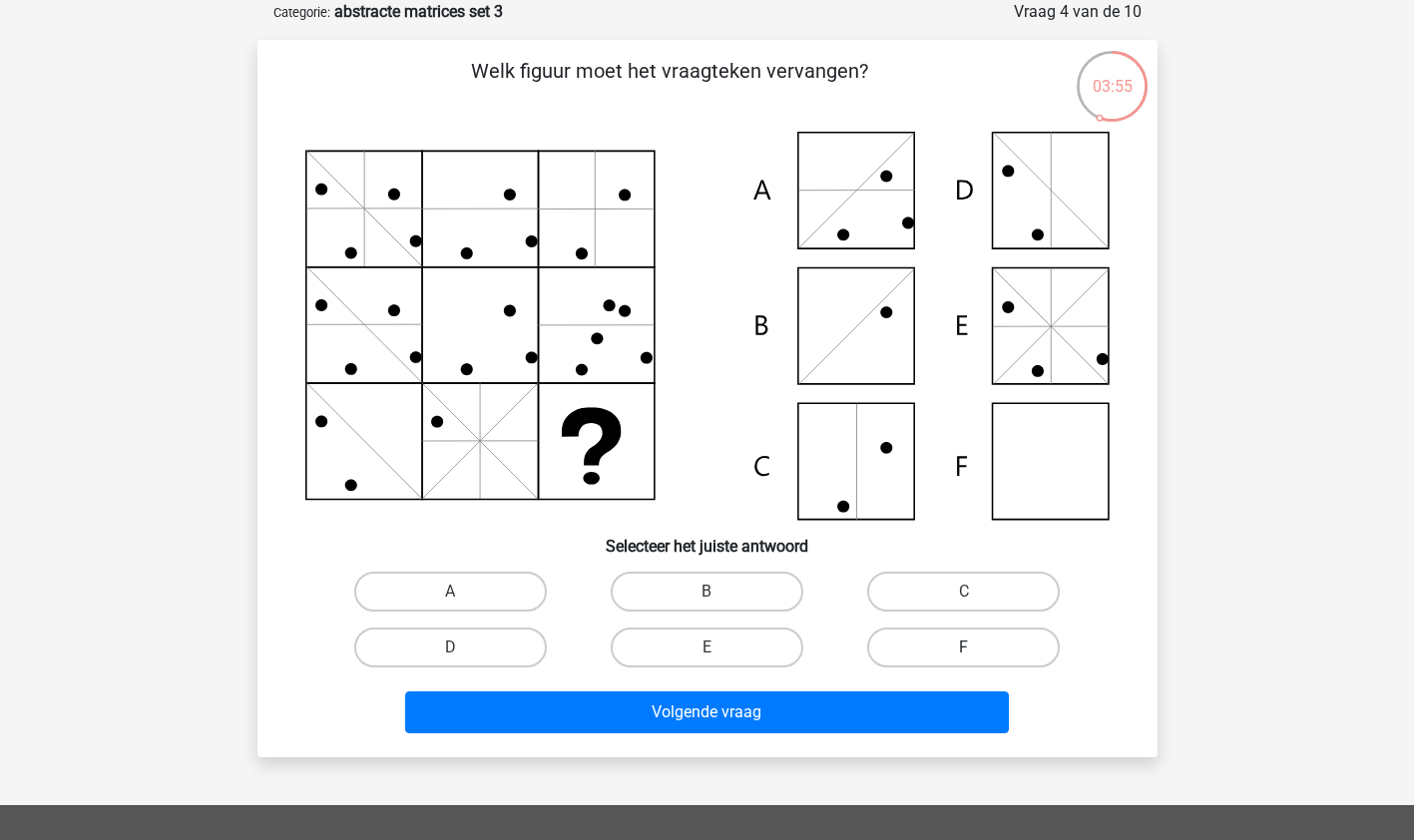 click on "F" at bounding box center (963, 647) 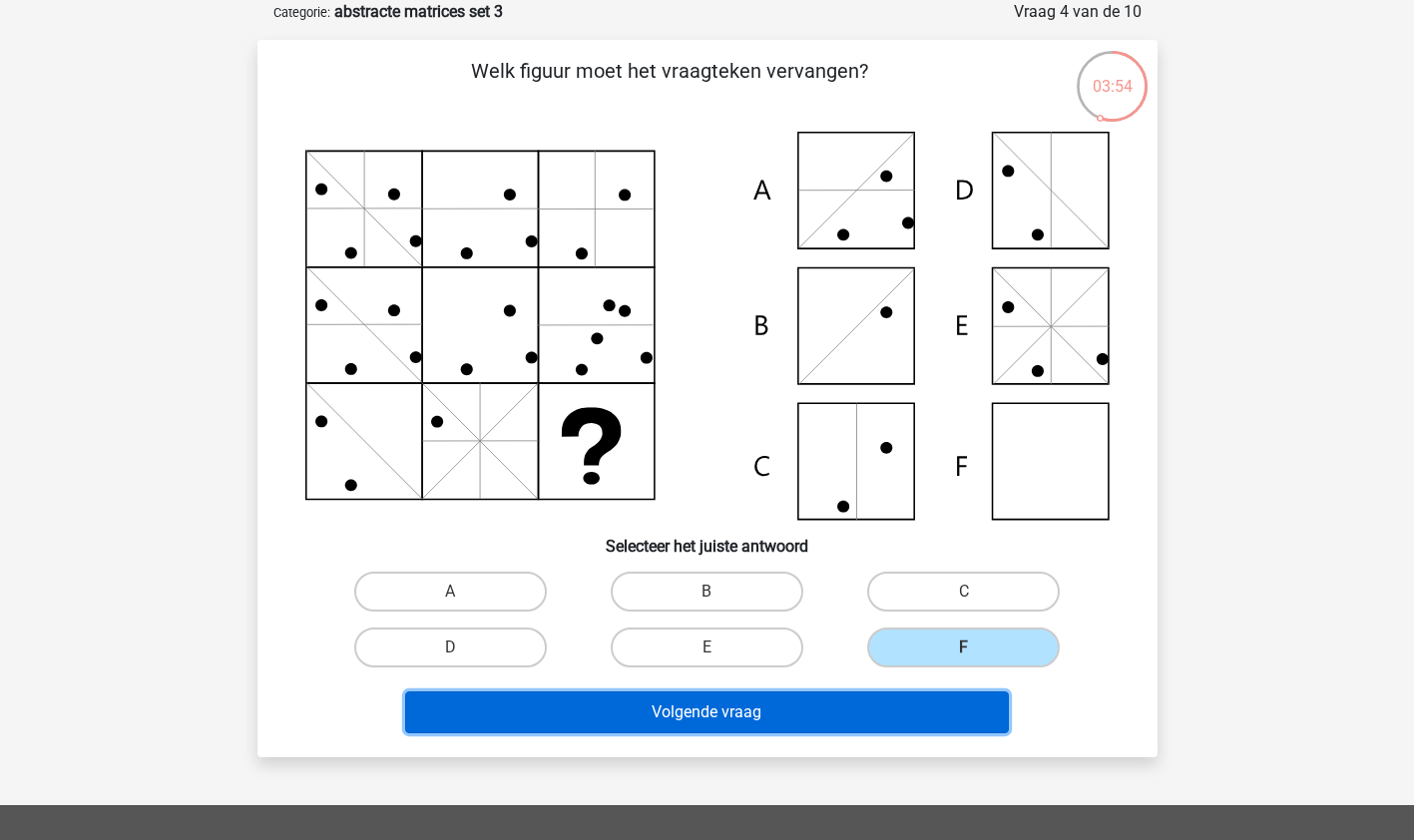 click on "Volgende vraag" at bounding box center (707, 712) 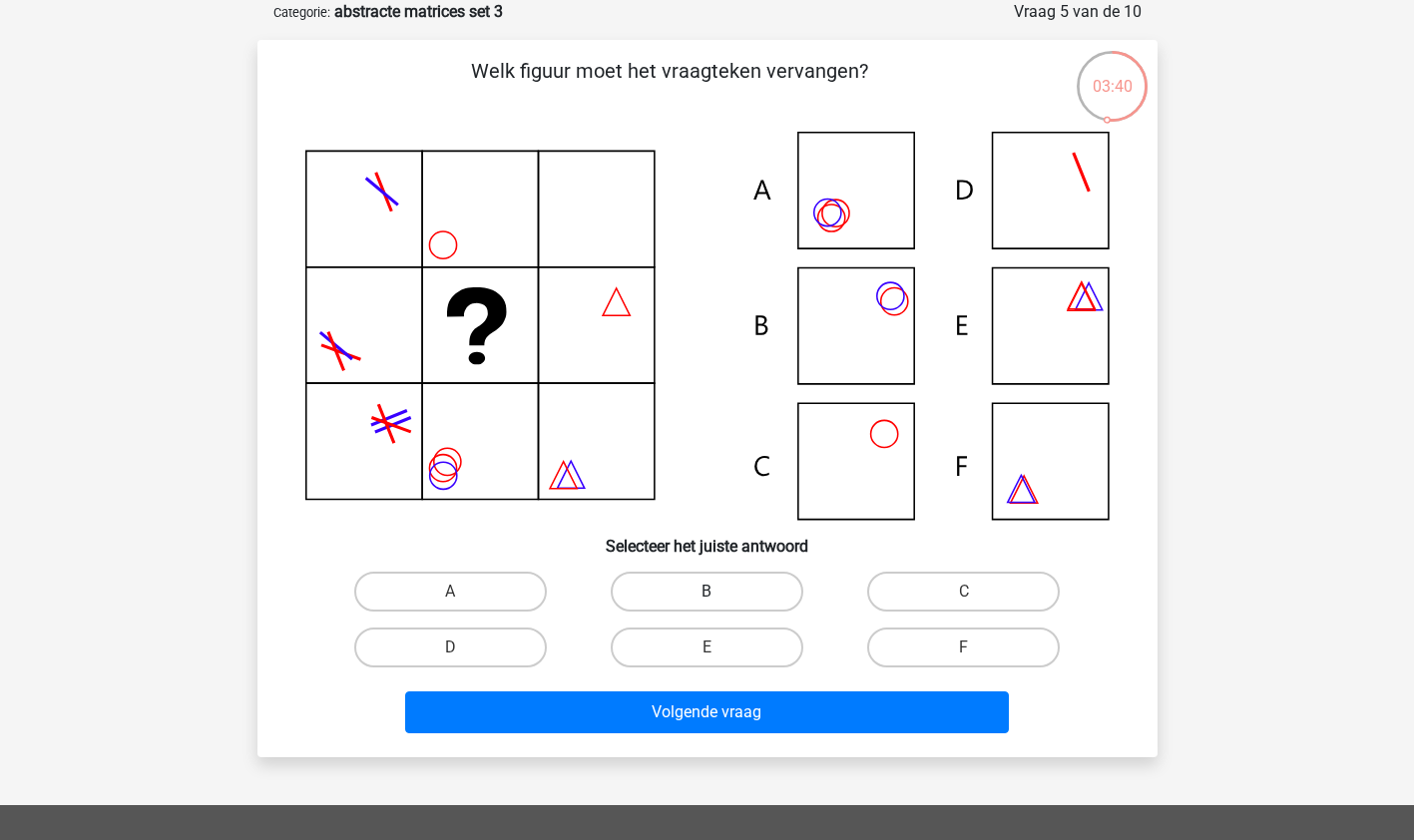 click on "B" at bounding box center (707, 592) 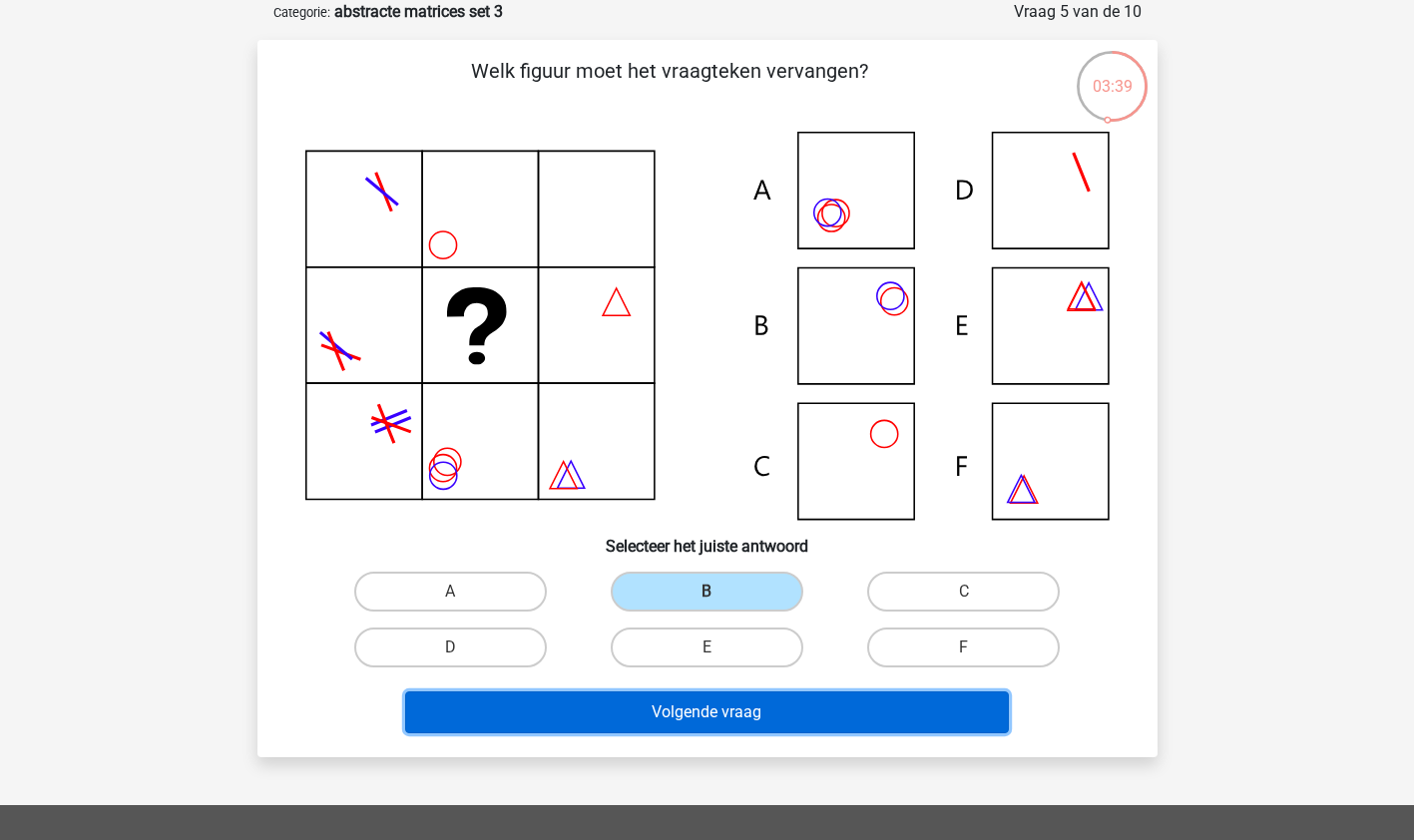 click on "Volgende vraag" at bounding box center [707, 712] 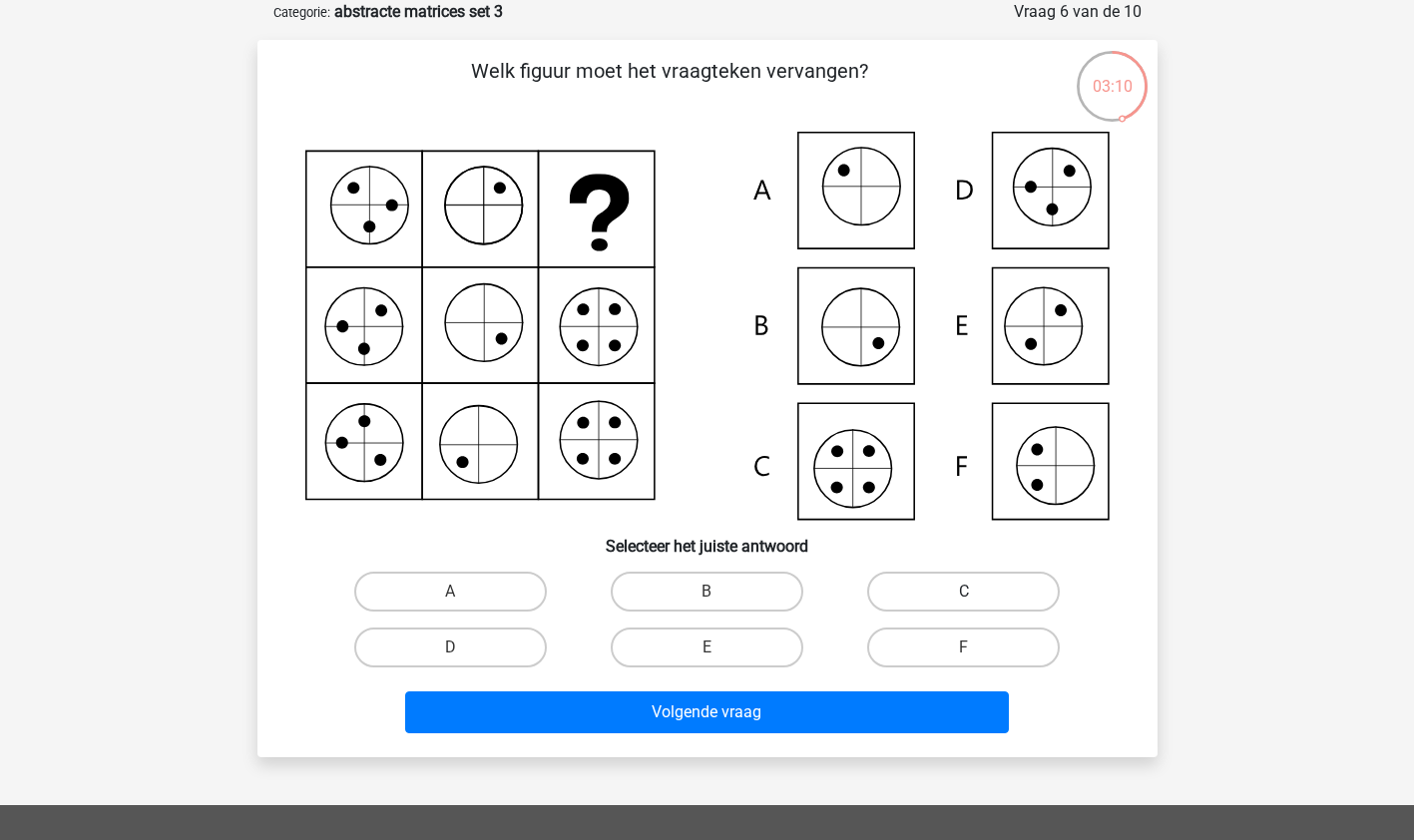 click on "C" at bounding box center [963, 592] 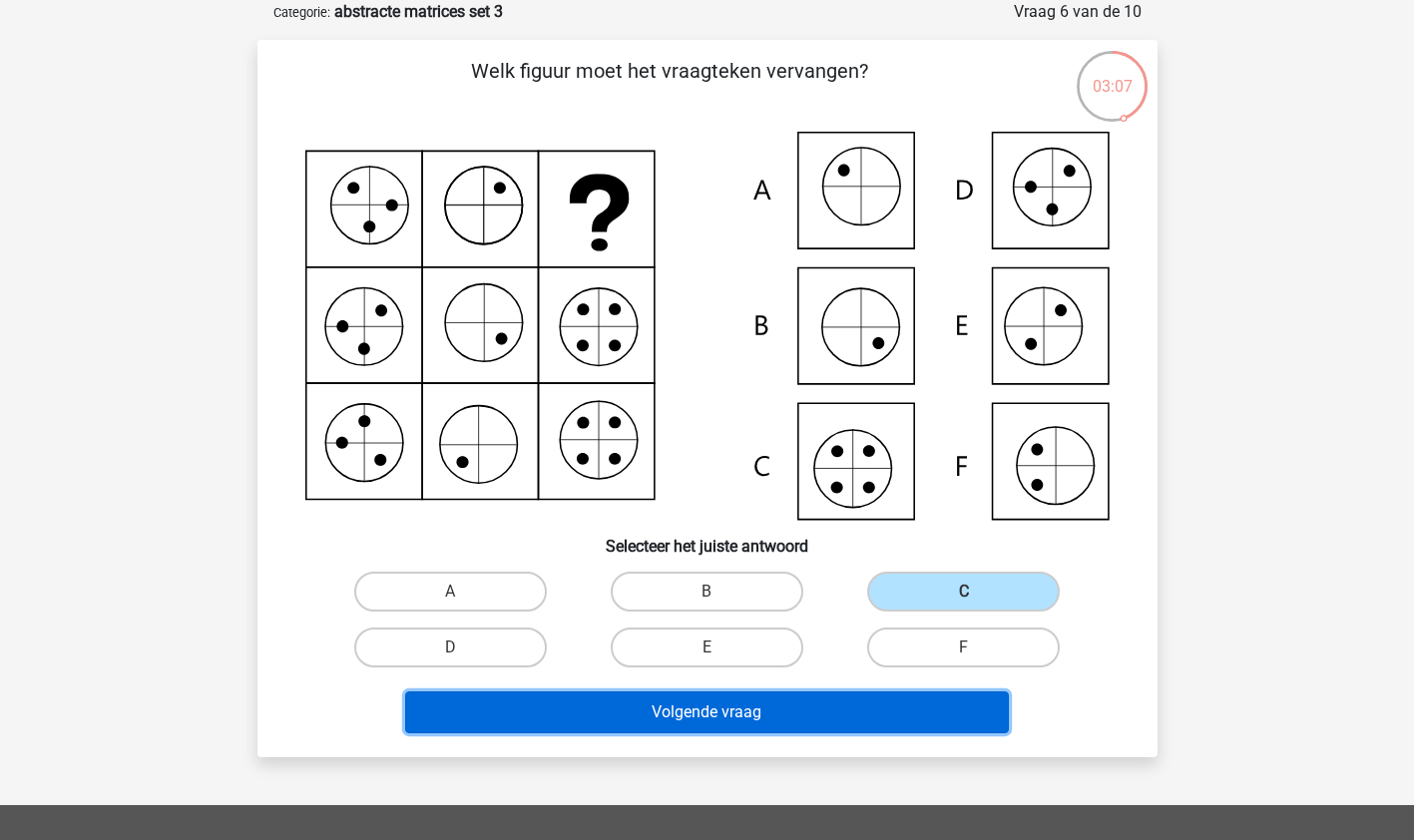 click on "Volgende vraag" at bounding box center (707, 712) 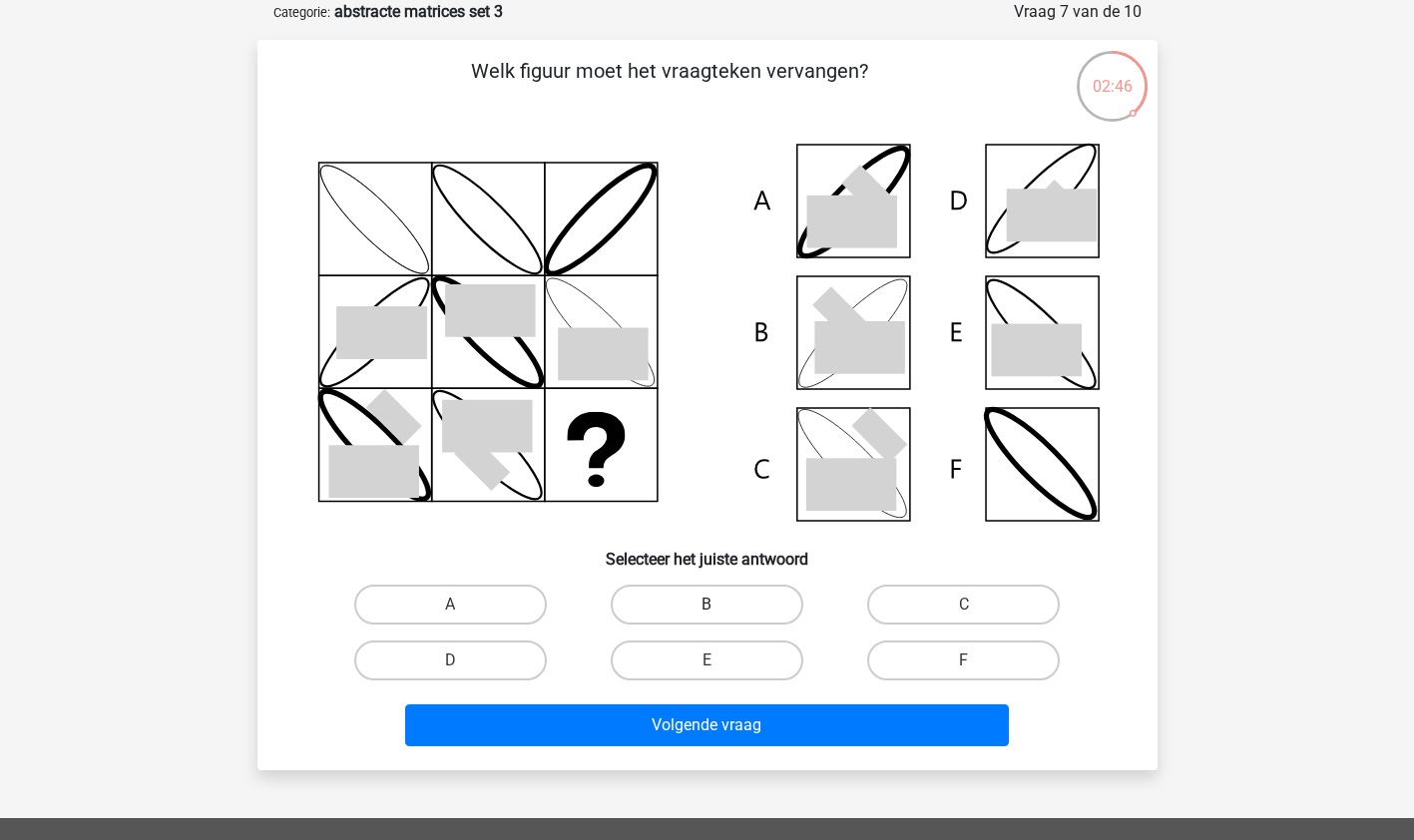 click on "B" at bounding box center (707, 605) 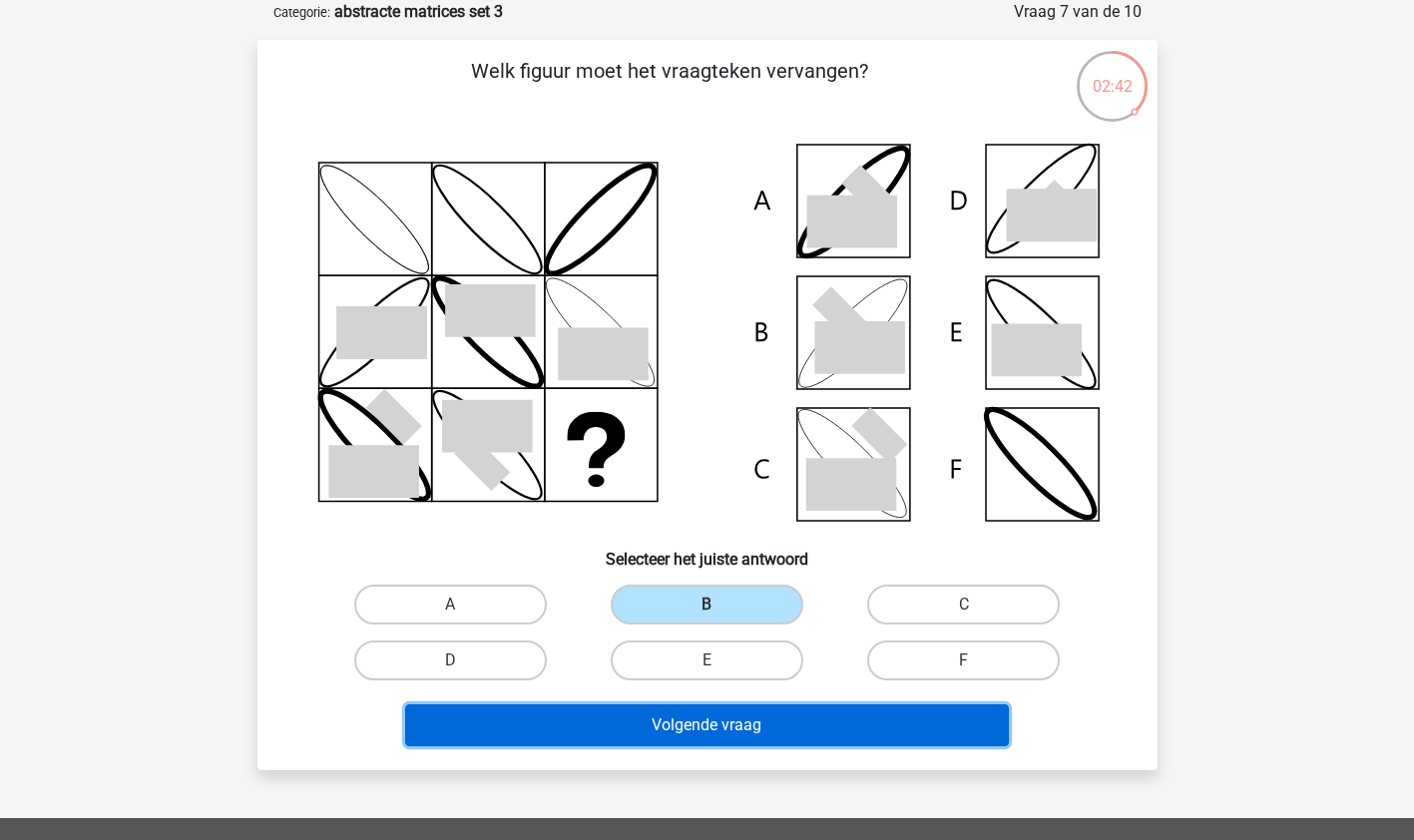 click on "Volgende vraag" at bounding box center [707, 725] 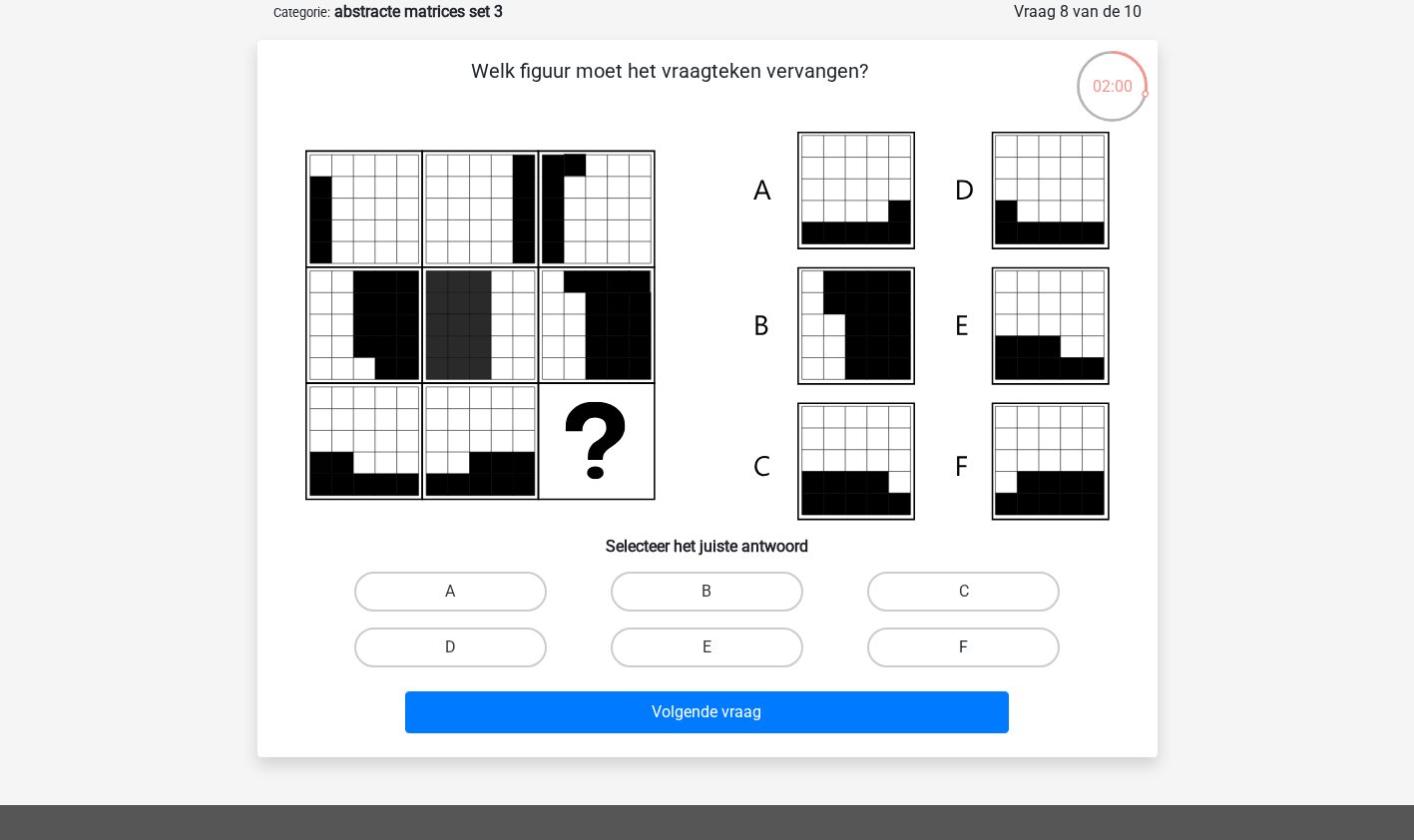 click on "F" at bounding box center (963, 647) 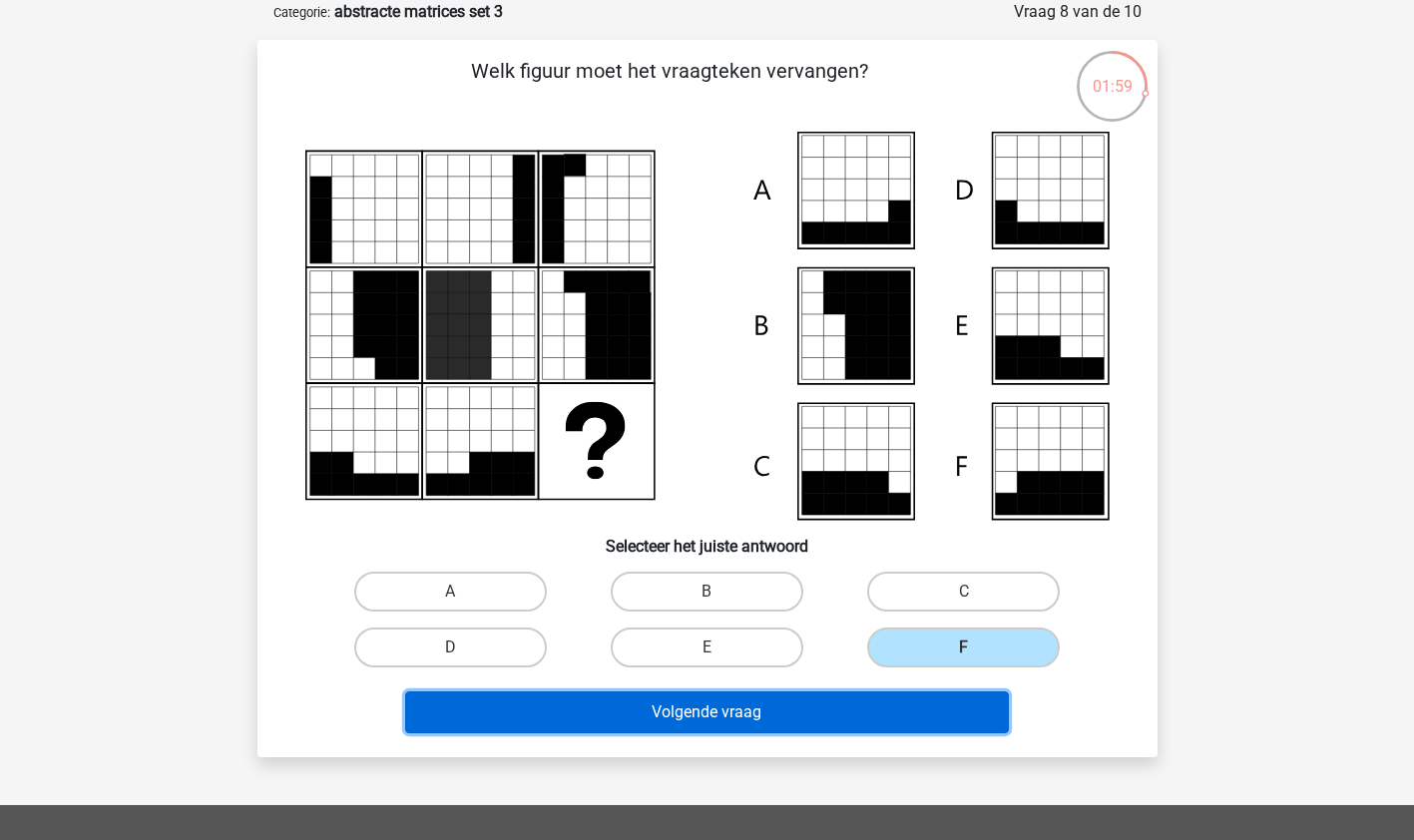 click on "Volgende vraag" at bounding box center [707, 712] 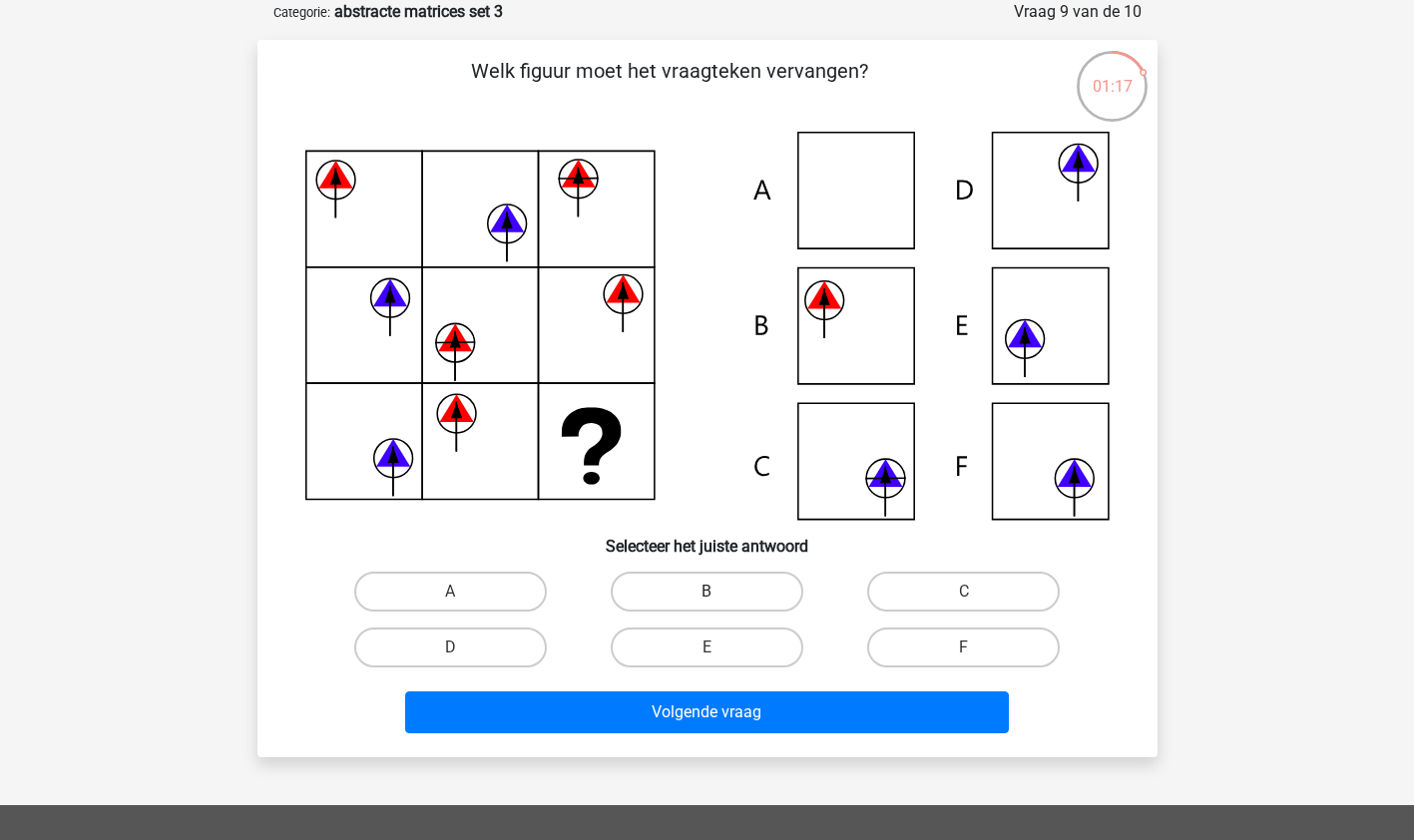 click on "B" at bounding box center [707, 592] 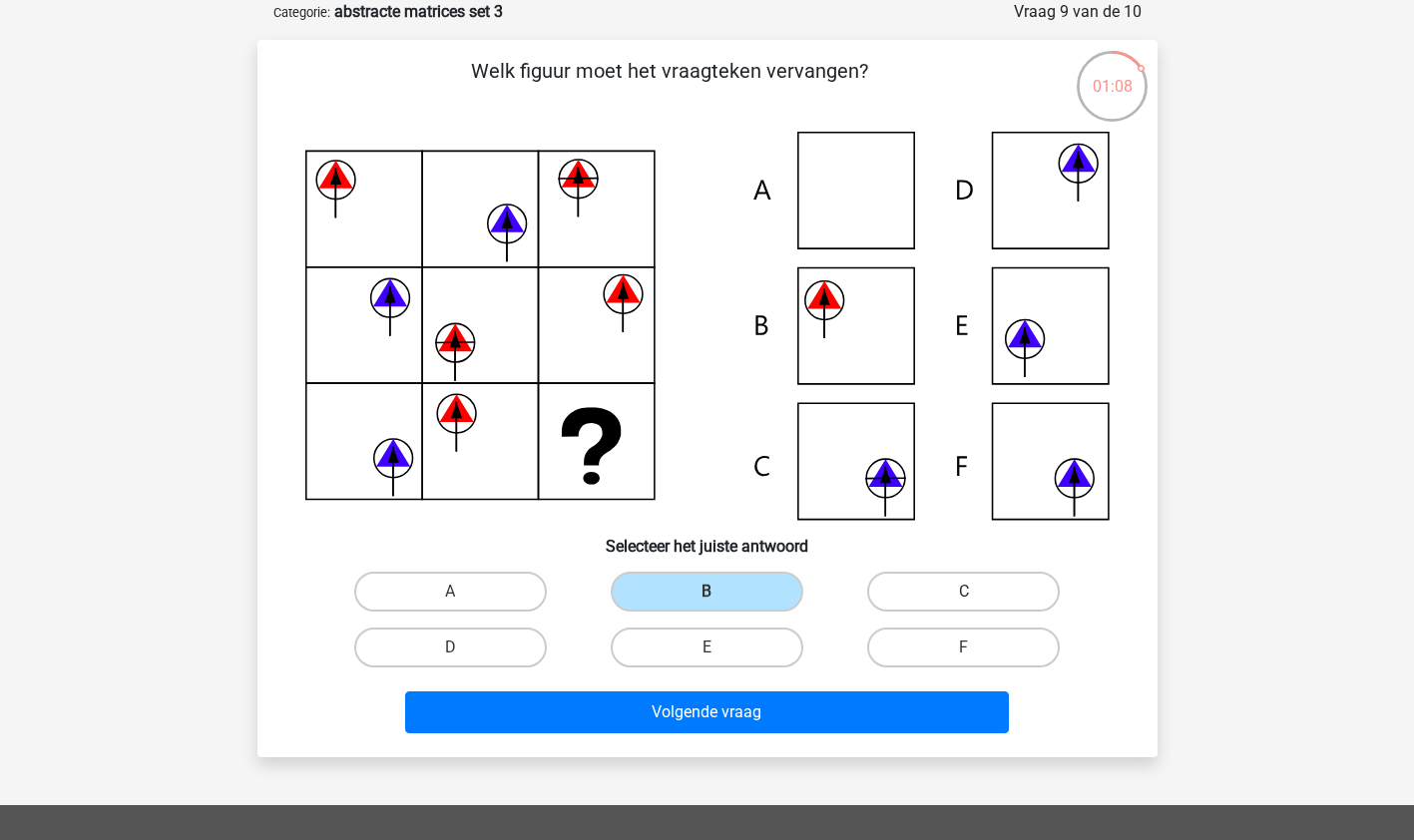 click on "C" at bounding box center [963, 592] 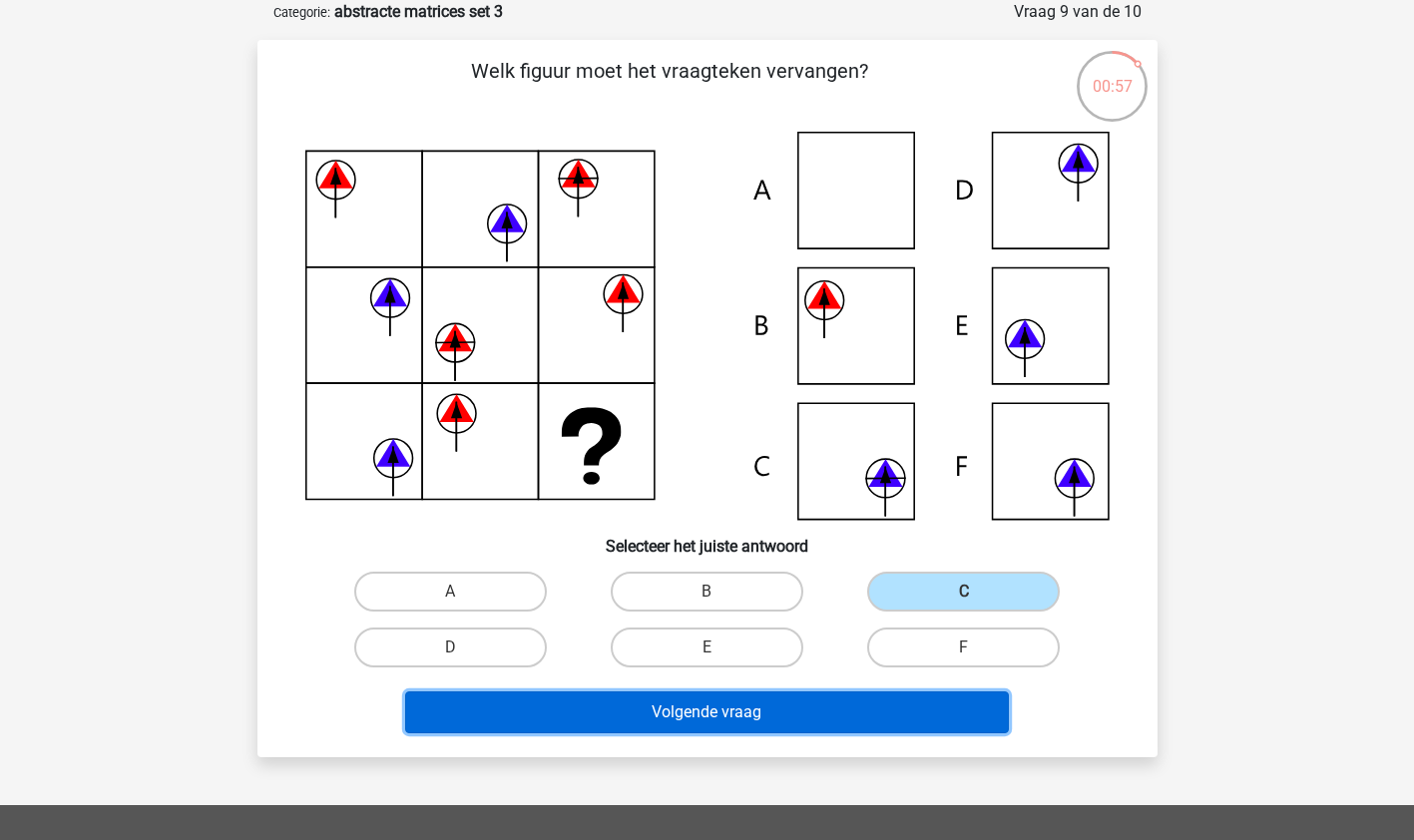 click on "Volgende vraag" at bounding box center (707, 712) 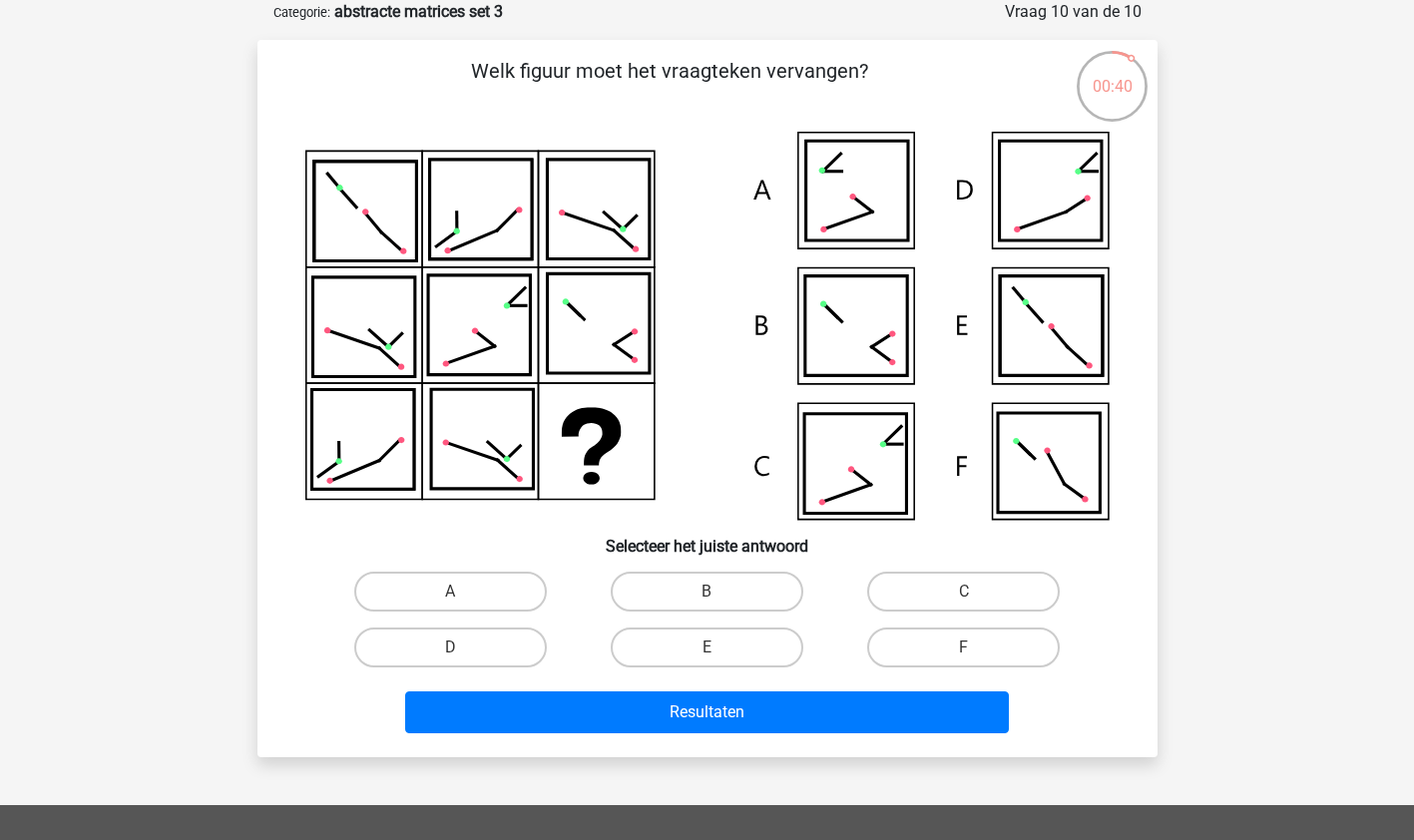 drag, startPoint x: 652, startPoint y: 456, endPoint x: 586, endPoint y: 496, distance: 77.175126 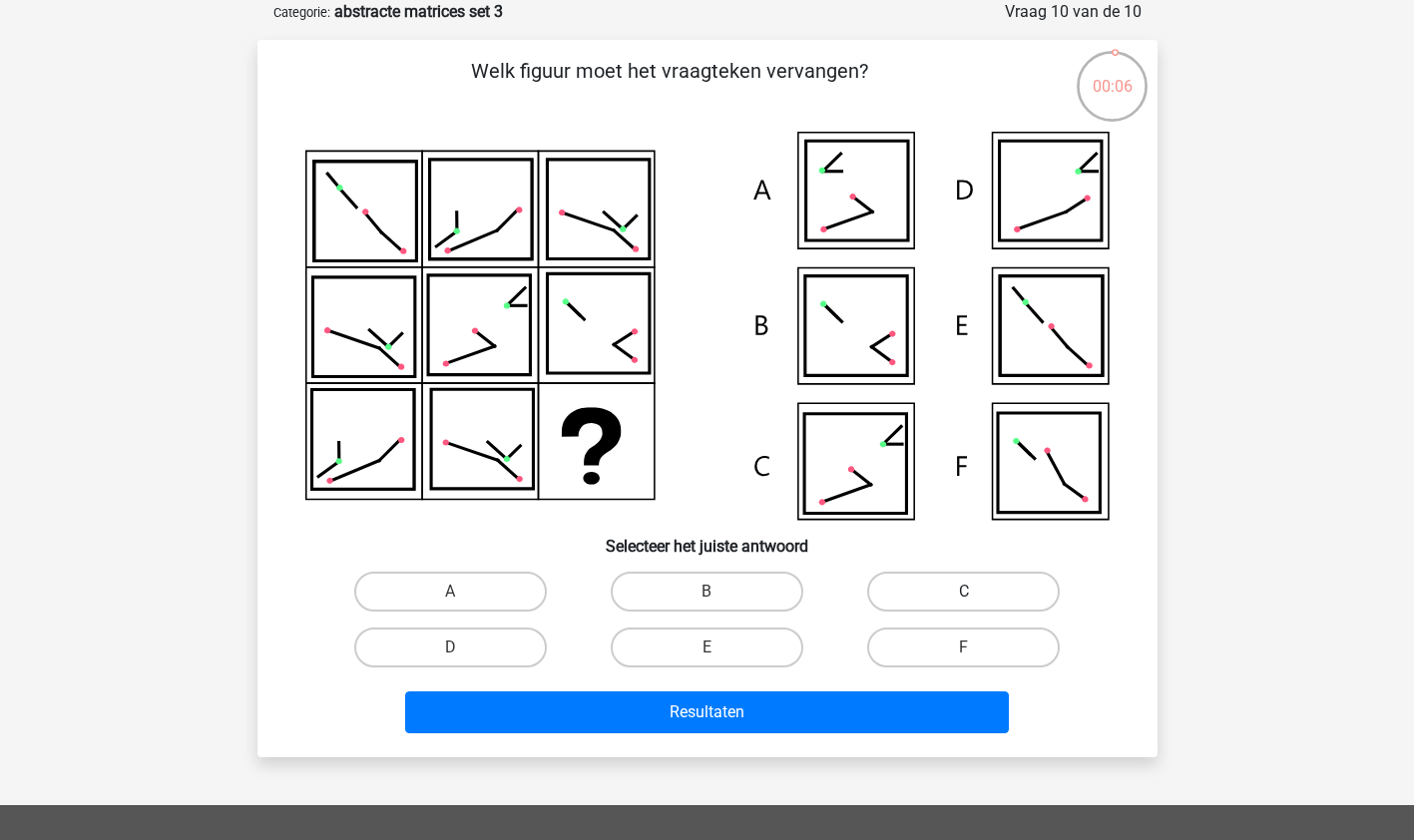 click on "C" at bounding box center [963, 592] 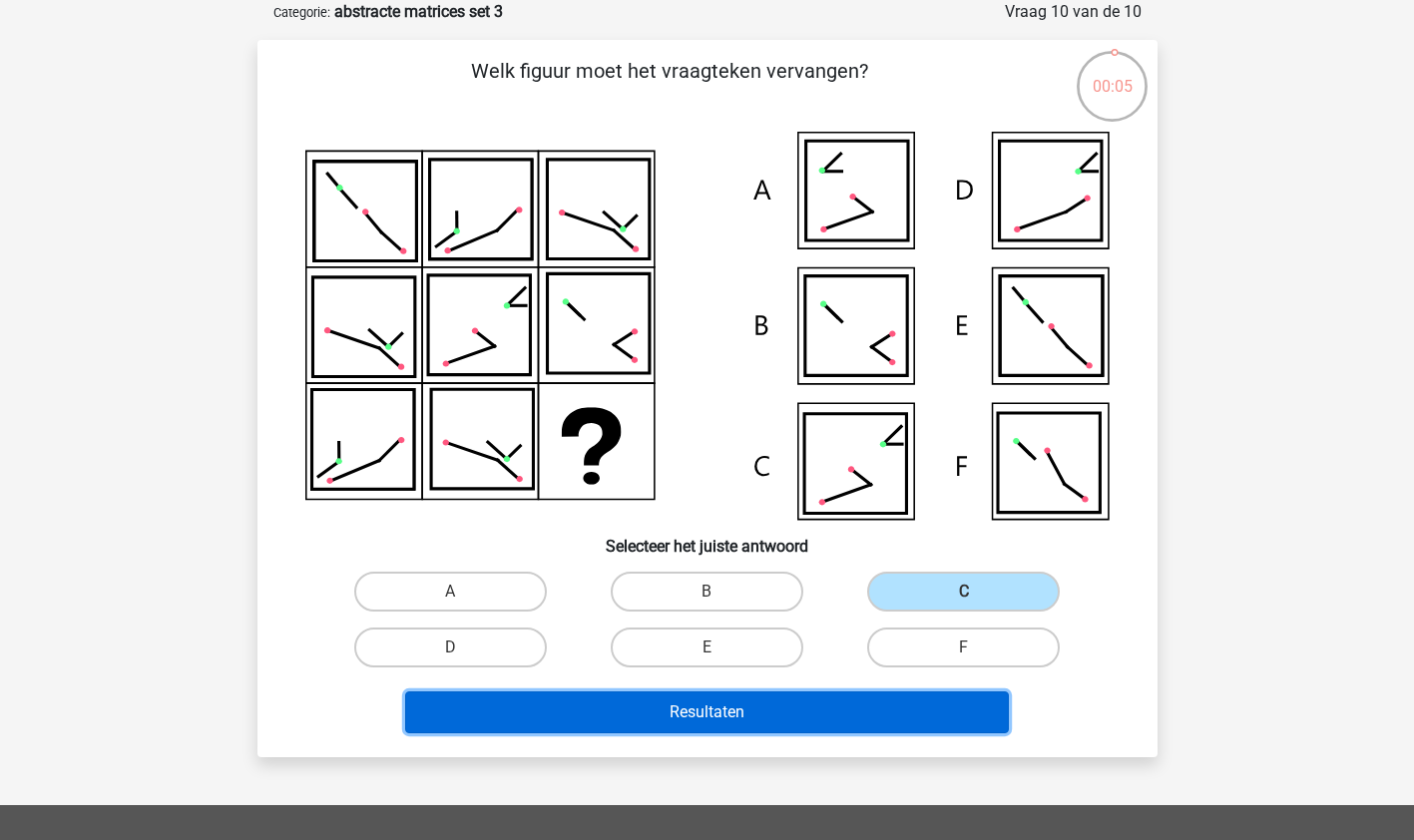 click on "Resultaten" at bounding box center [707, 712] 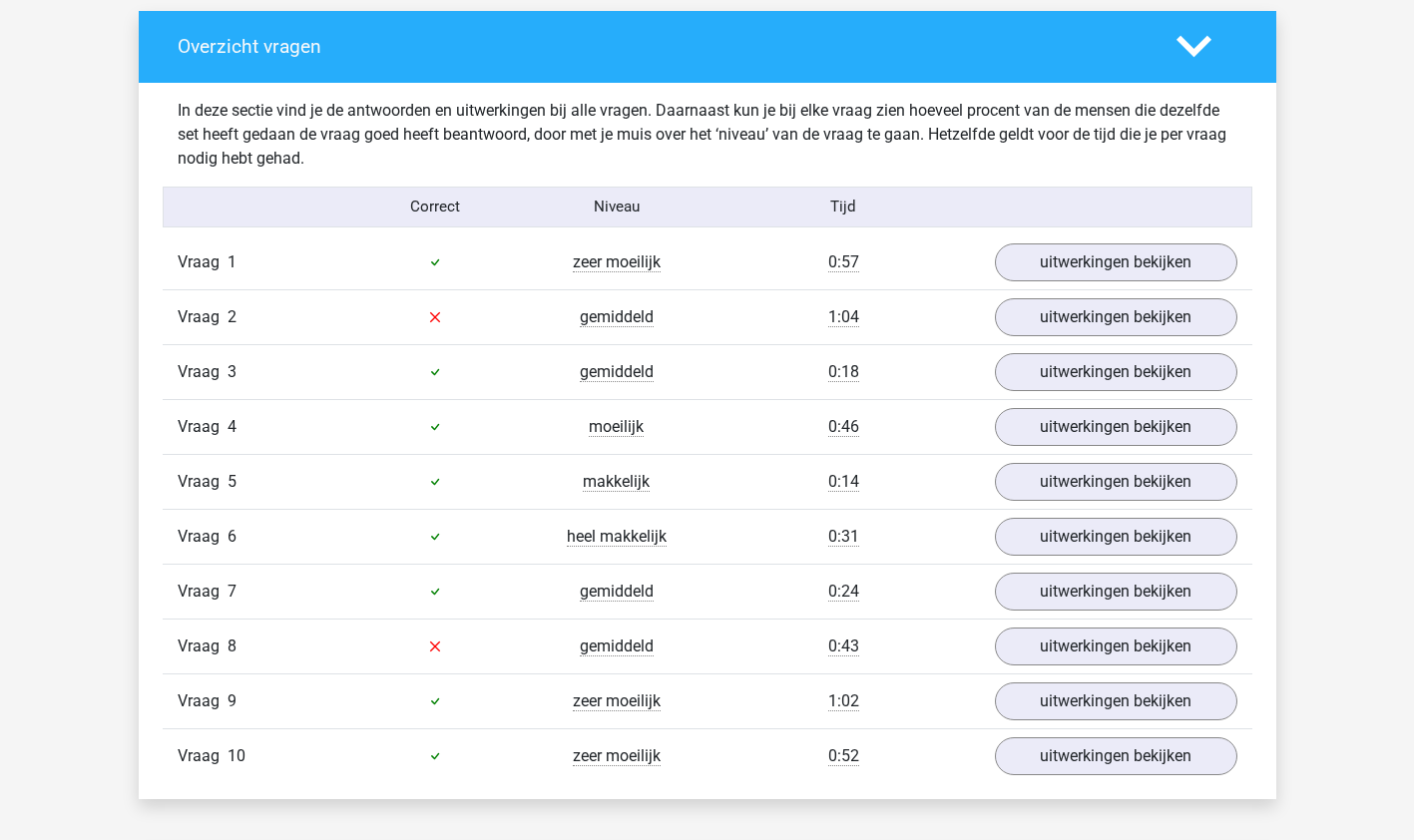 scroll, scrollTop: 1141, scrollLeft: 0, axis: vertical 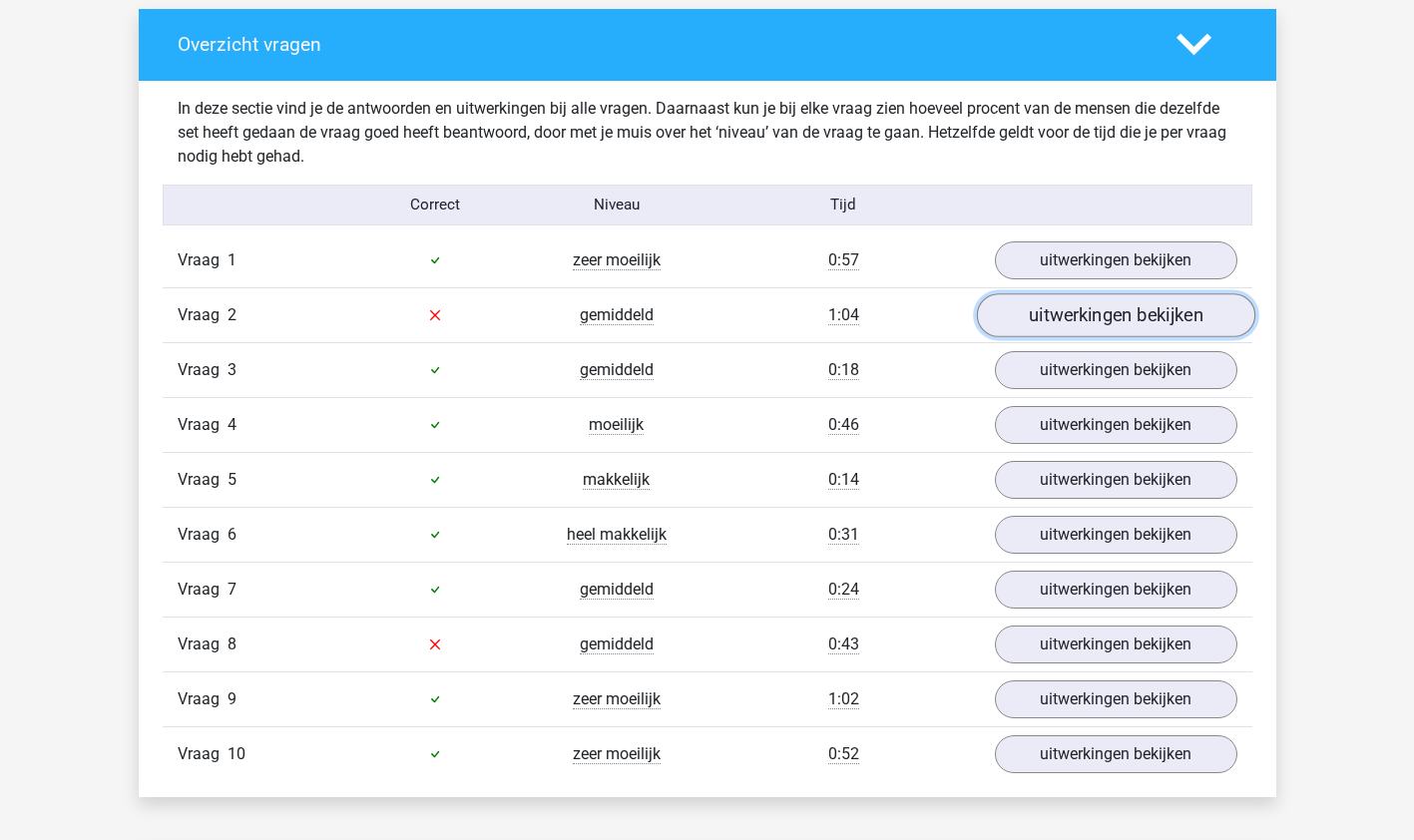 click on "uitwerkingen bekijken" at bounding box center (1115, 315) 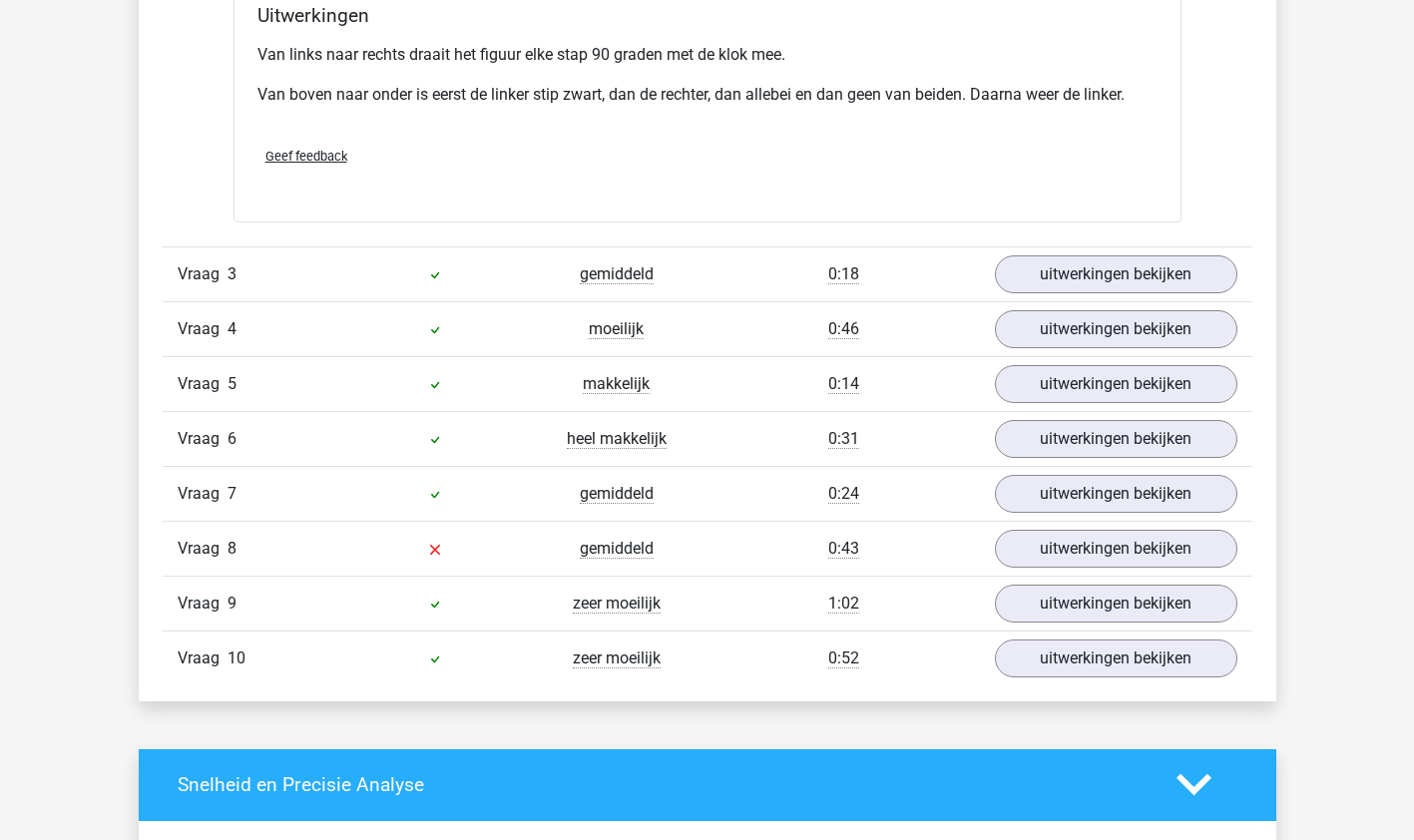 scroll, scrollTop: 2160, scrollLeft: 0, axis: vertical 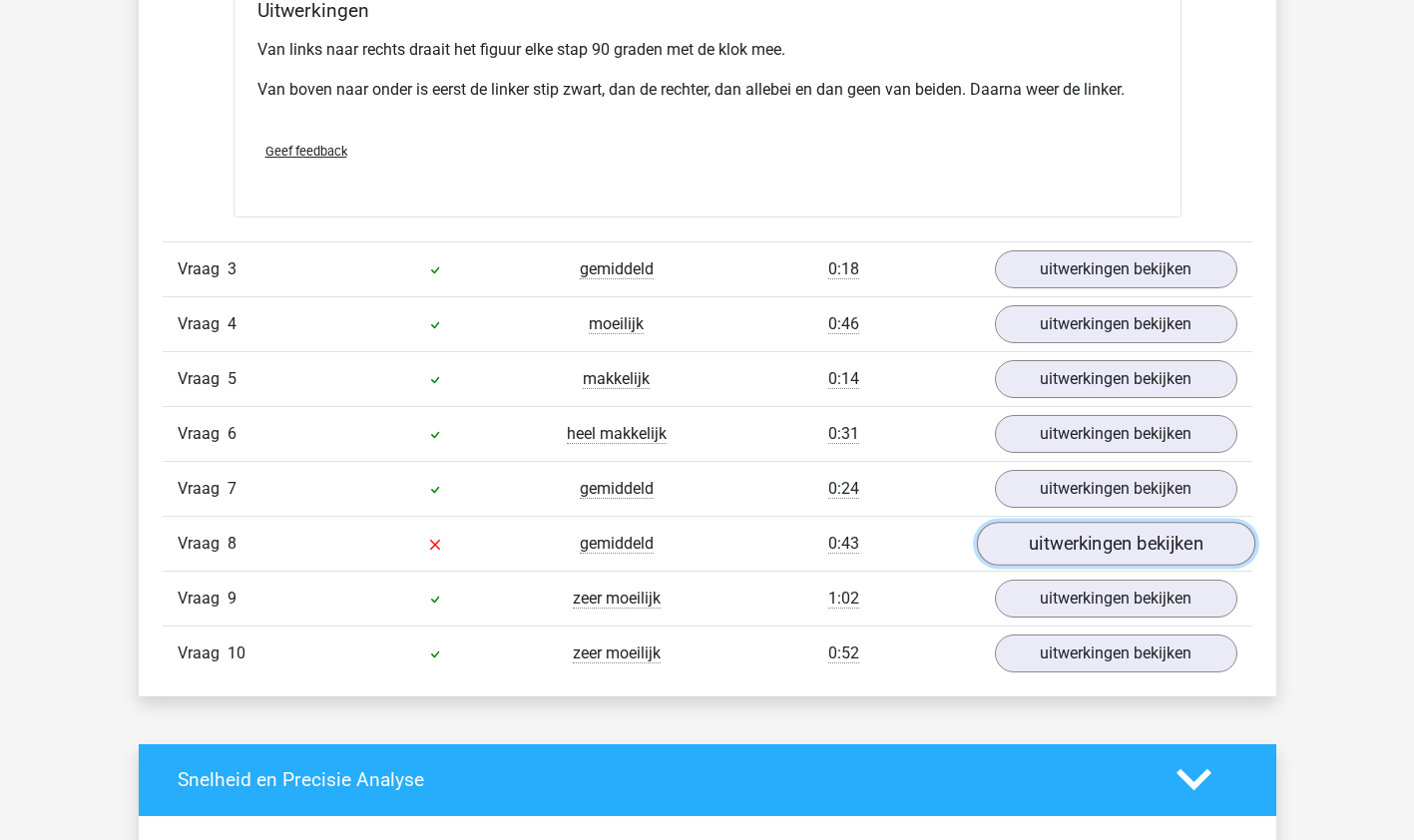 click on "uitwerkingen bekijken" at bounding box center (1115, 544) 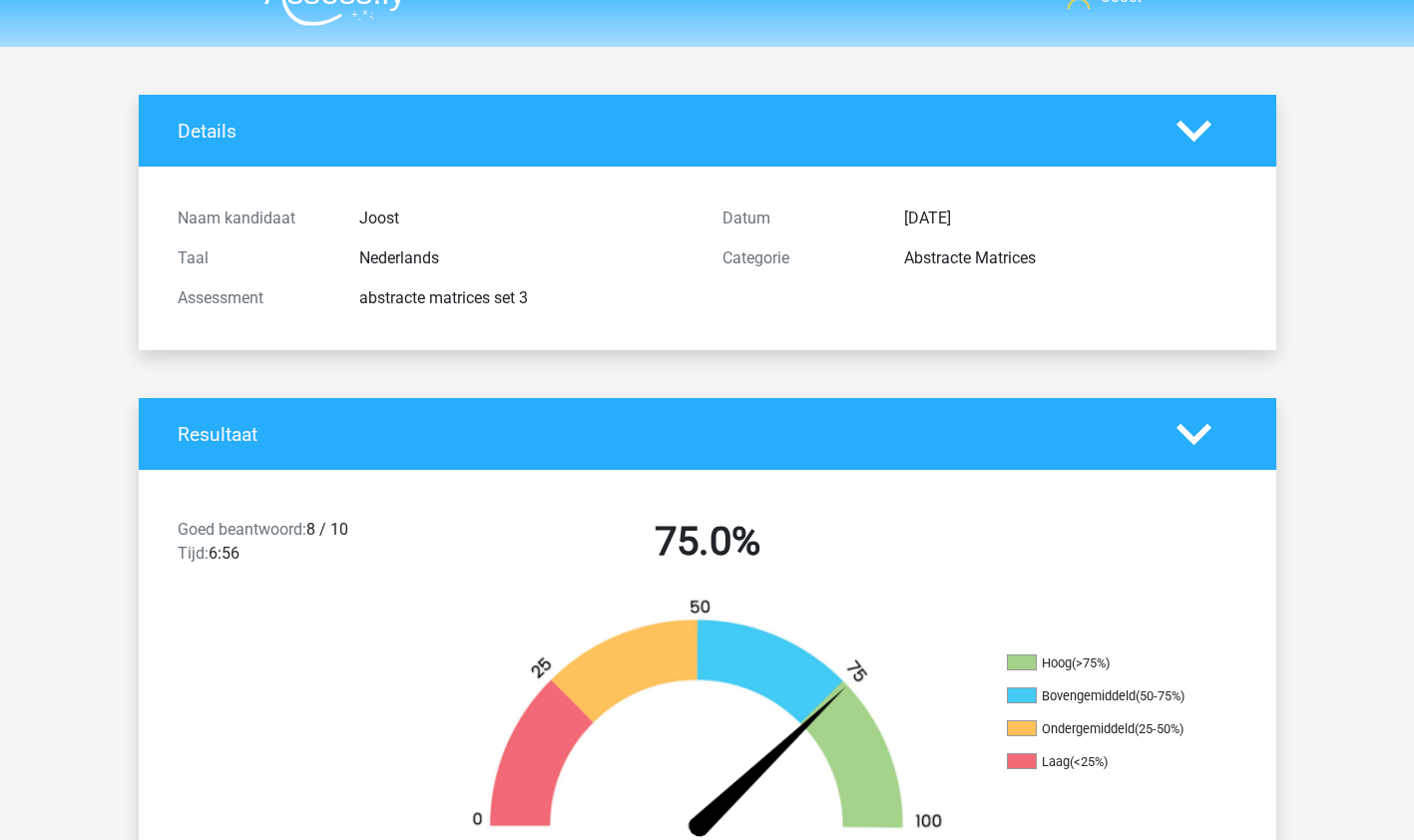 scroll, scrollTop: 0, scrollLeft: 0, axis: both 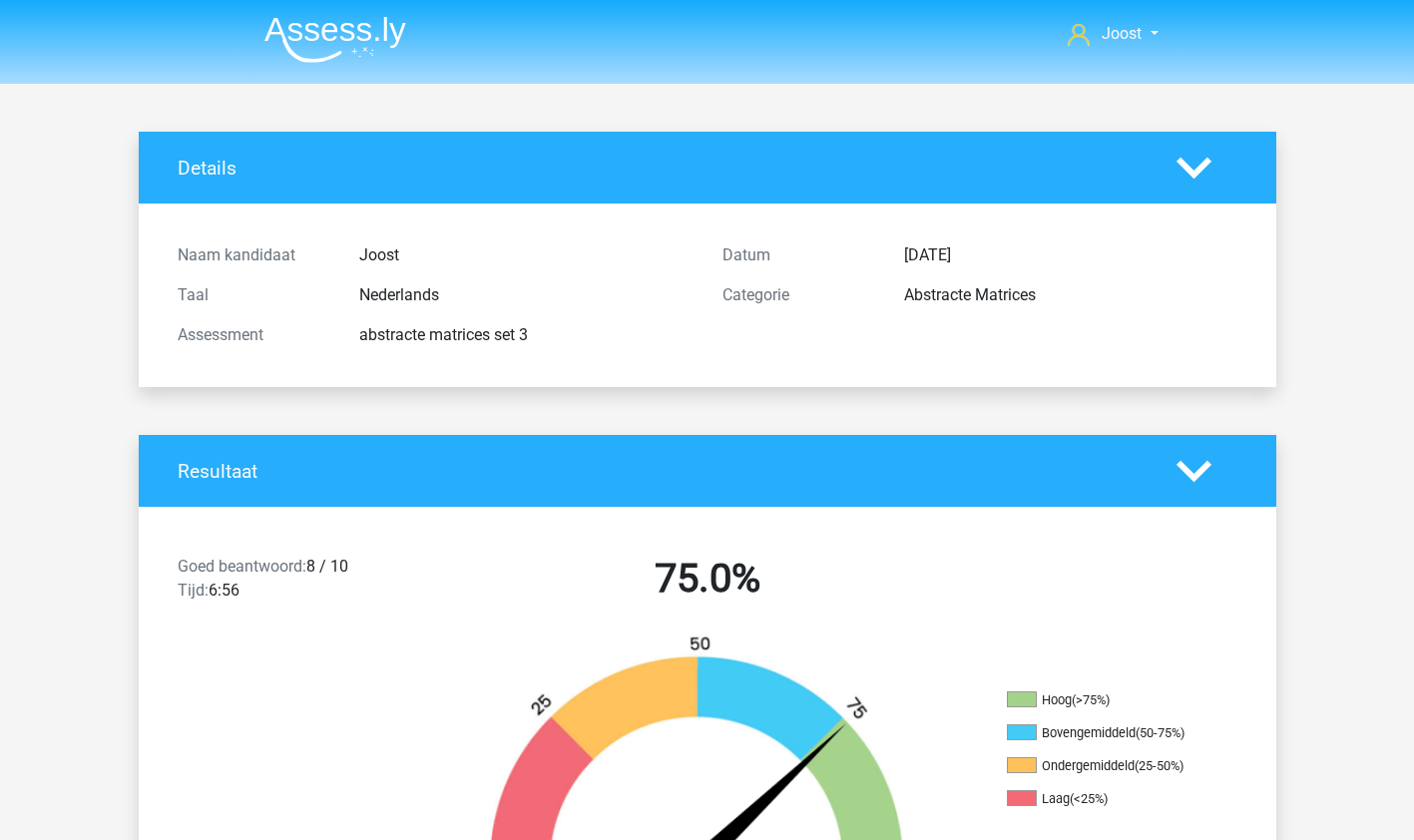 click on "[FIRST]
j.bekink@example.com" at bounding box center [707, 2783] 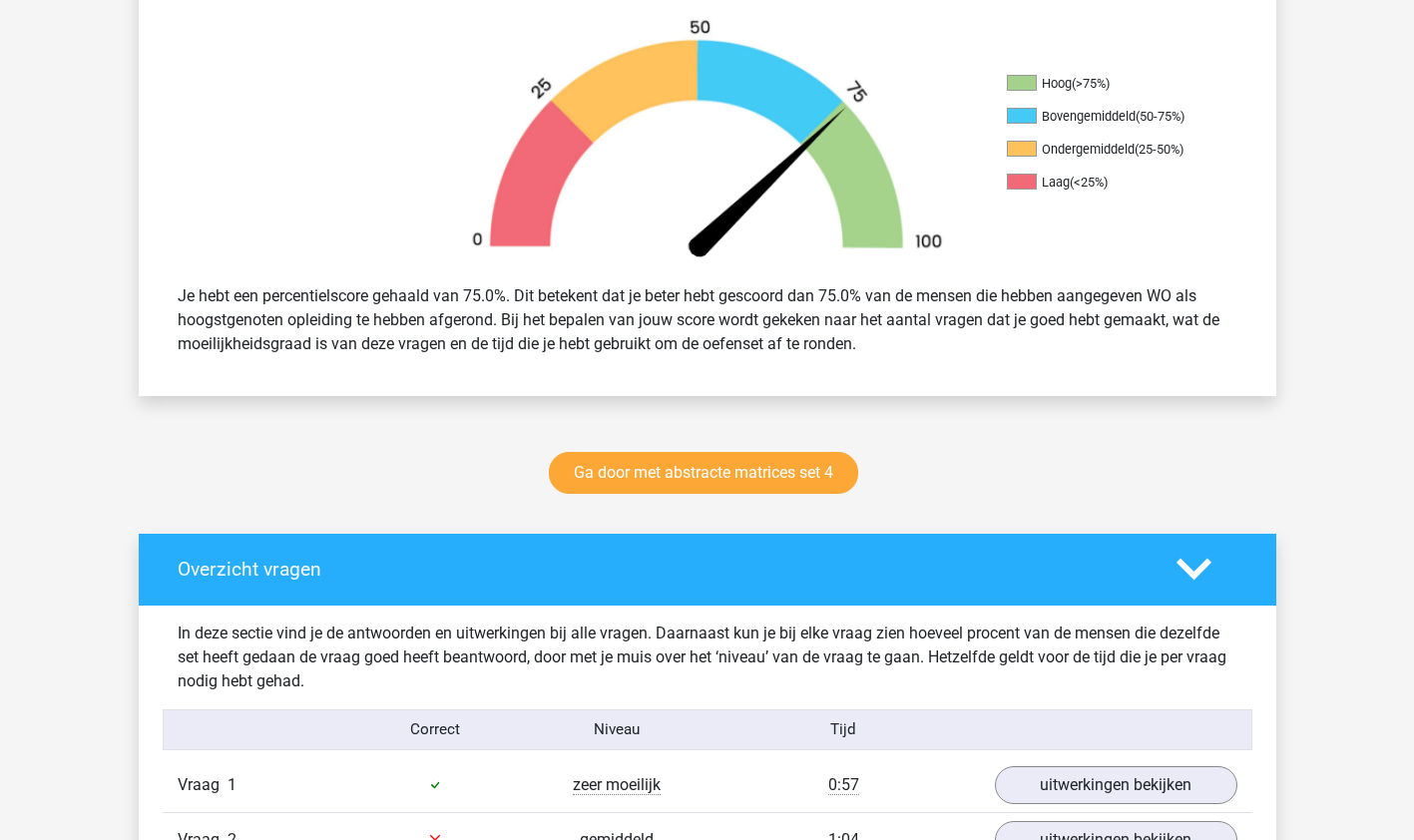 scroll, scrollTop: 618, scrollLeft: 0, axis: vertical 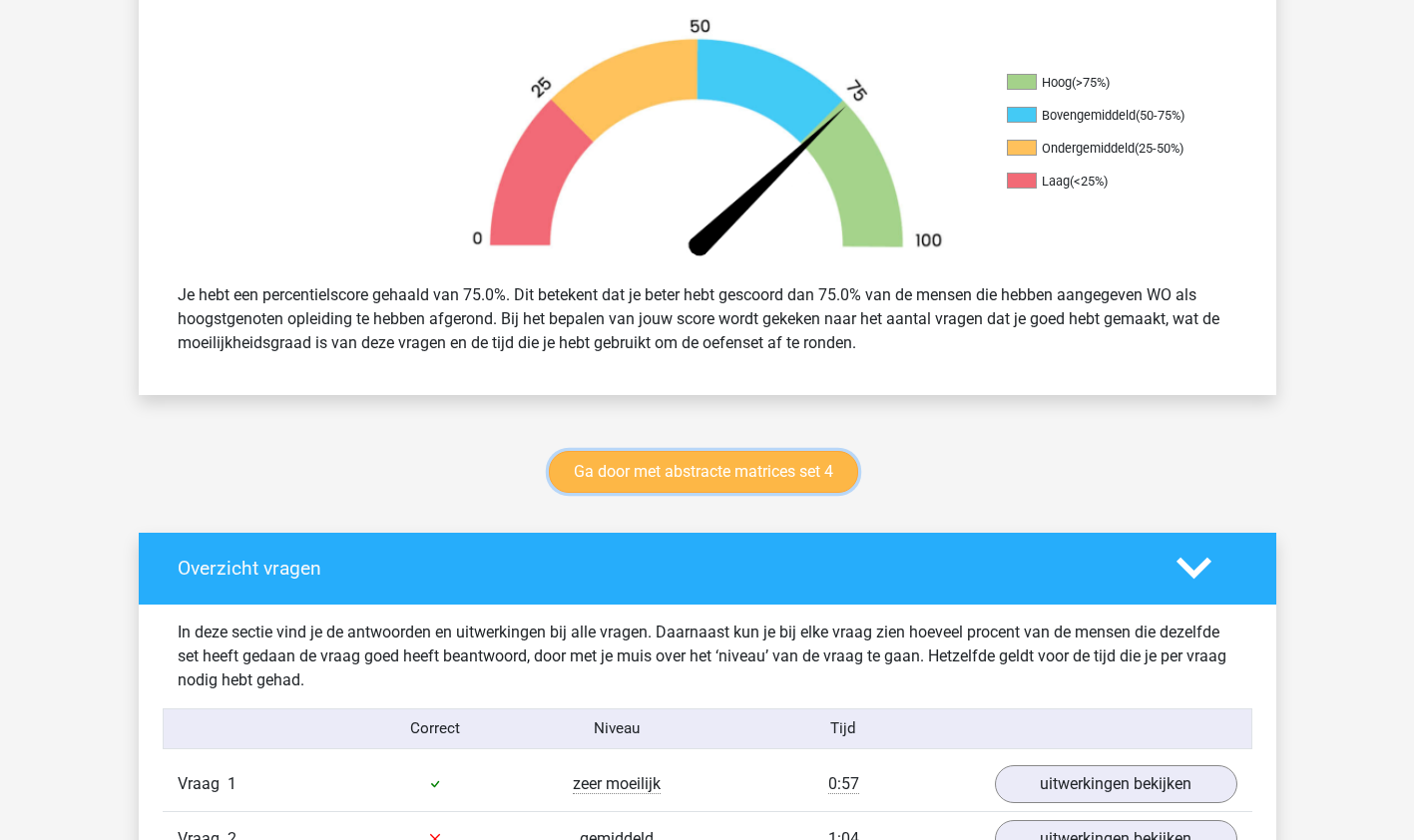 click on "Ga door met abstracte matrices set 4" at bounding box center [704, 472] 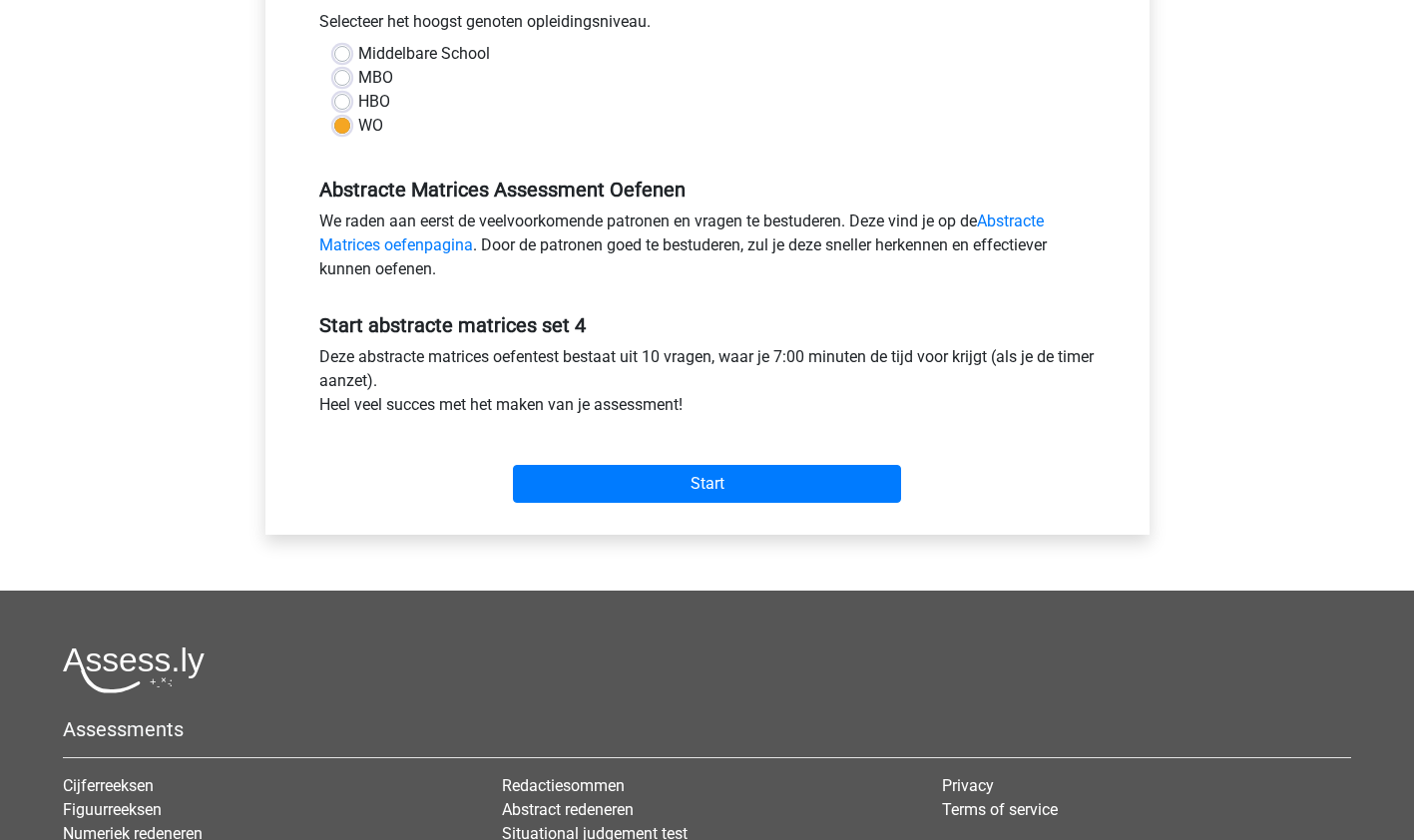 scroll, scrollTop: 460, scrollLeft: 0, axis: vertical 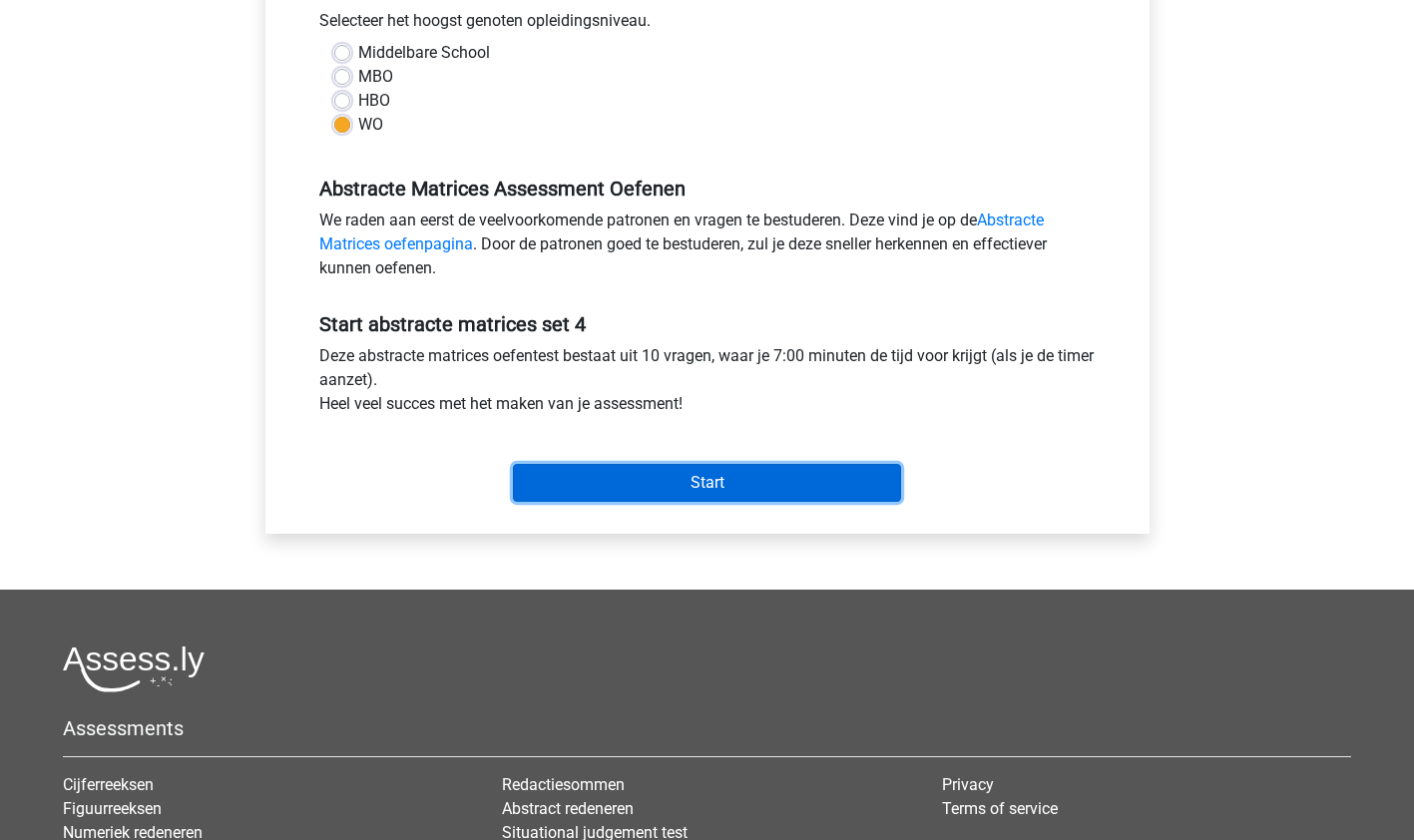 click on "Start" at bounding box center [707, 483] 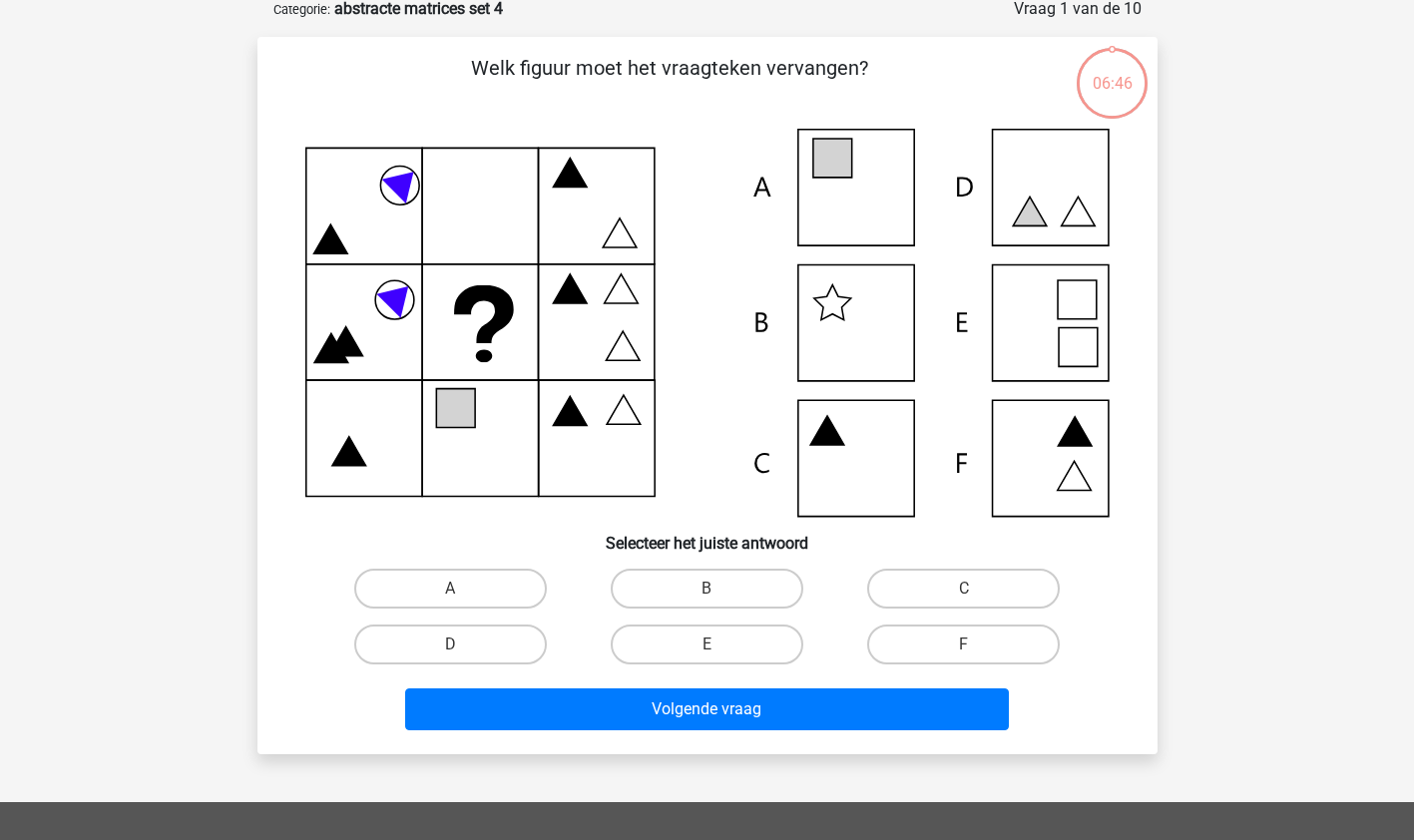 scroll, scrollTop: 108, scrollLeft: 0, axis: vertical 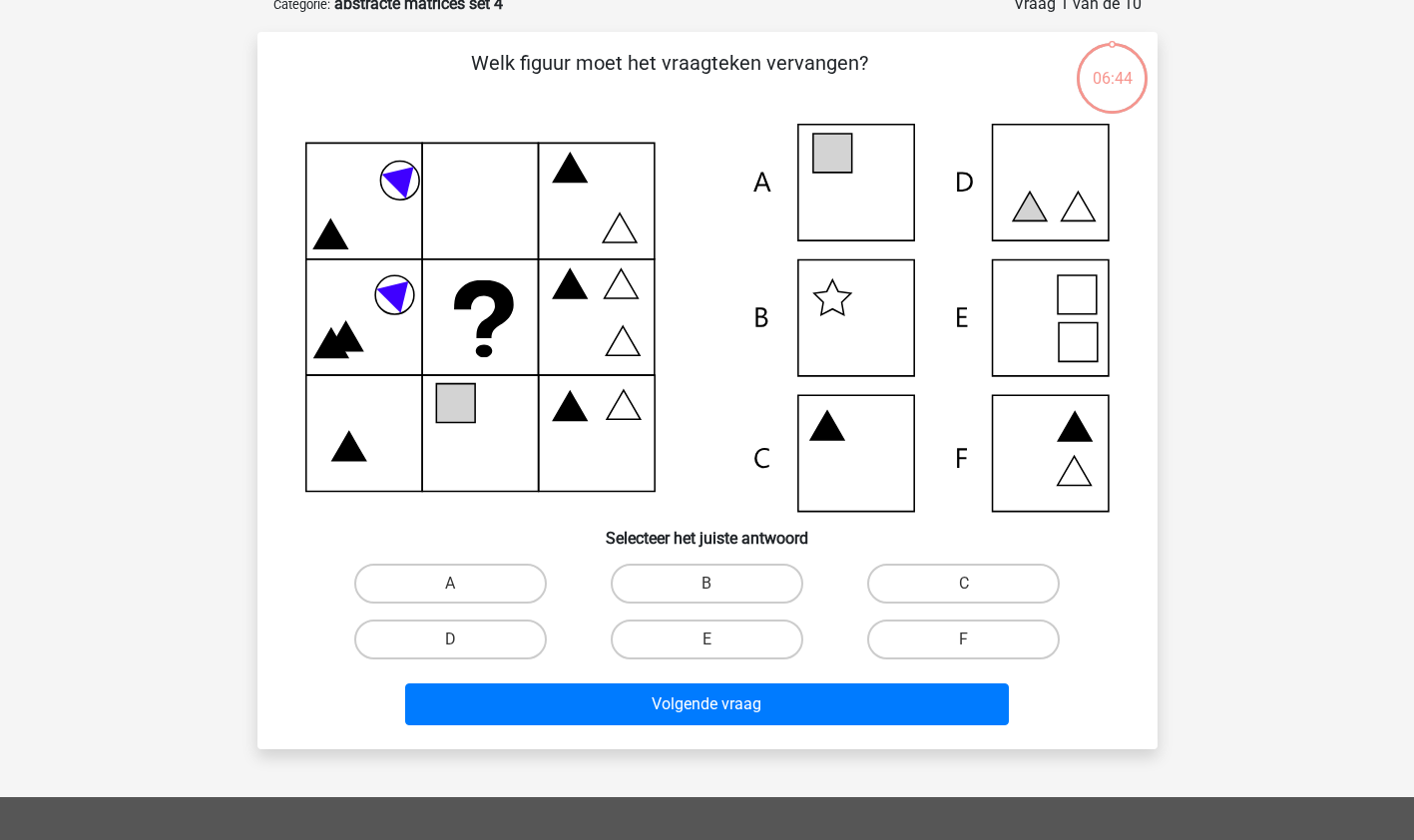 click on "A" at bounding box center (456, 590) 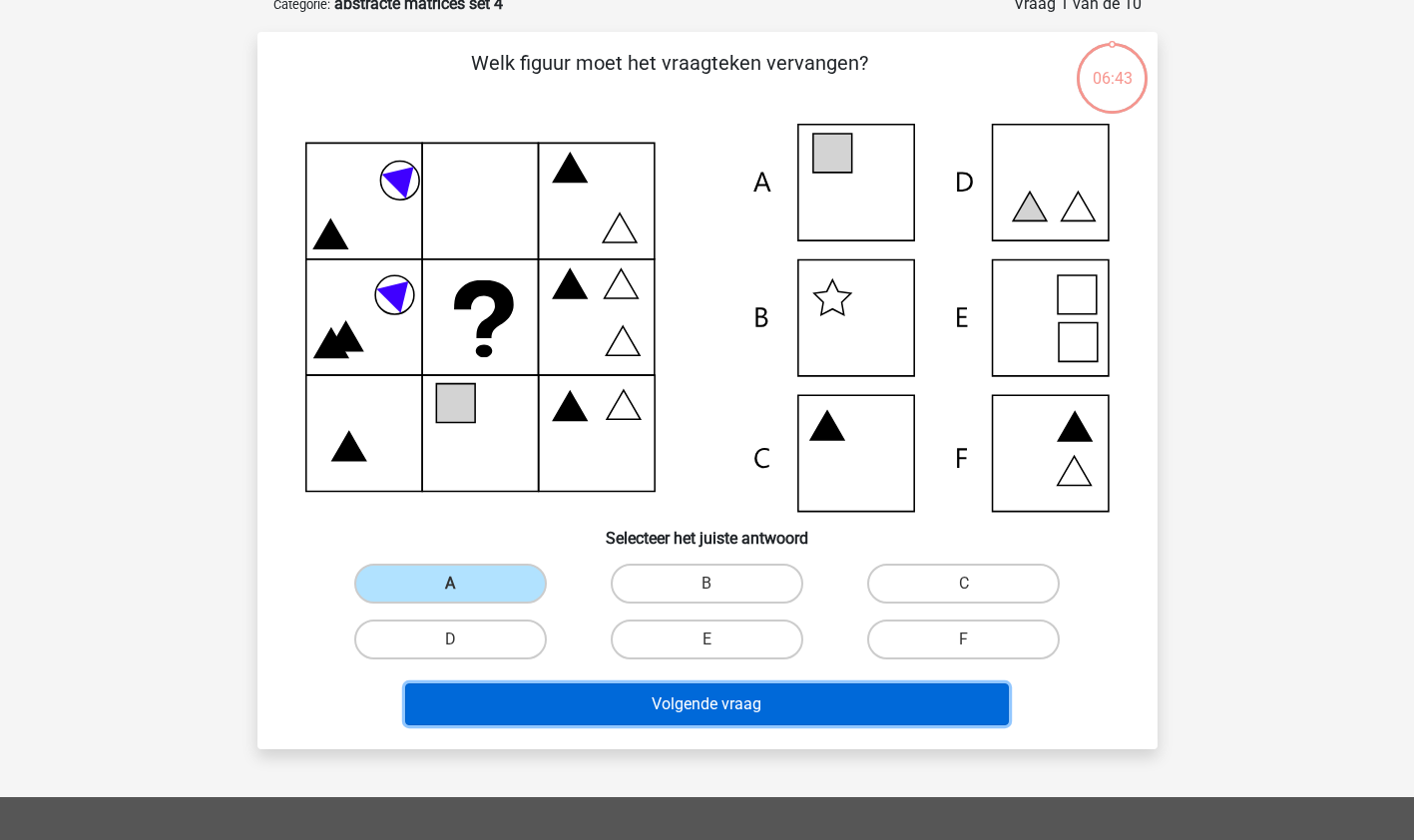 click on "Volgende vraag" at bounding box center (707, 704) 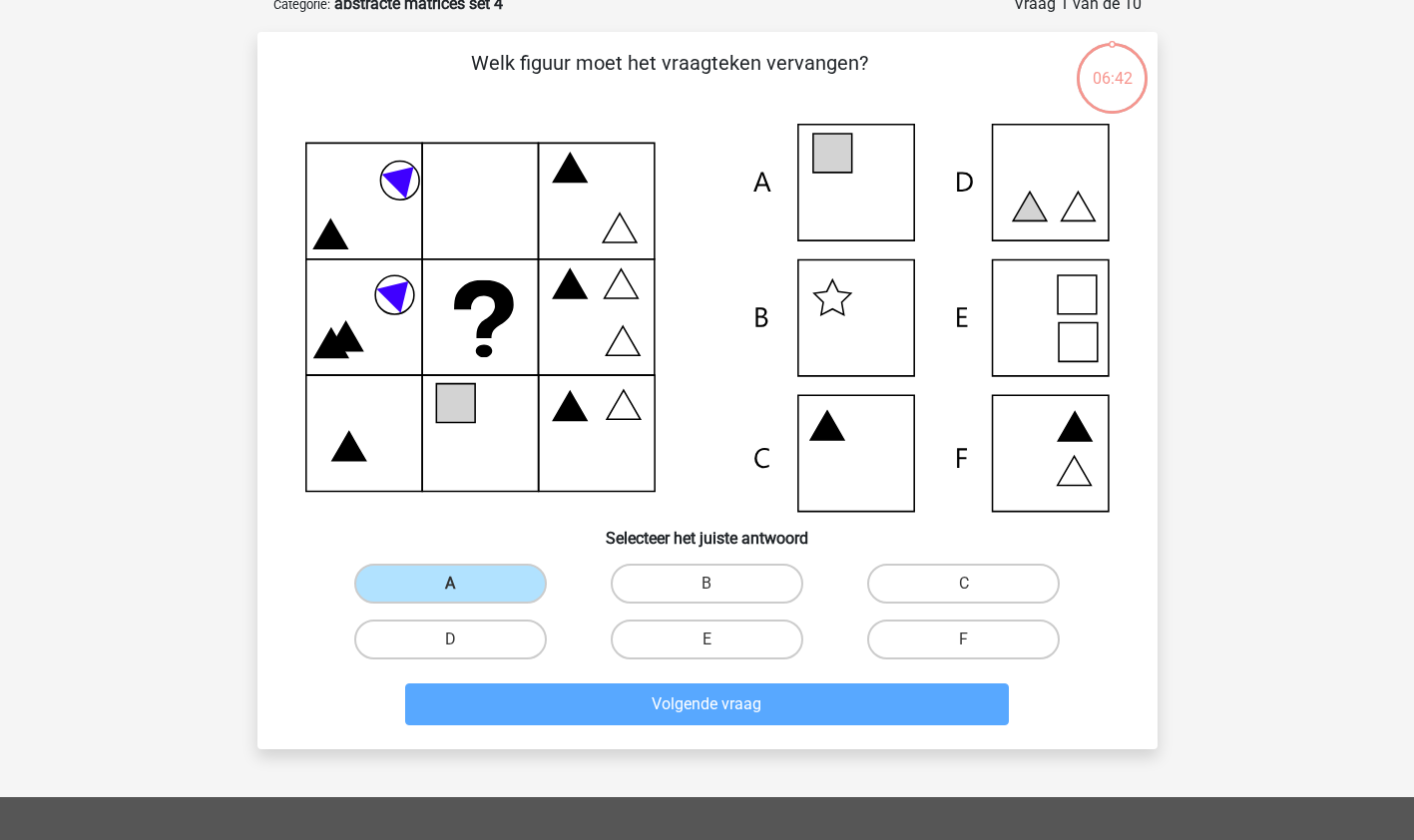 scroll, scrollTop: 100, scrollLeft: 0, axis: vertical 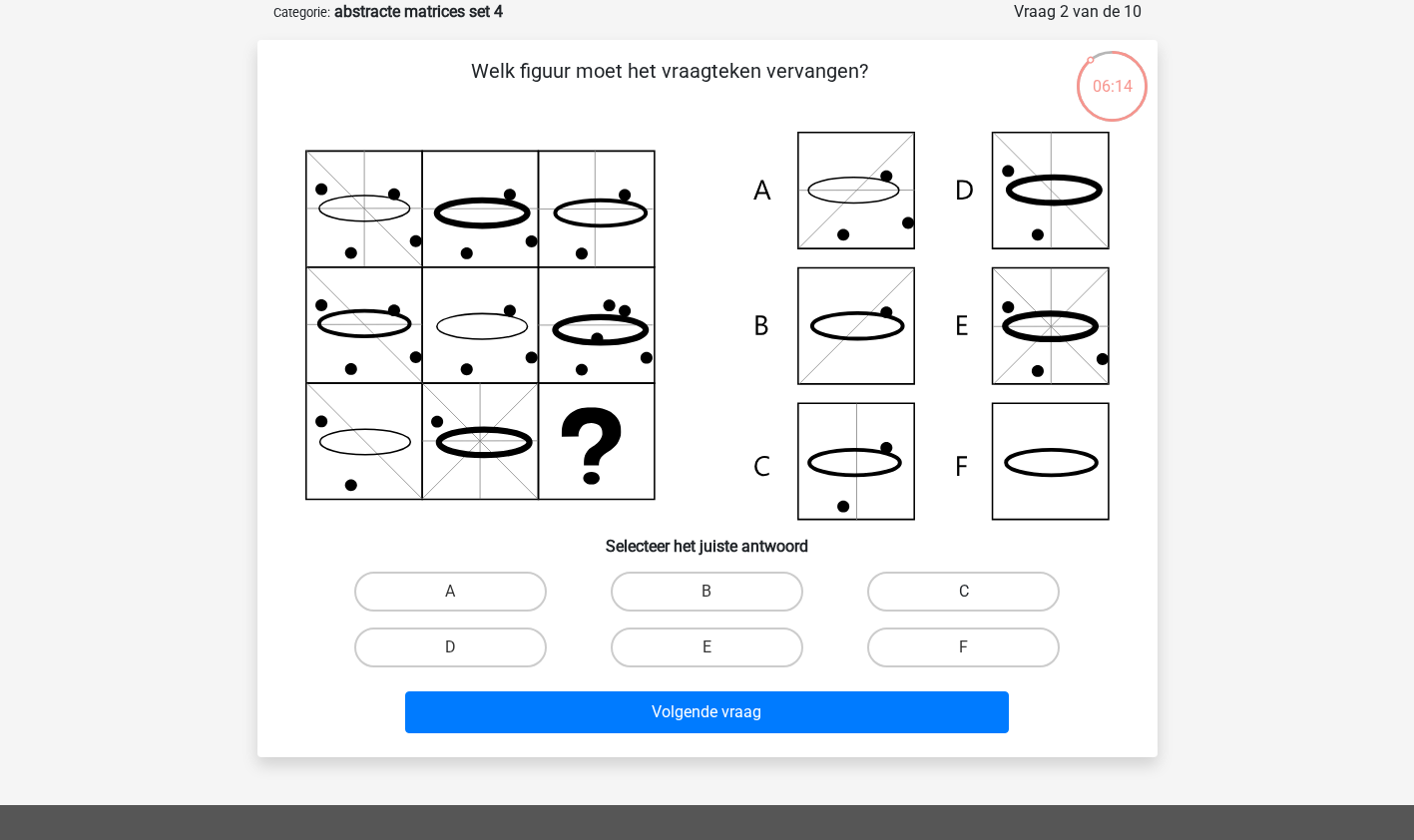 click on "C" at bounding box center [963, 592] 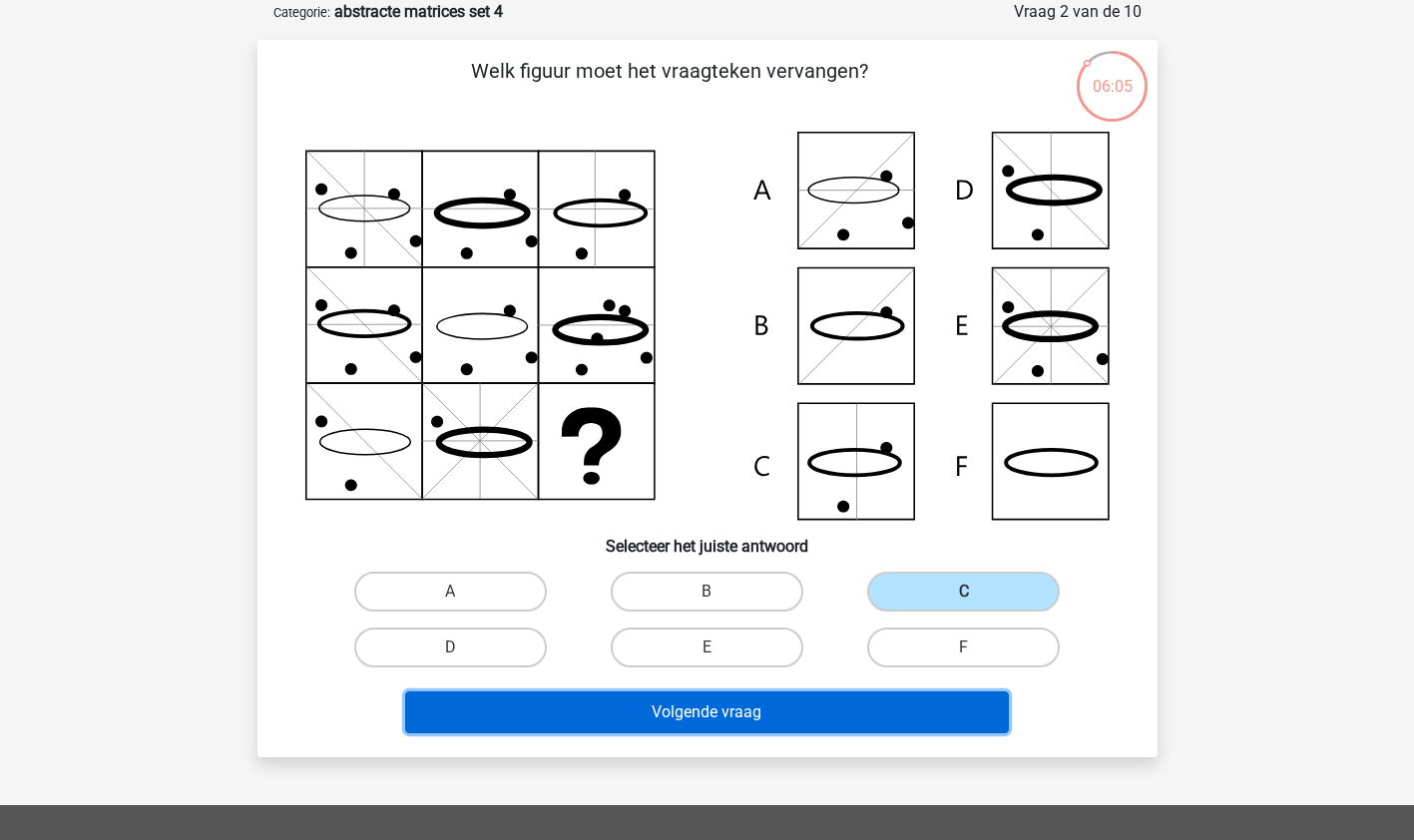click on "Volgende vraag" at bounding box center (707, 712) 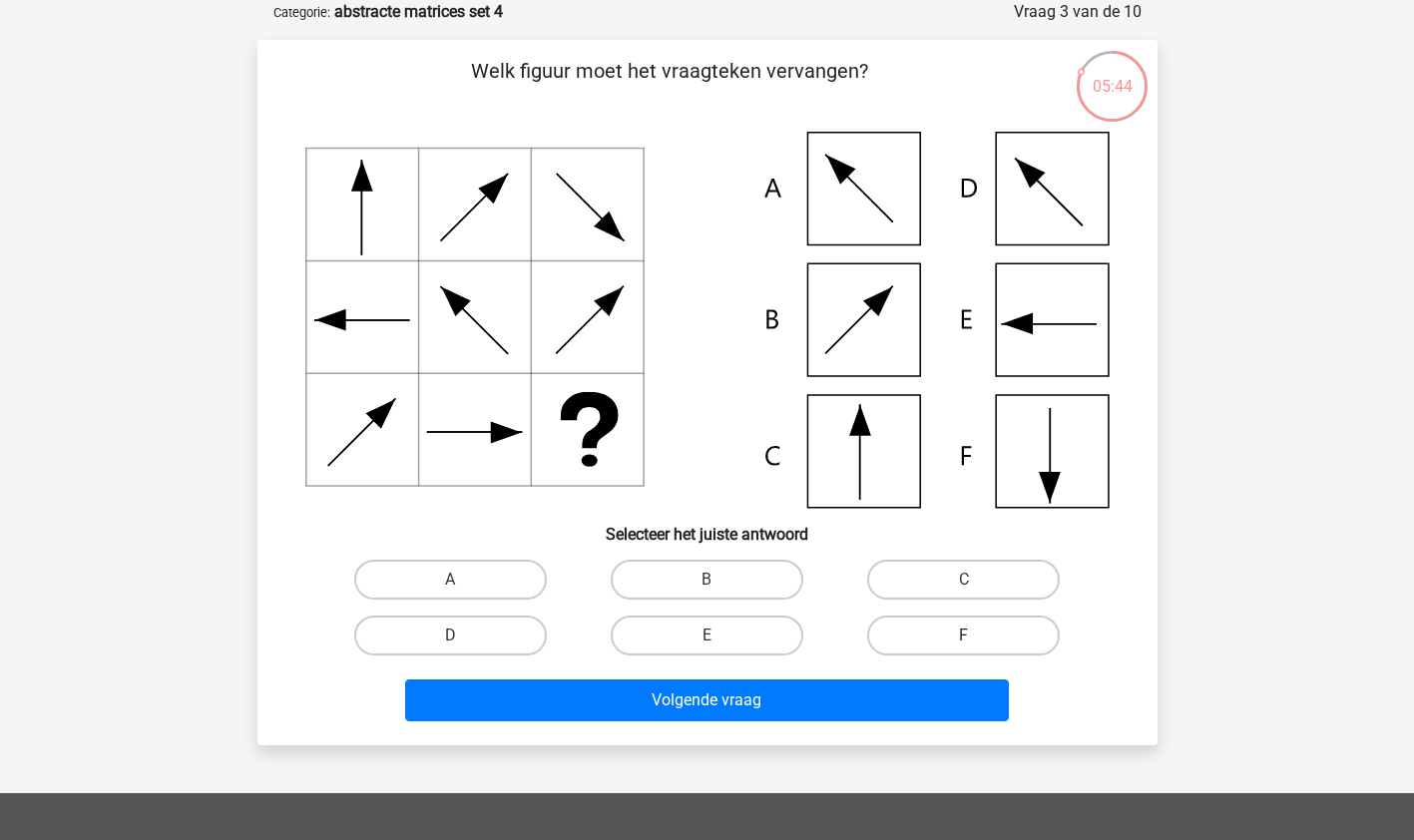 click on "F" at bounding box center [963, 635] 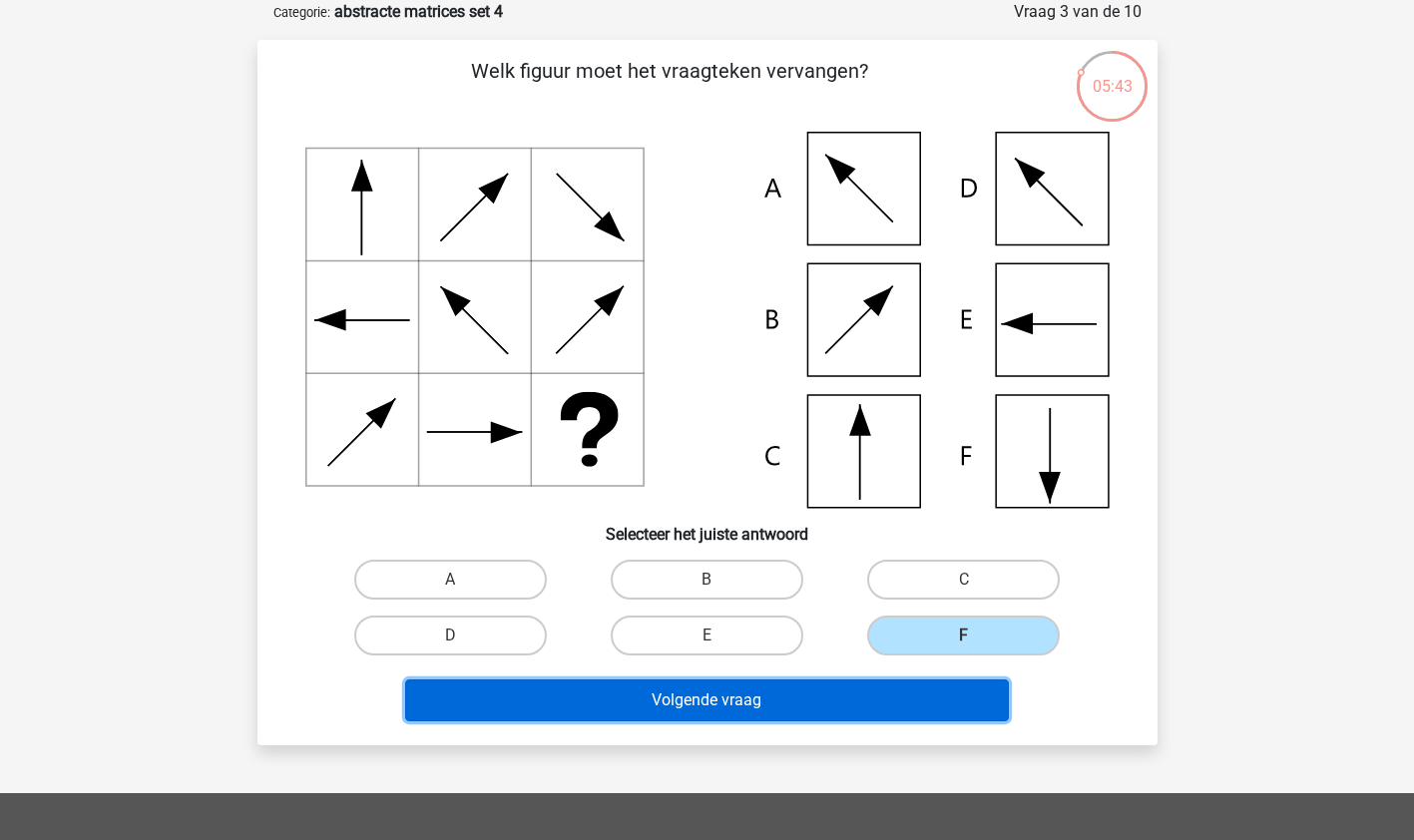 click on "Volgende vraag" at bounding box center [707, 700] 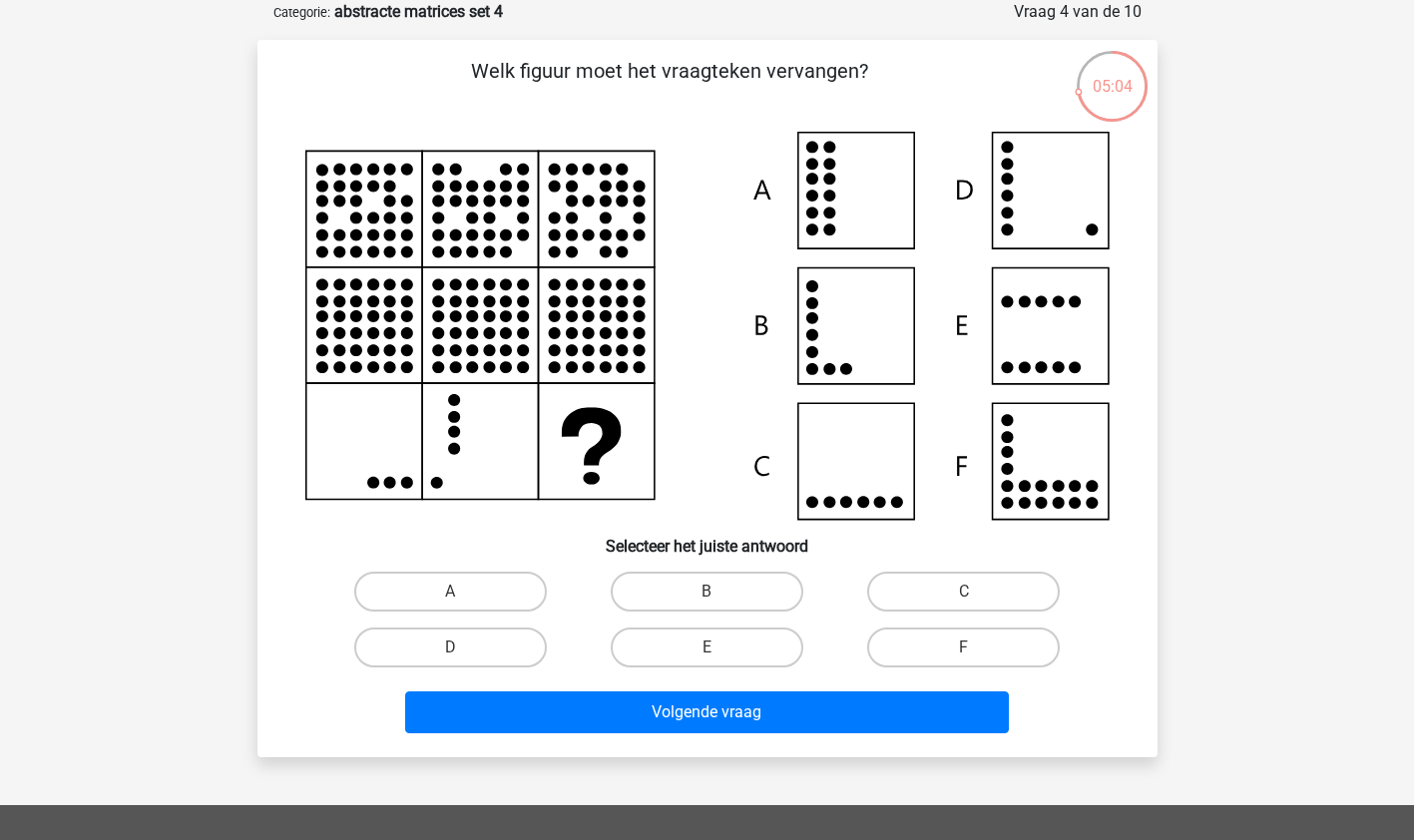 click on "D" at bounding box center [456, 653] 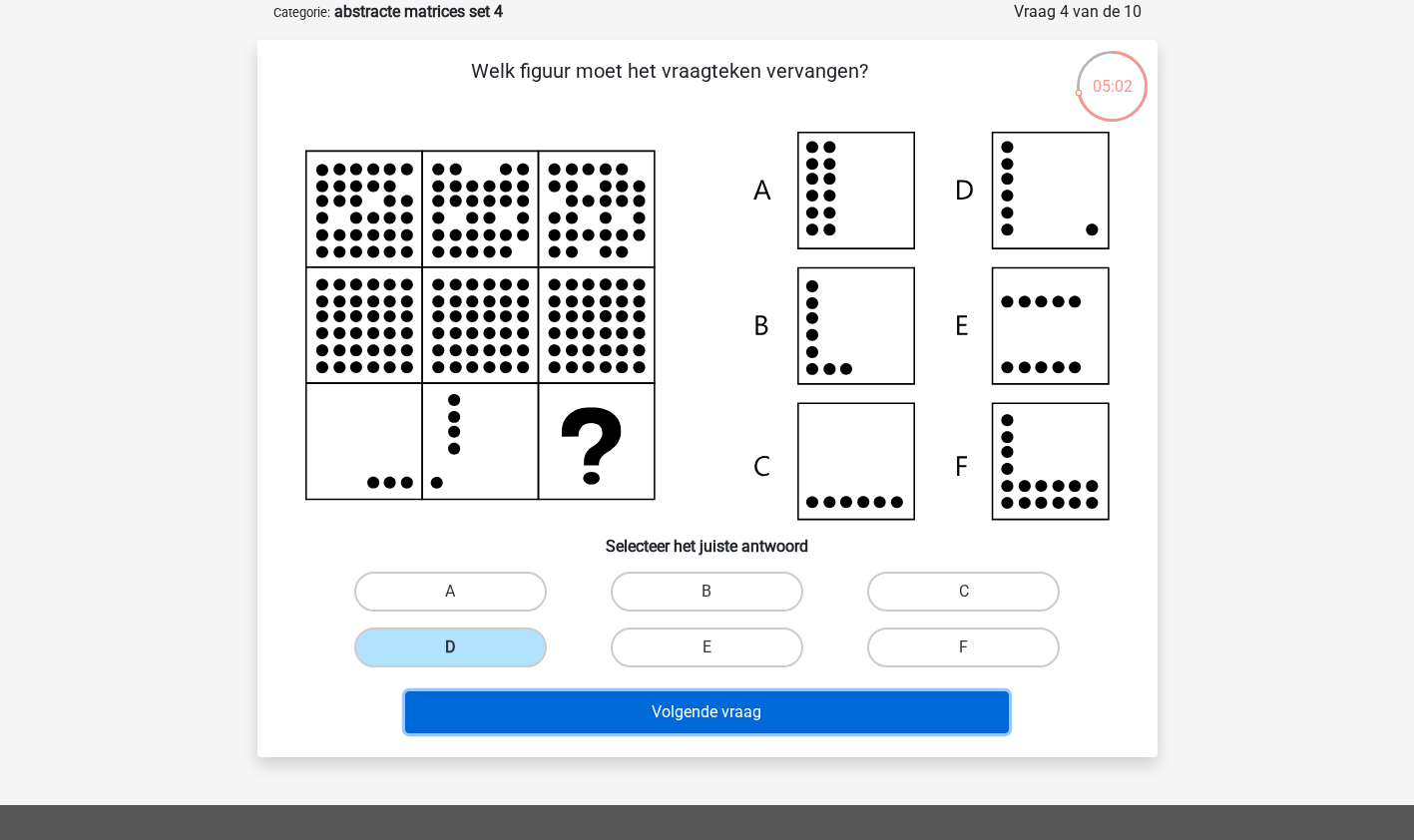 click on "Volgende vraag" at bounding box center (707, 712) 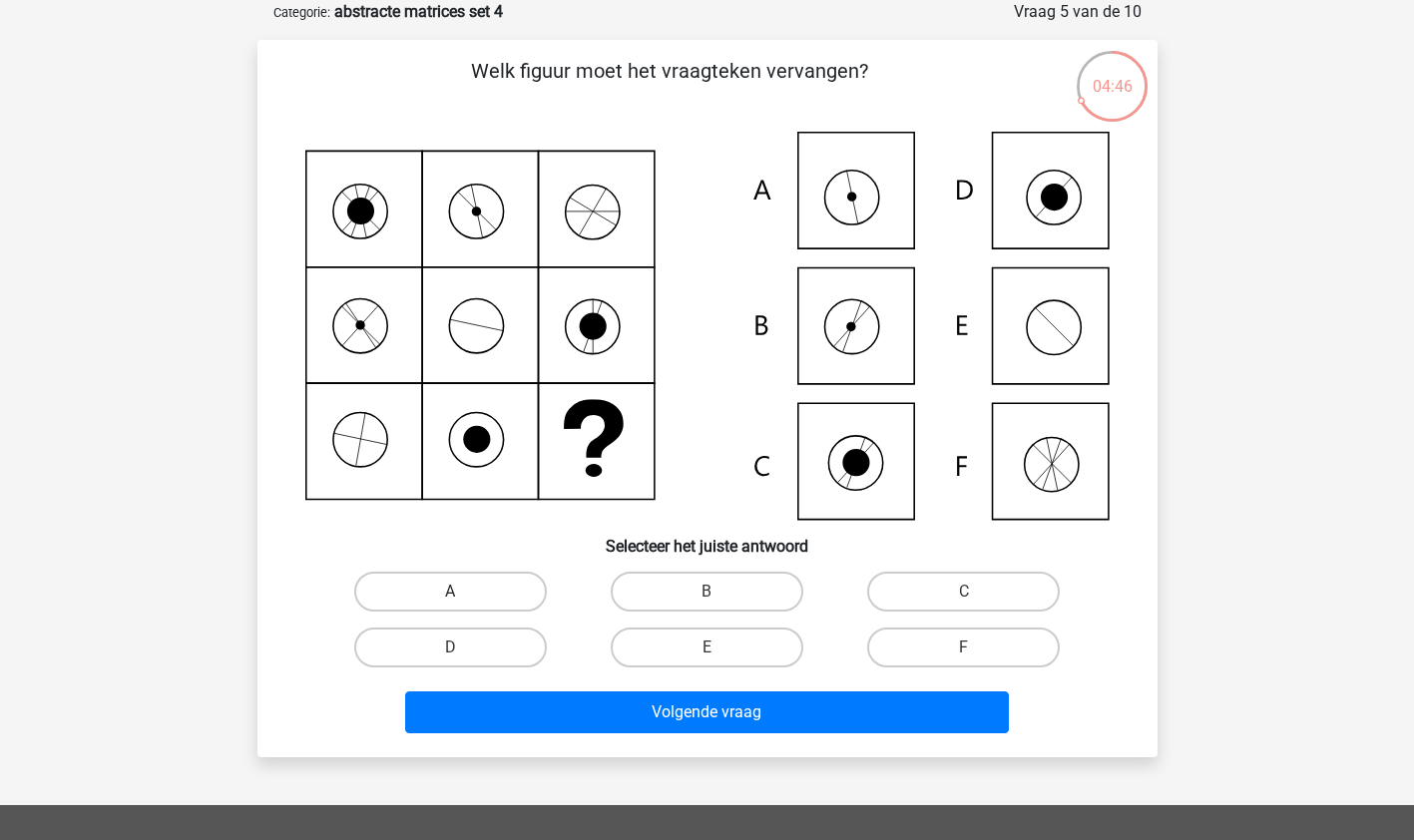 click on "A" at bounding box center (450, 592) 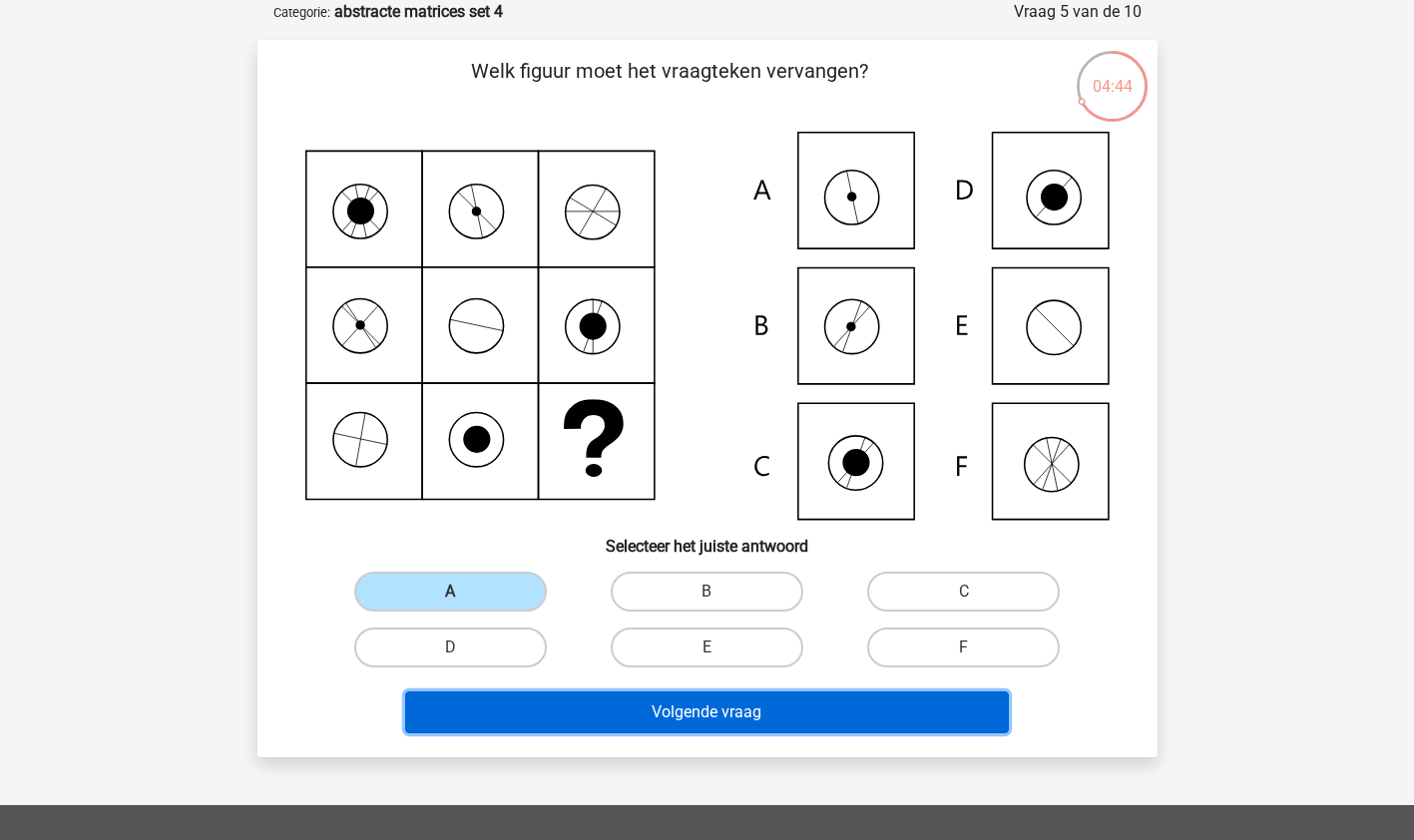 click on "Volgende vraag" at bounding box center [707, 712] 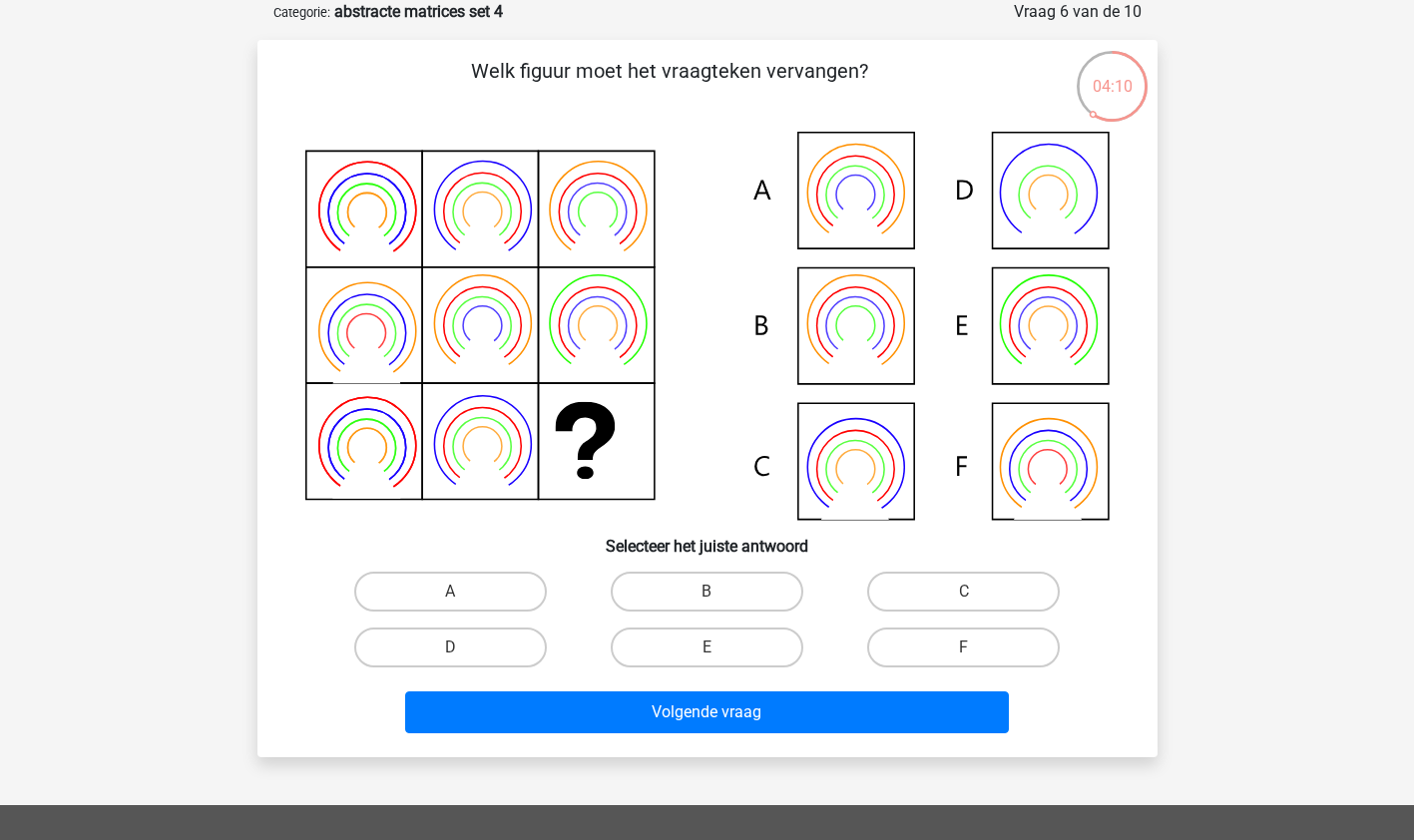 click 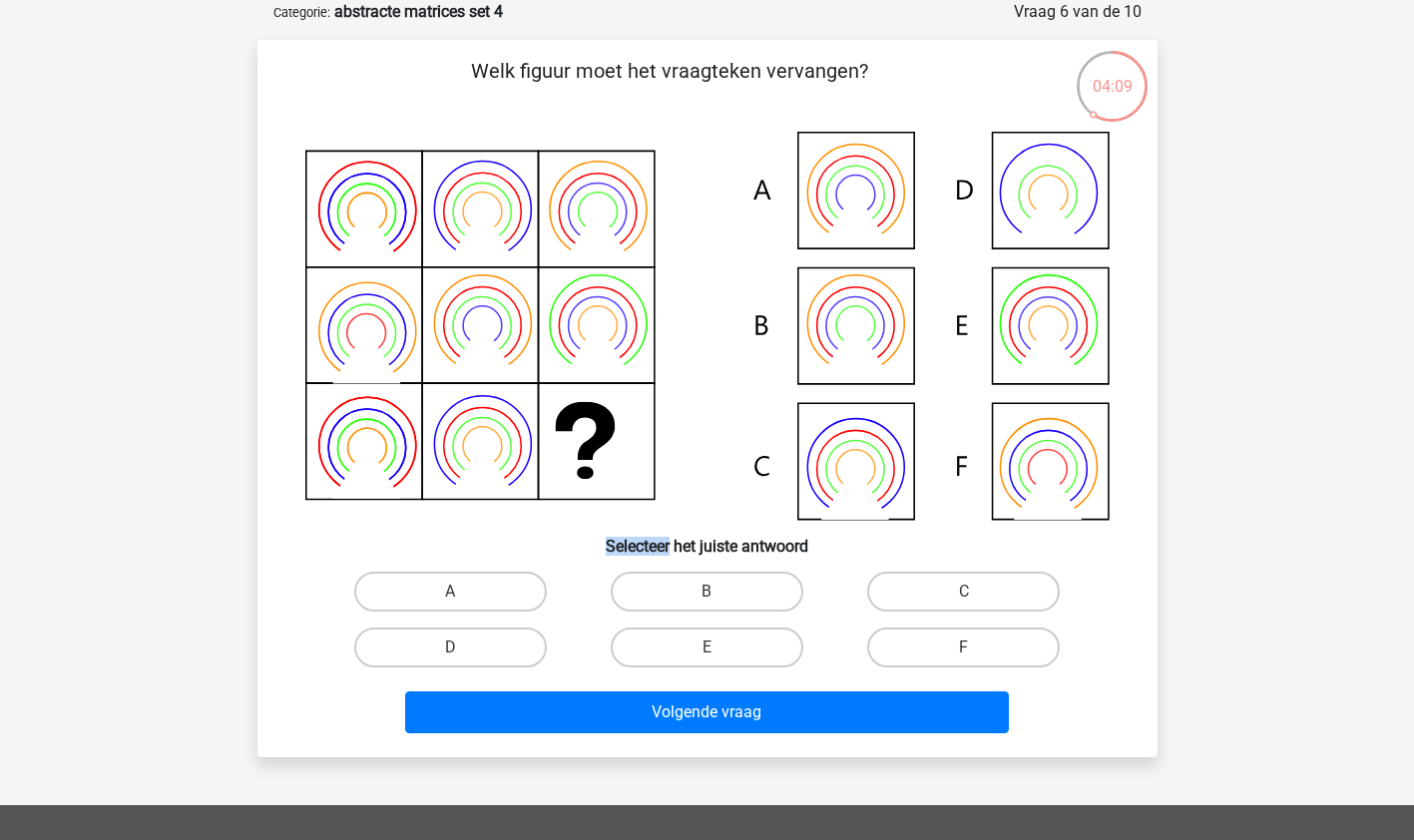 drag, startPoint x: 840, startPoint y: 342, endPoint x: 749, endPoint y: 359, distance: 92.574294 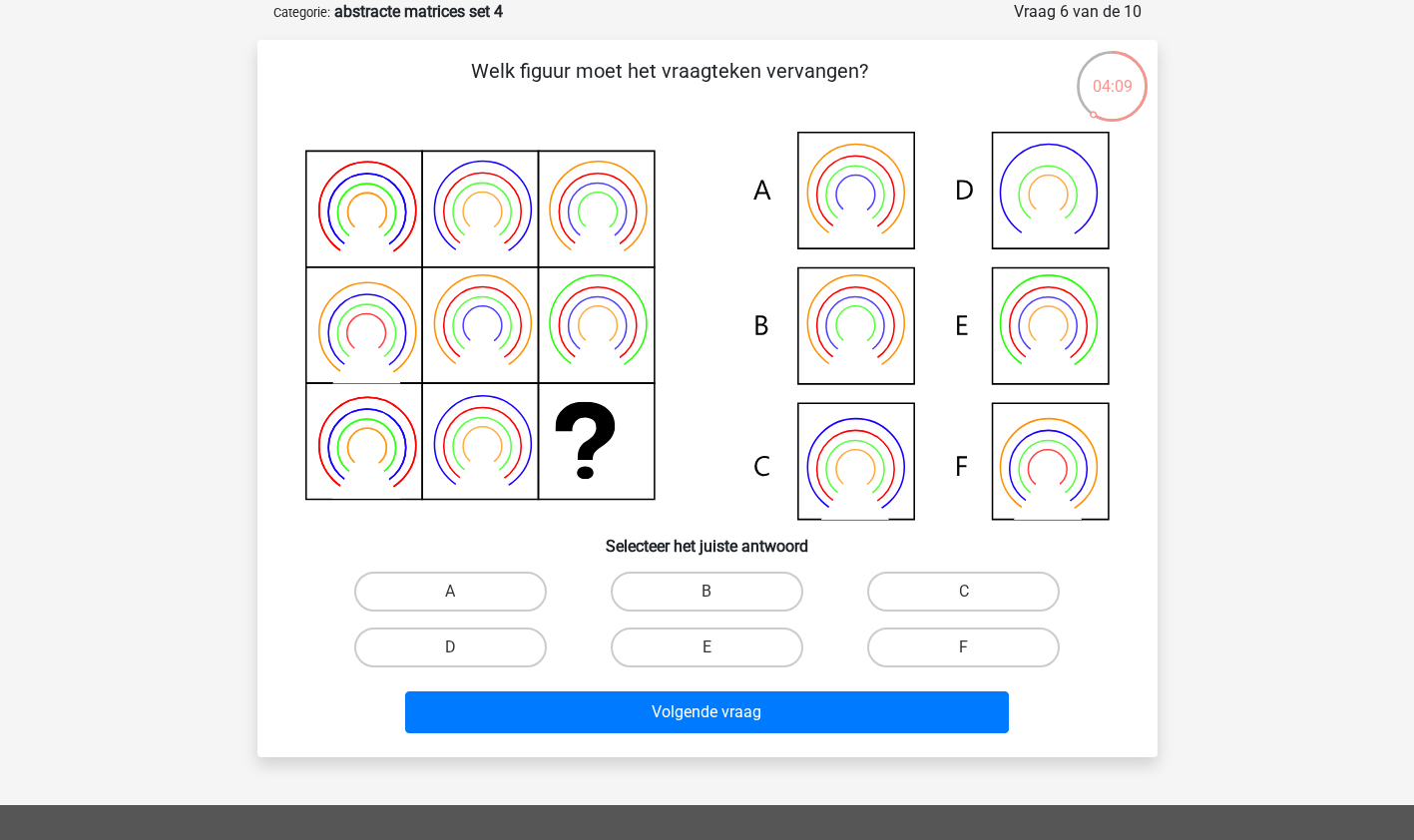 click 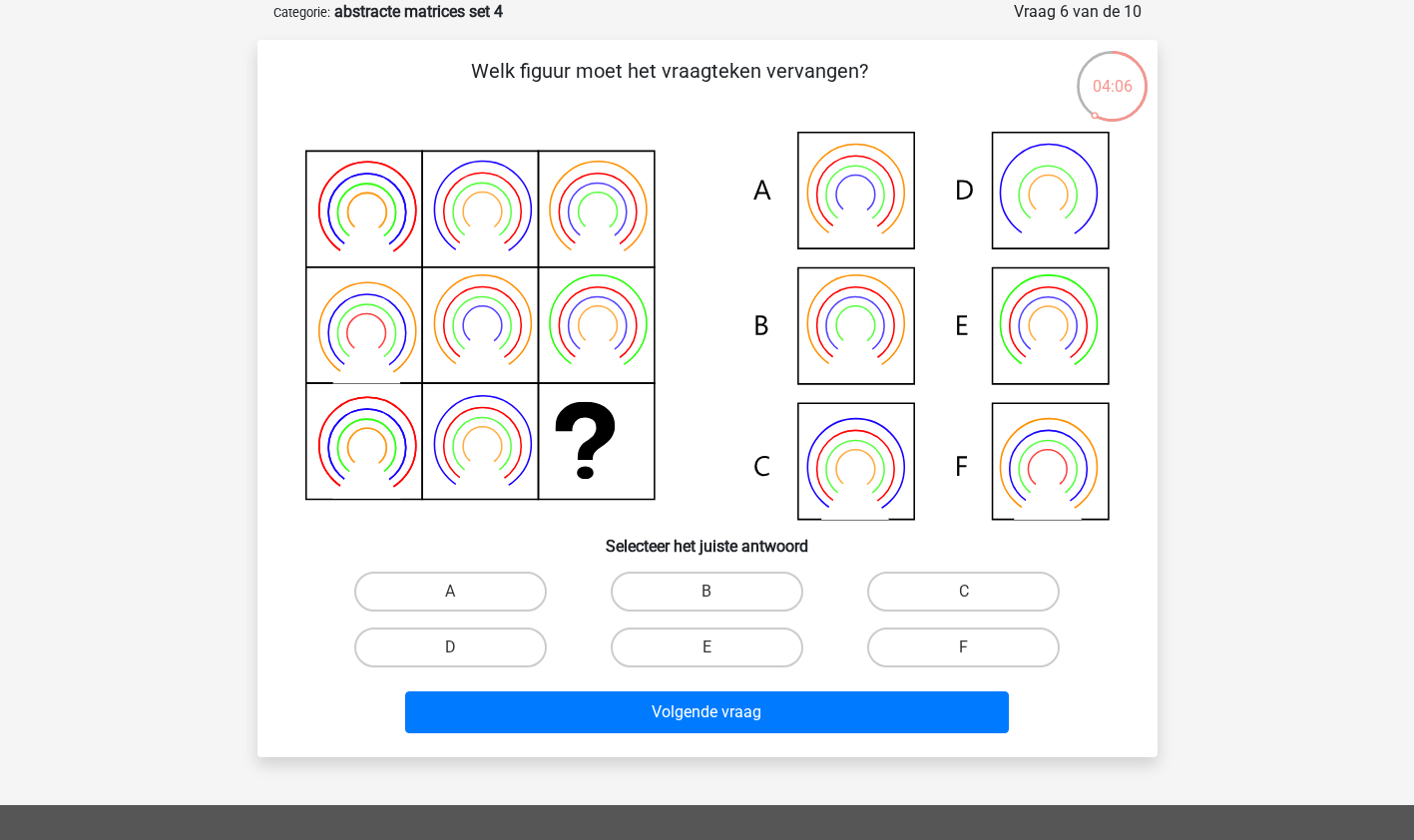 click on "B" at bounding box center (712, 598) 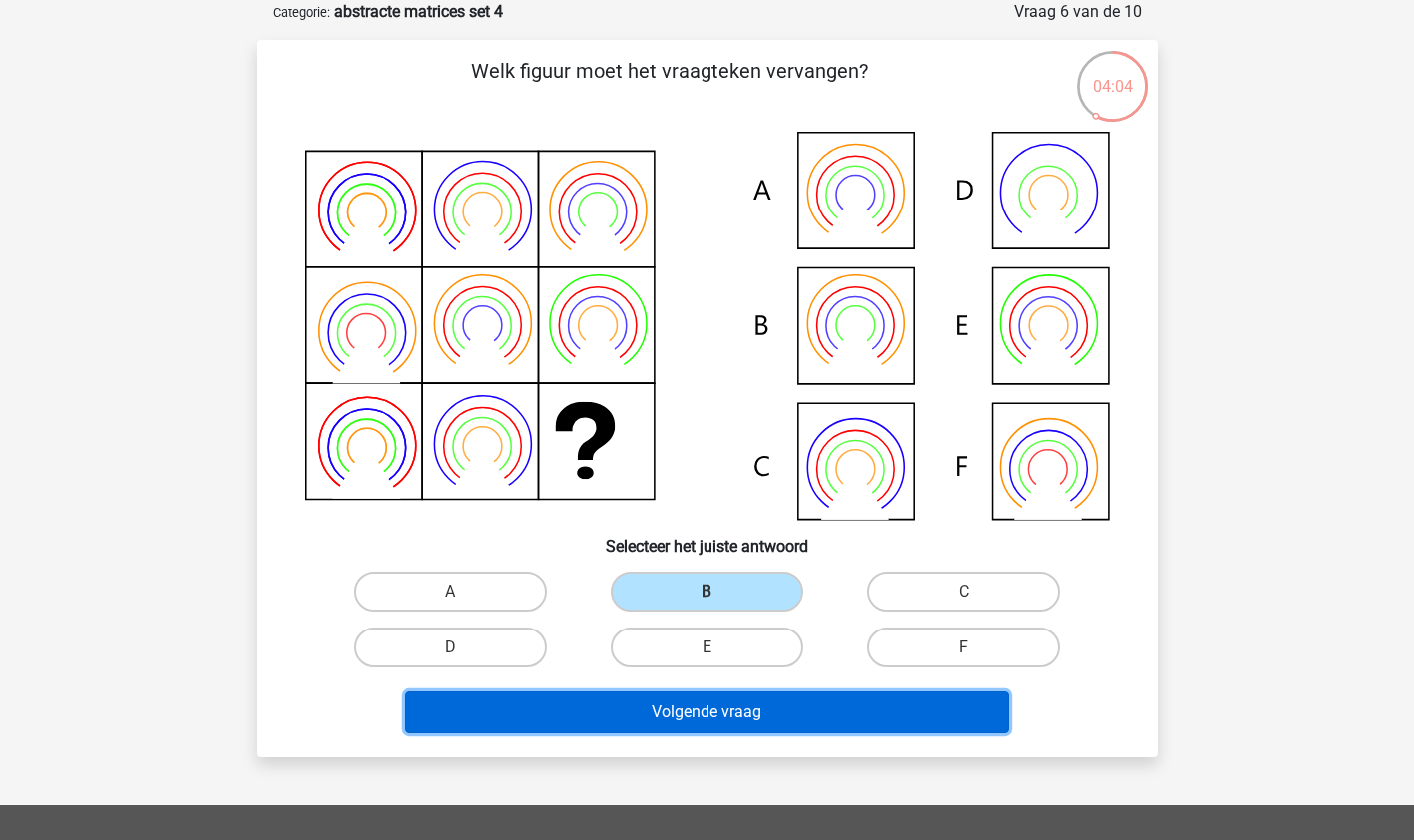 click on "Volgende vraag" at bounding box center [707, 712] 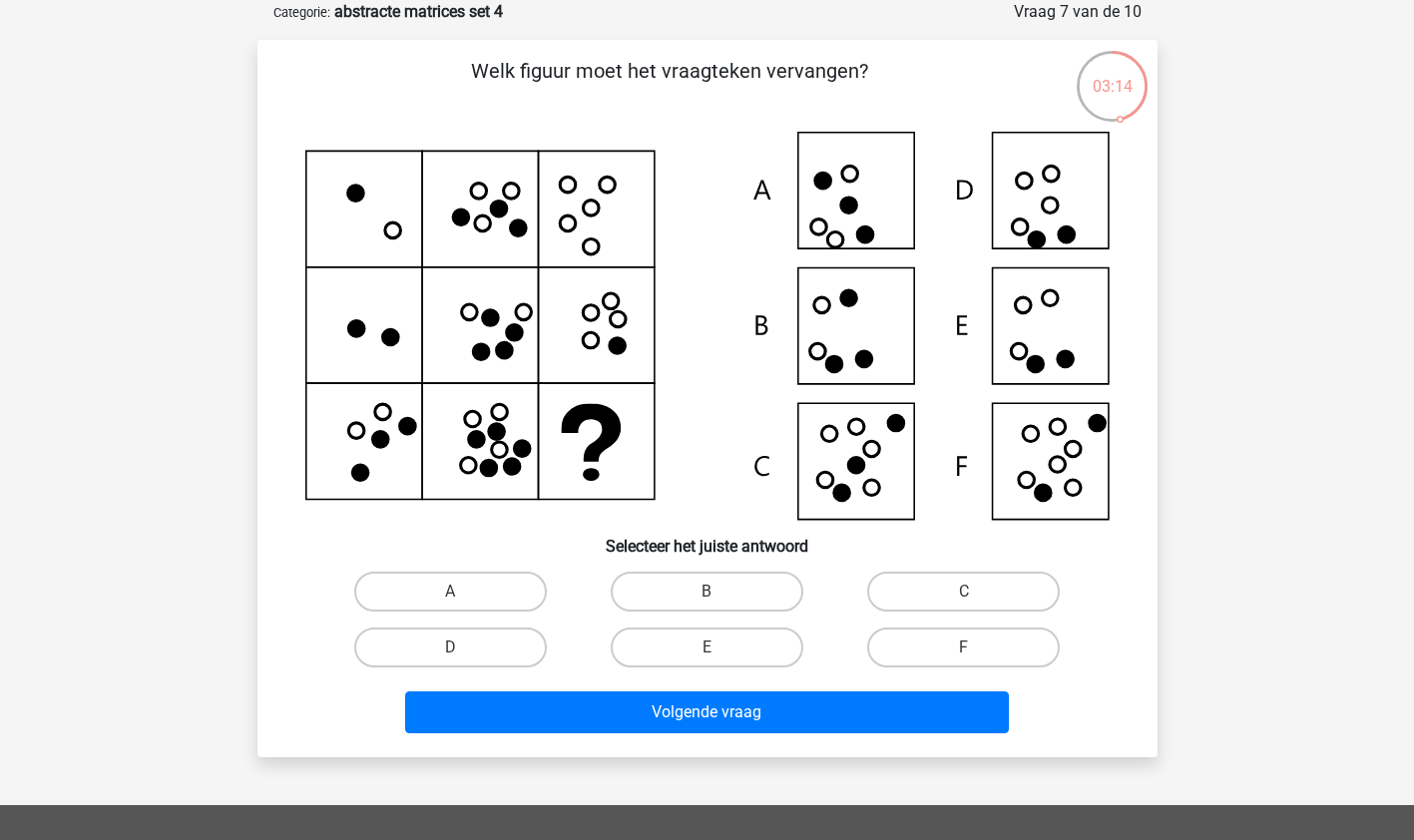 click on "F" at bounding box center (970, 653) 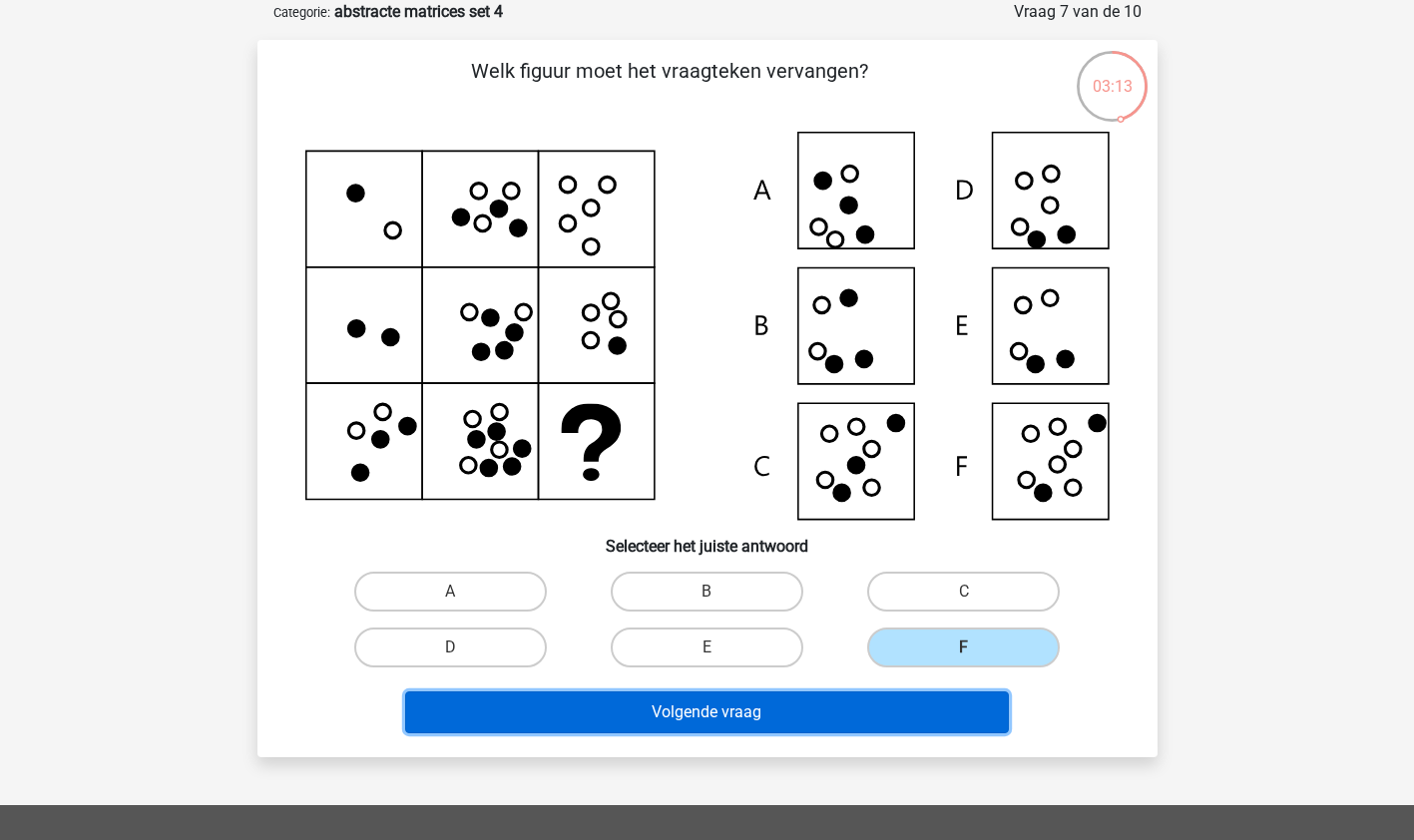 click on "Volgende vraag" at bounding box center (707, 712) 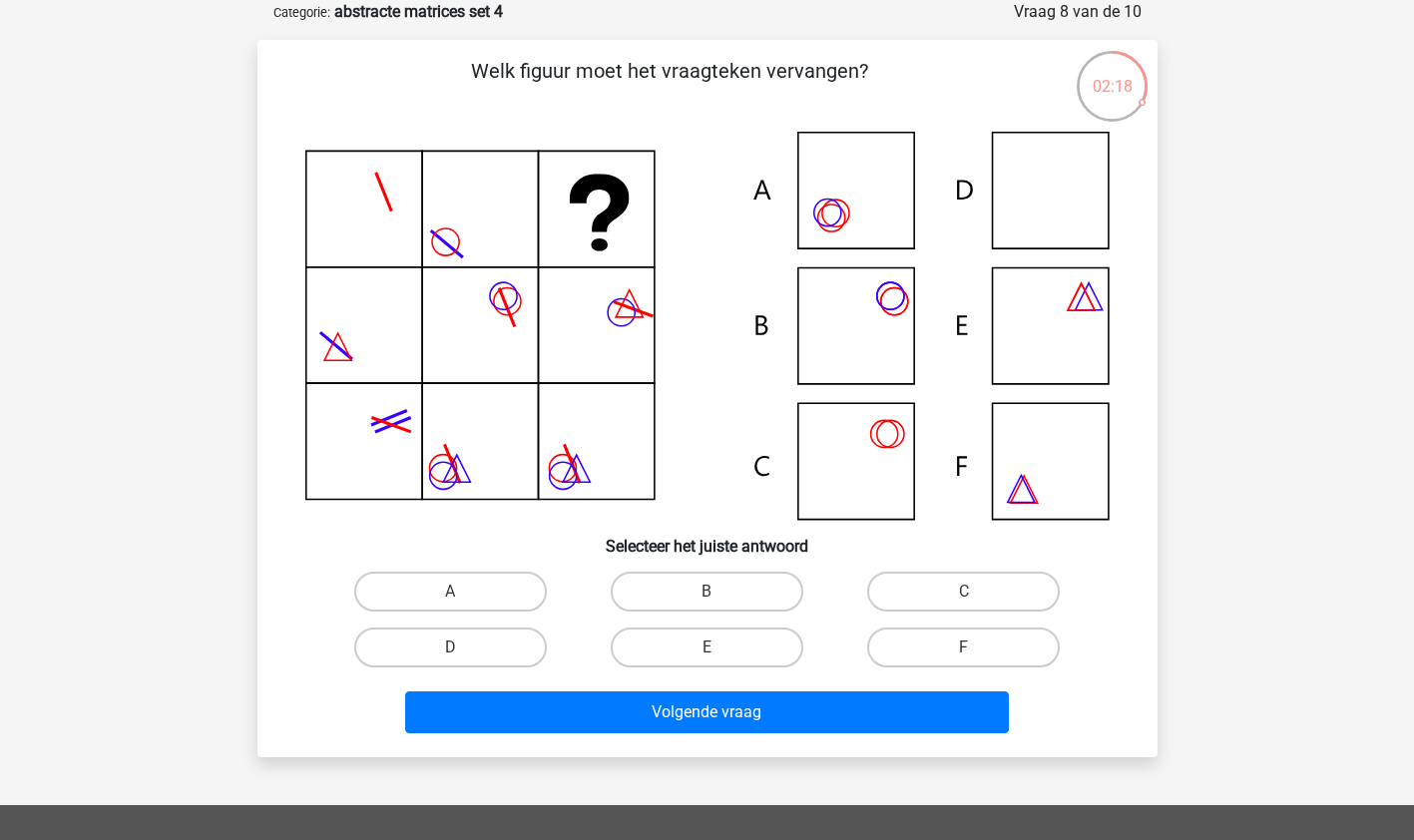 click 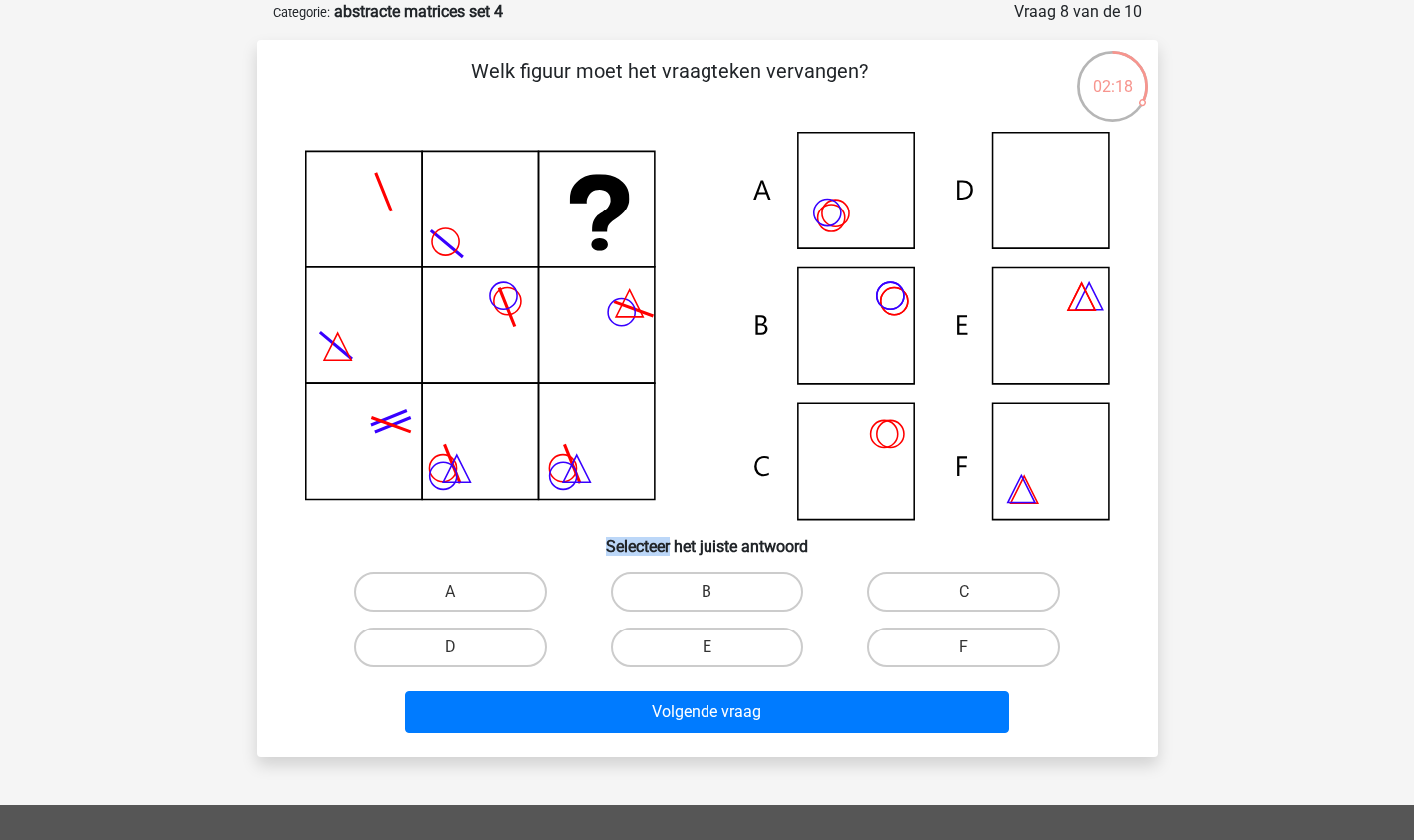 click 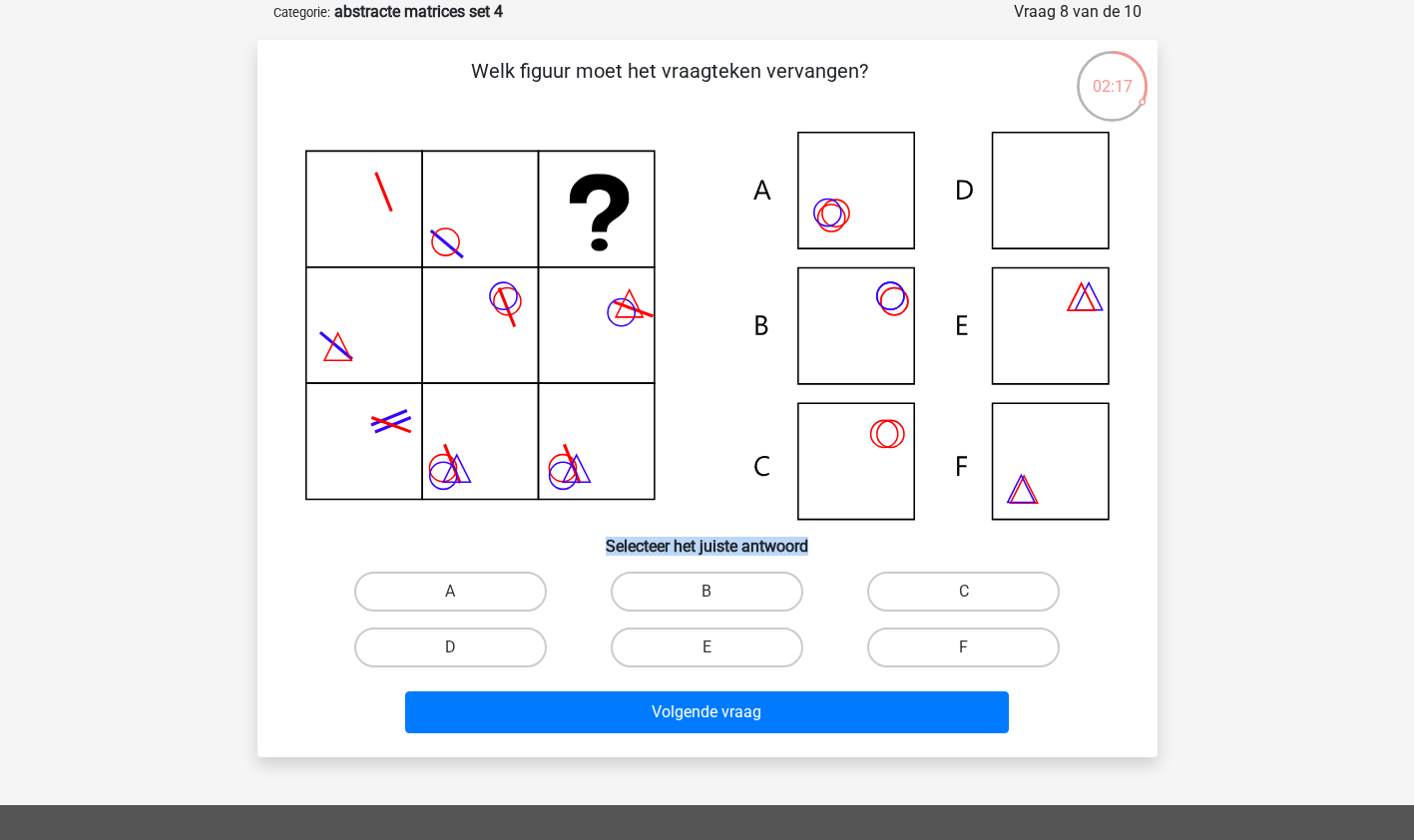 click 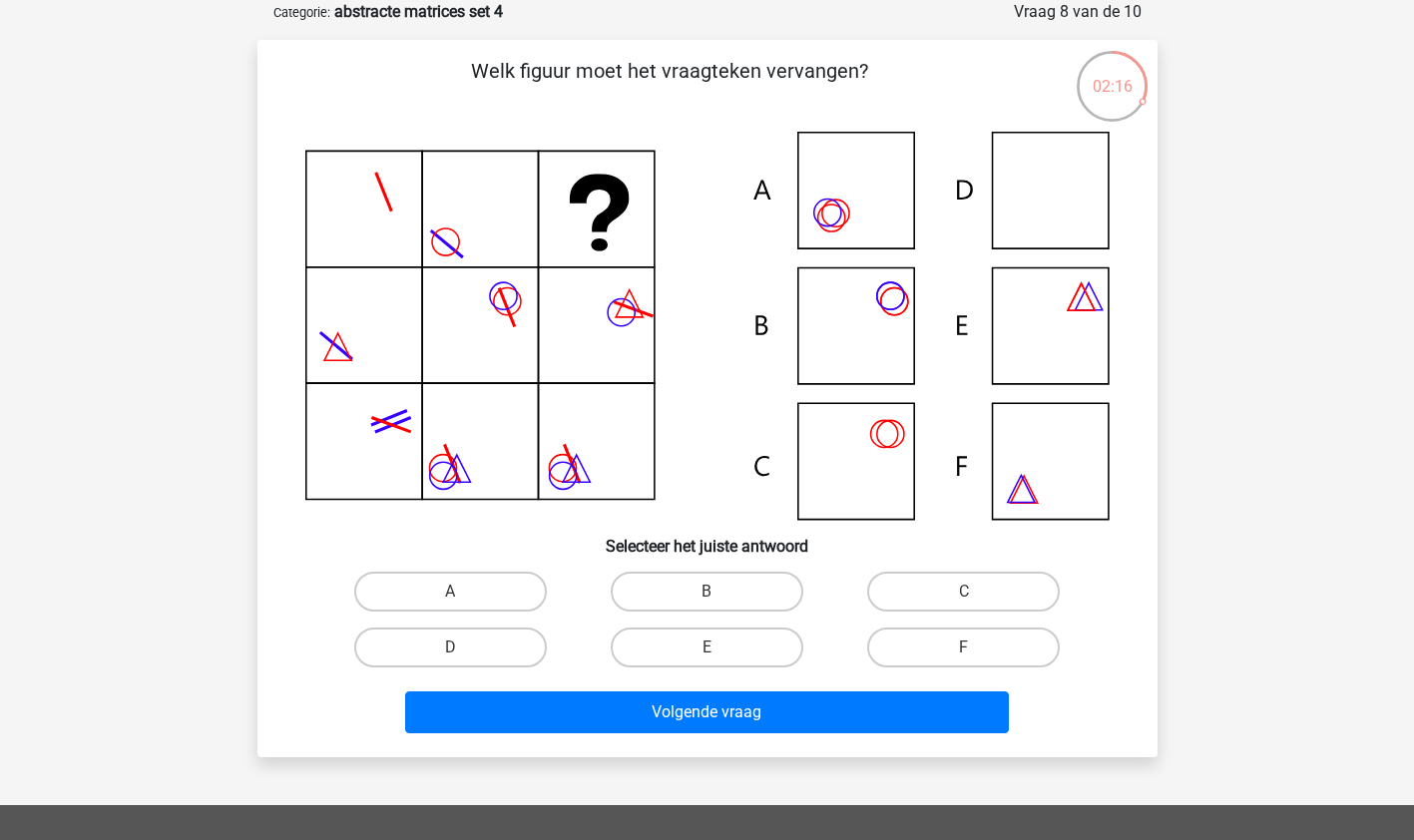 drag, startPoint x: 890, startPoint y: 306, endPoint x: 744, endPoint y: 276, distance: 149.05033 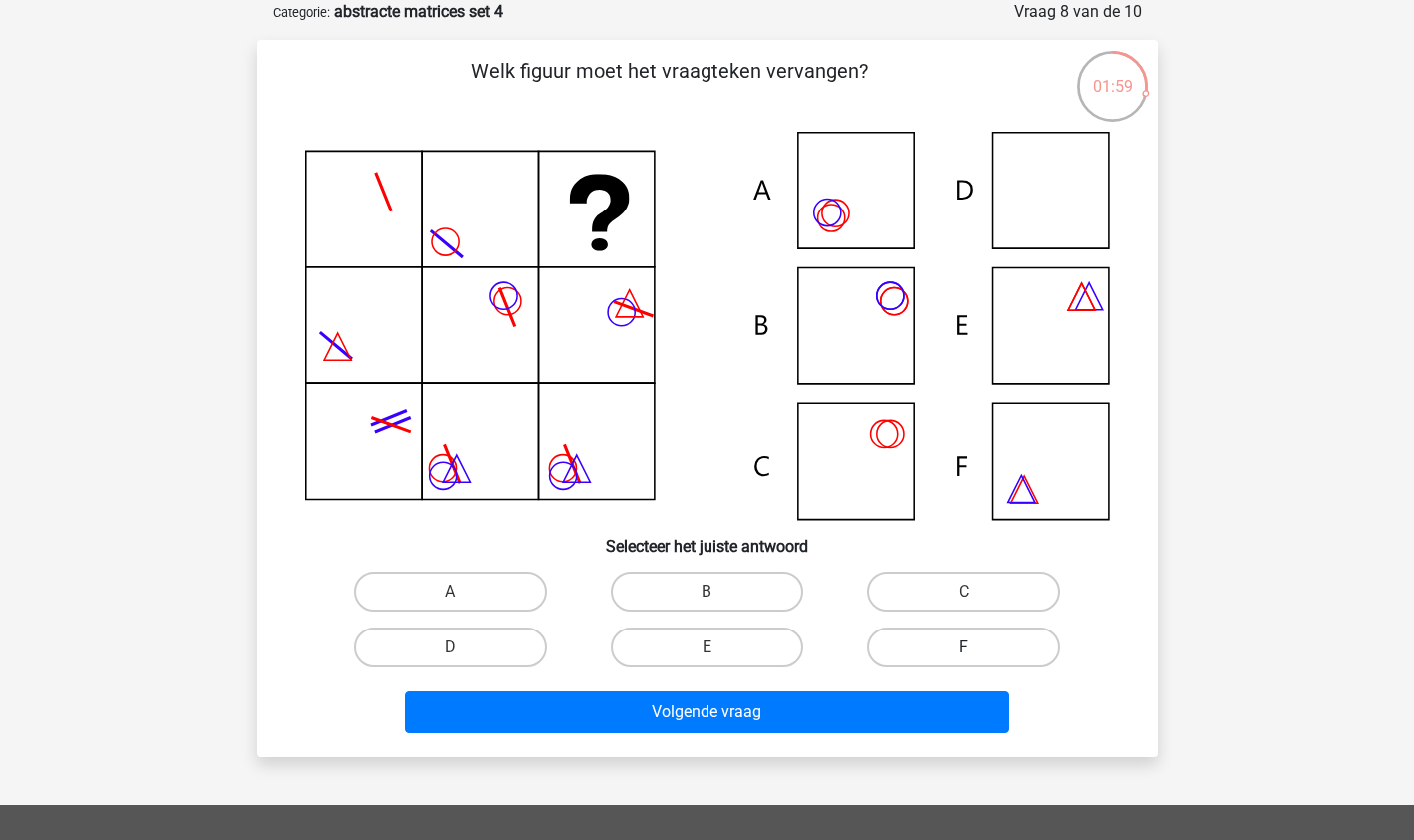 click on "F" at bounding box center (963, 647) 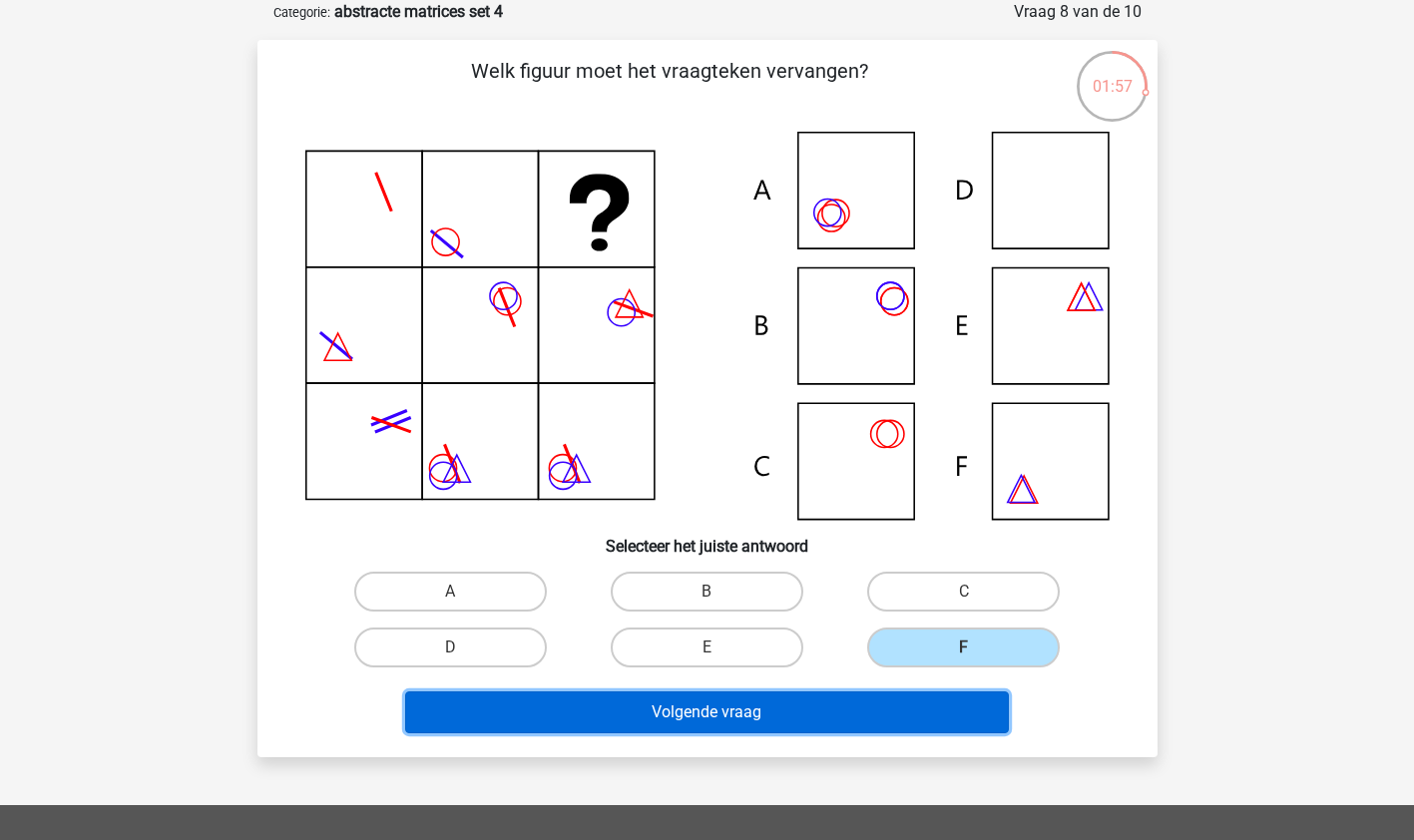 click on "Volgende vraag" at bounding box center [707, 712] 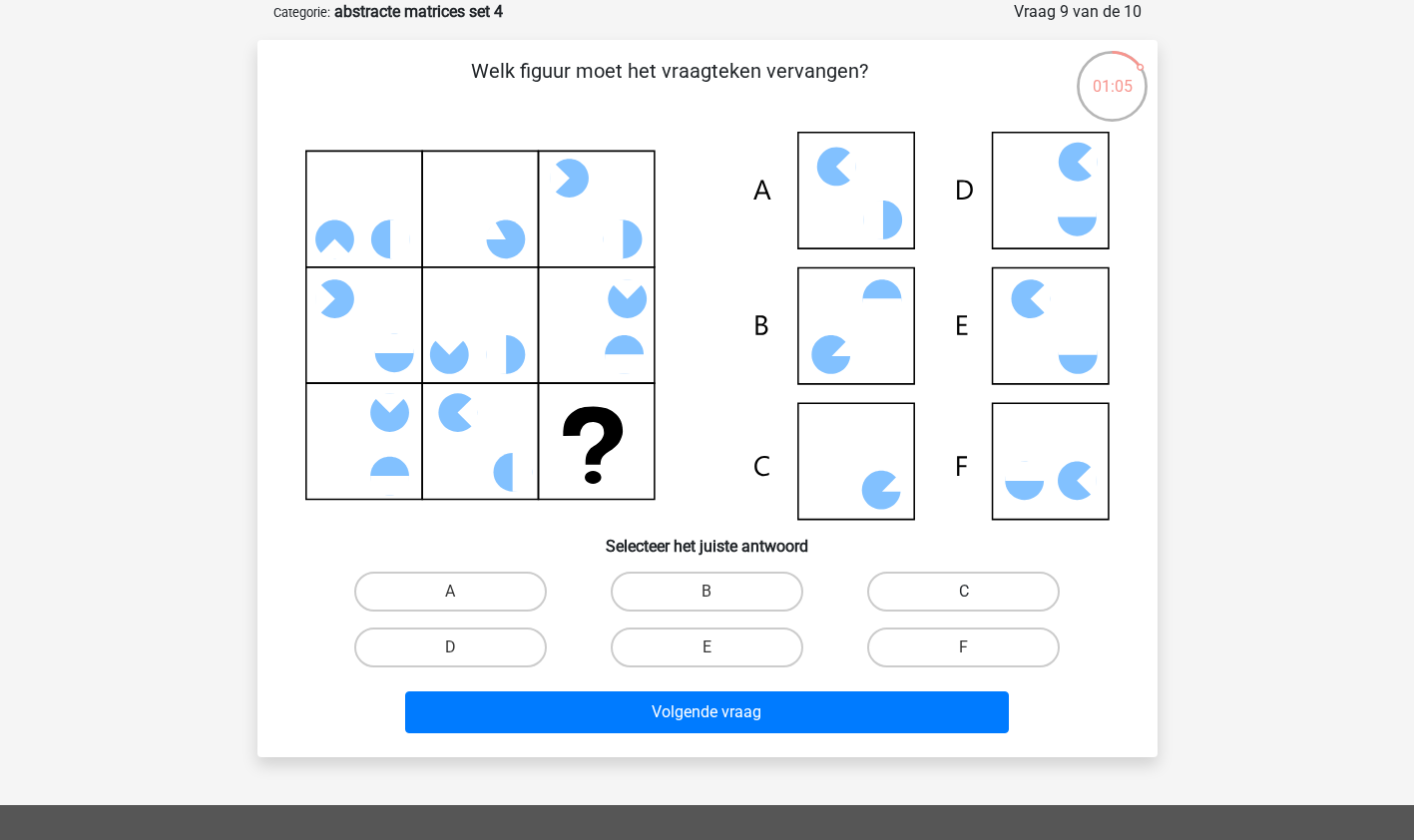 click on "C" at bounding box center [963, 592] 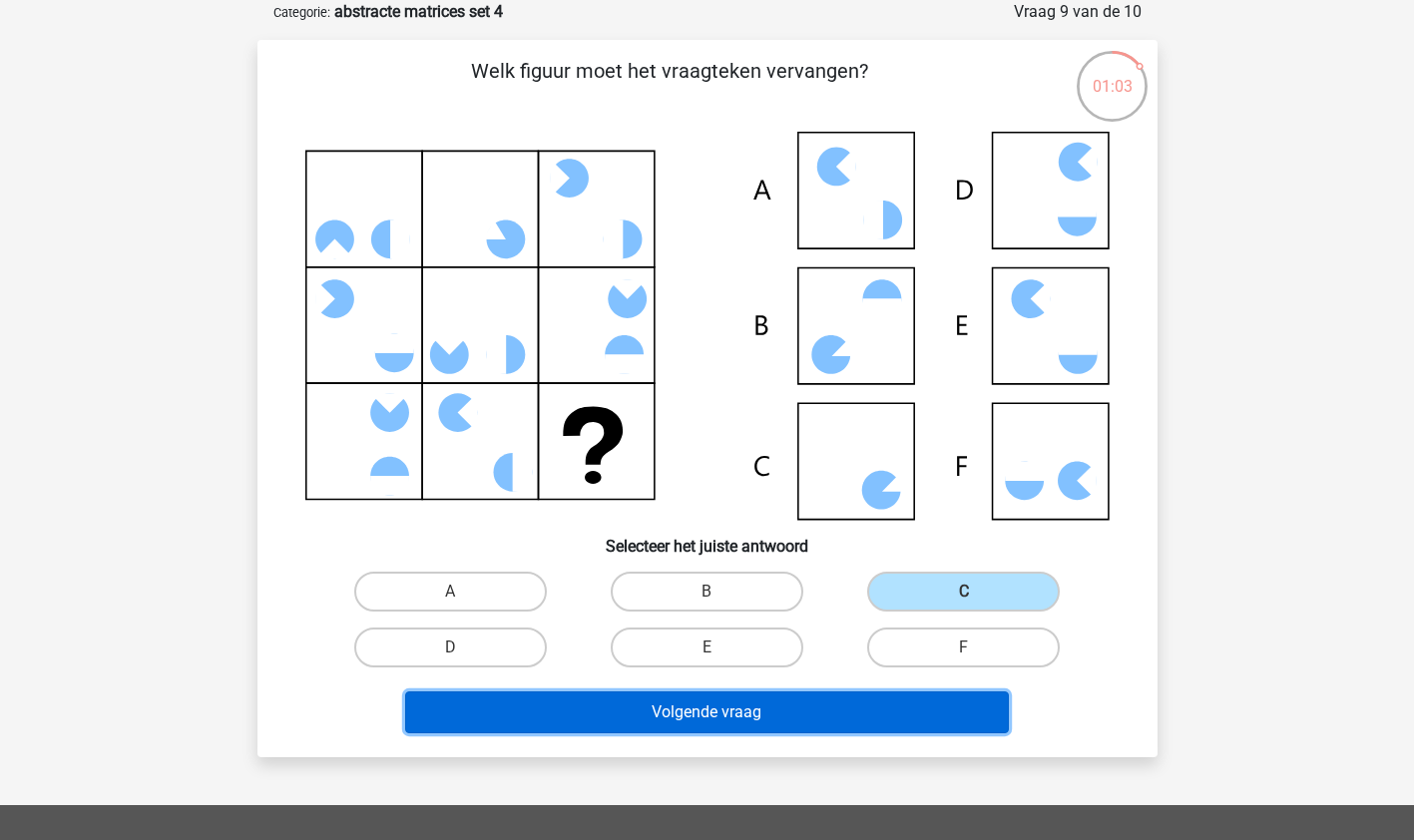 click on "Volgende vraag" at bounding box center (707, 712) 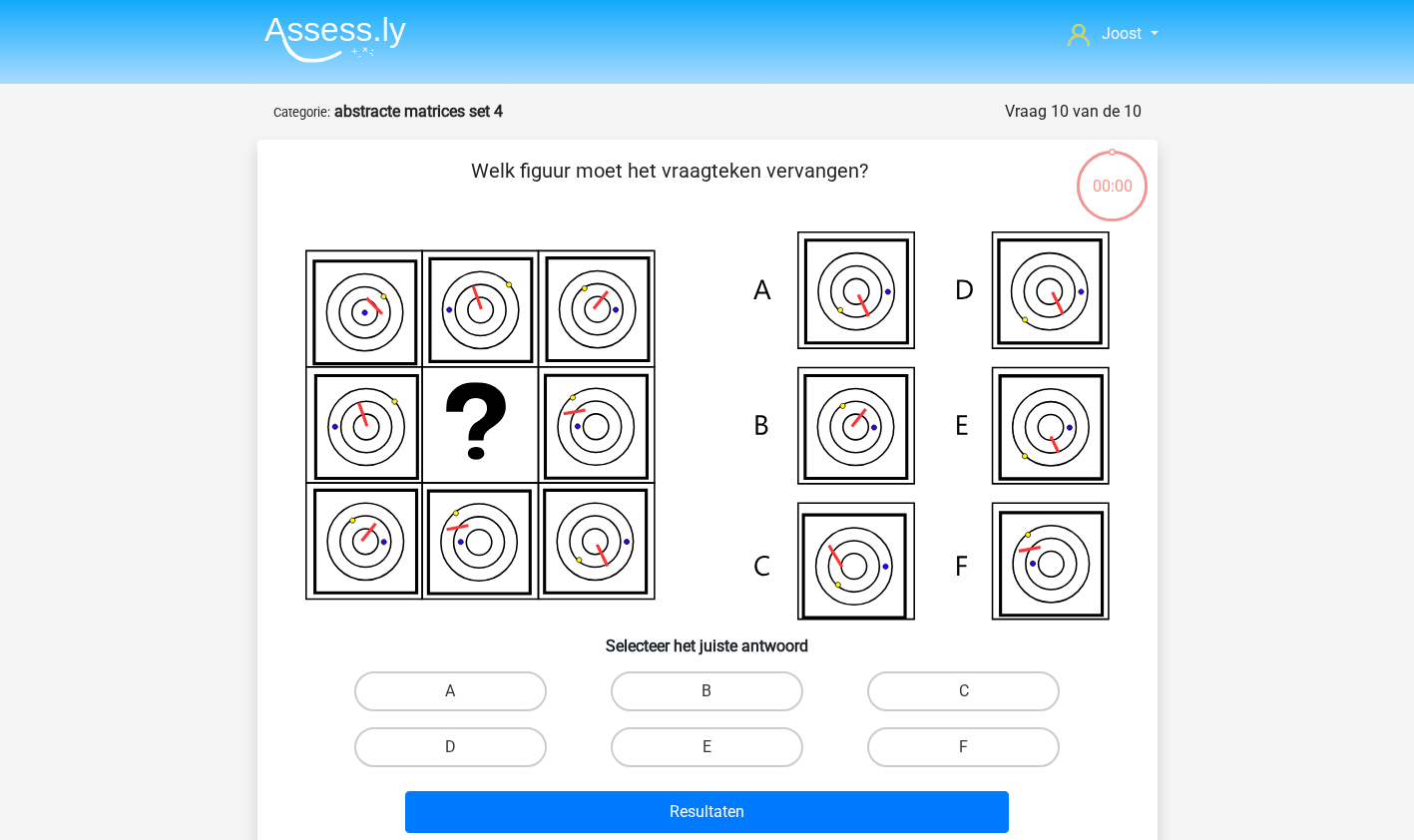 scroll, scrollTop: 100, scrollLeft: 0, axis: vertical 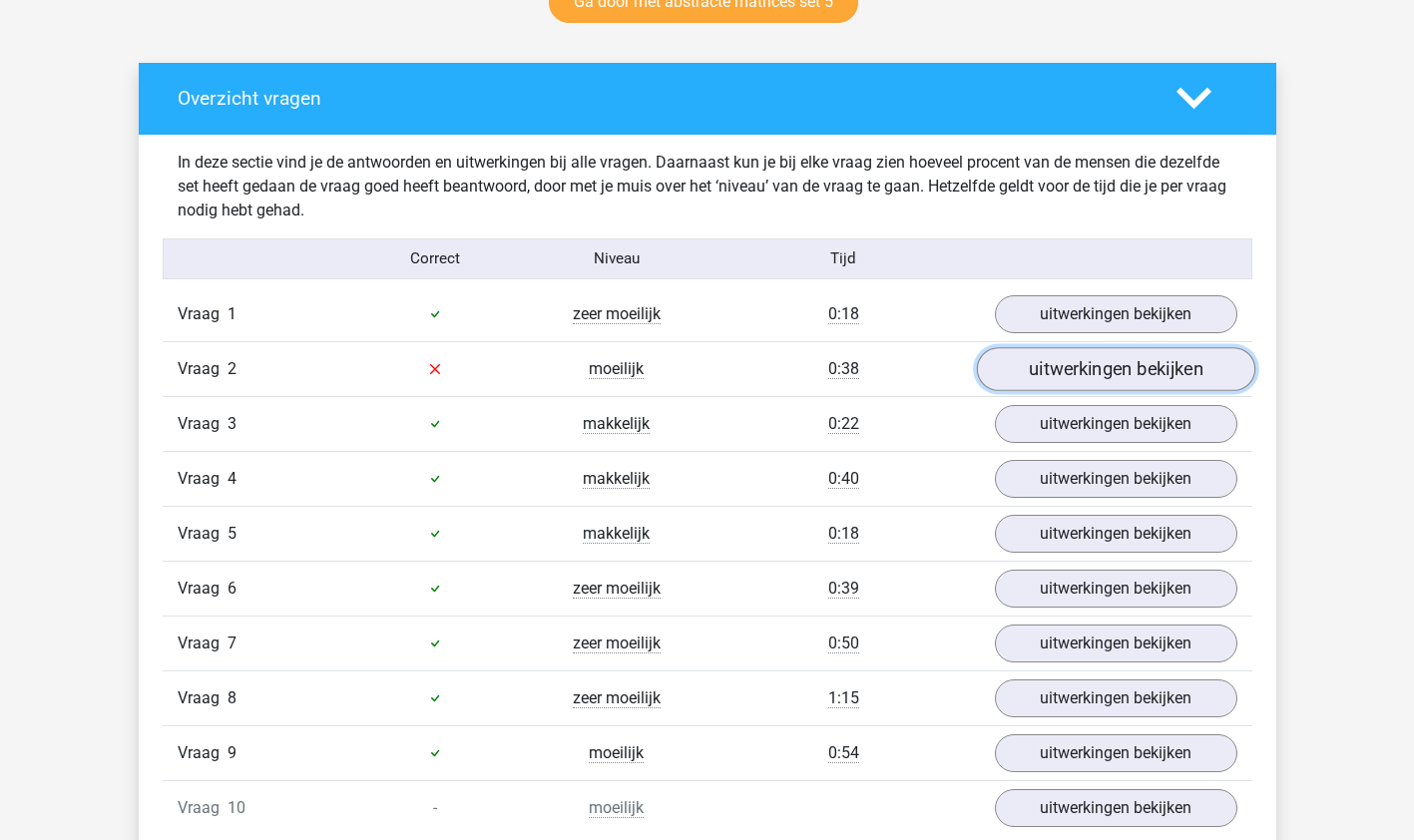 click on "uitwerkingen bekijken" at bounding box center [1115, 369] 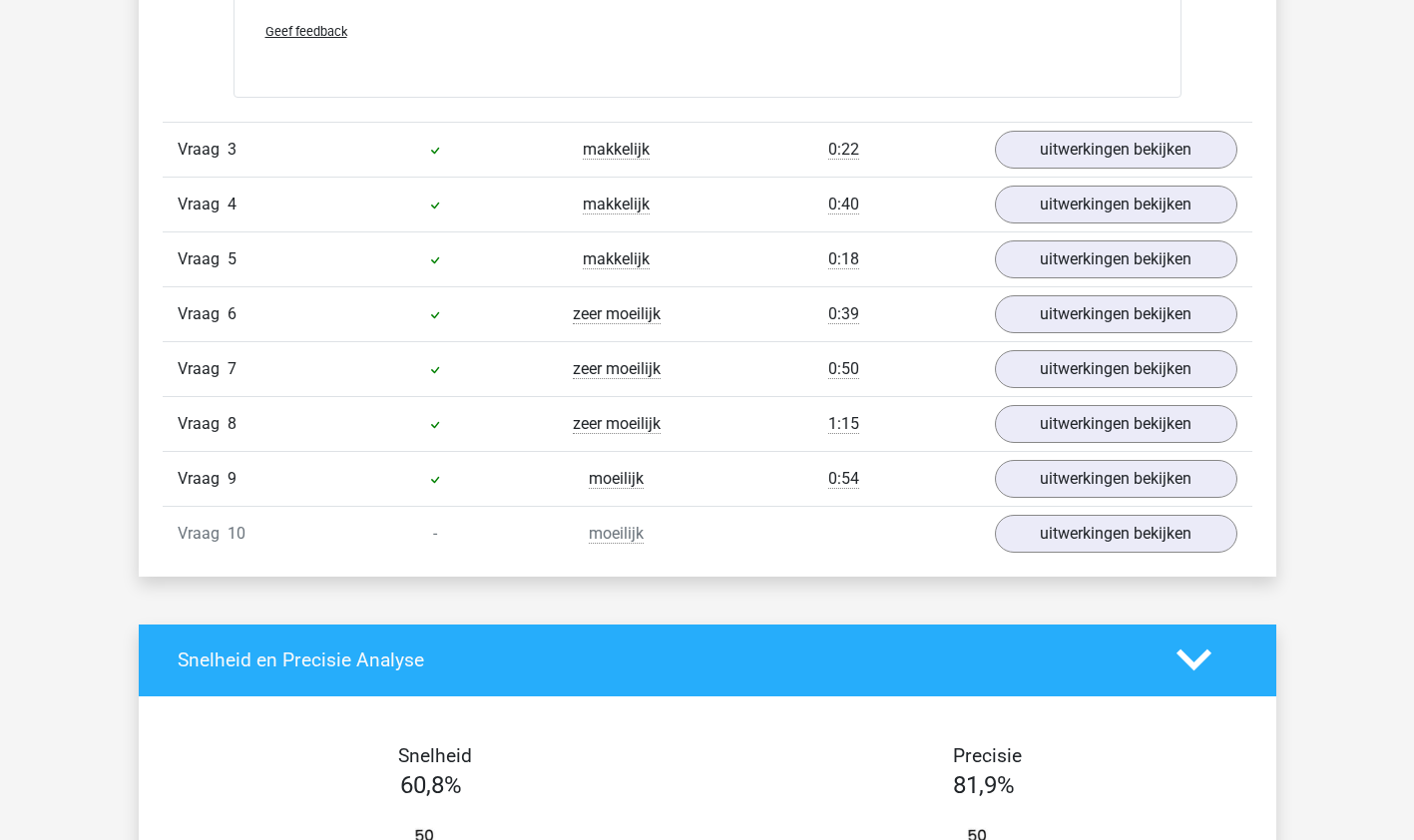 scroll, scrollTop: 2328, scrollLeft: 0, axis: vertical 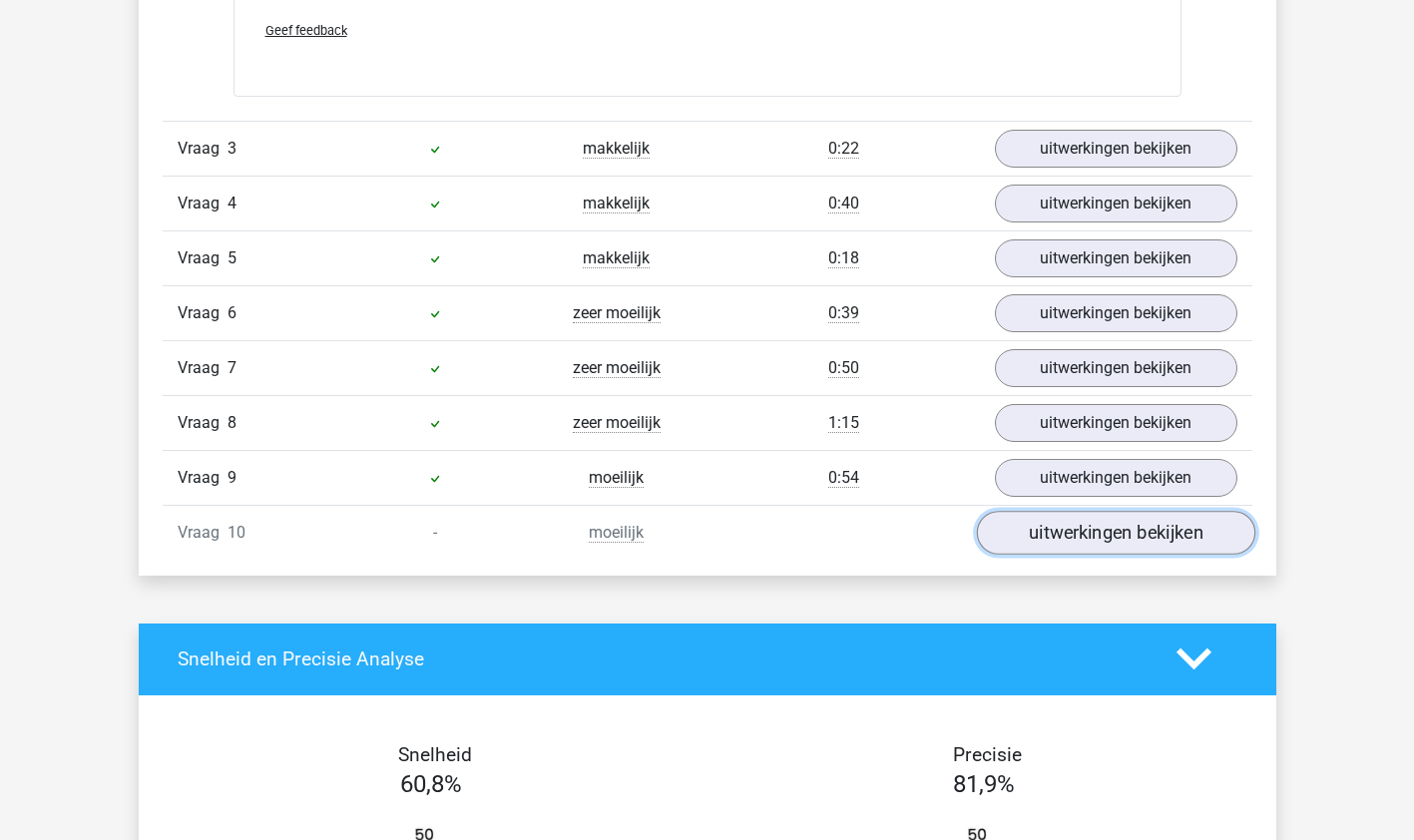 click on "uitwerkingen bekijken" at bounding box center [1115, 533] 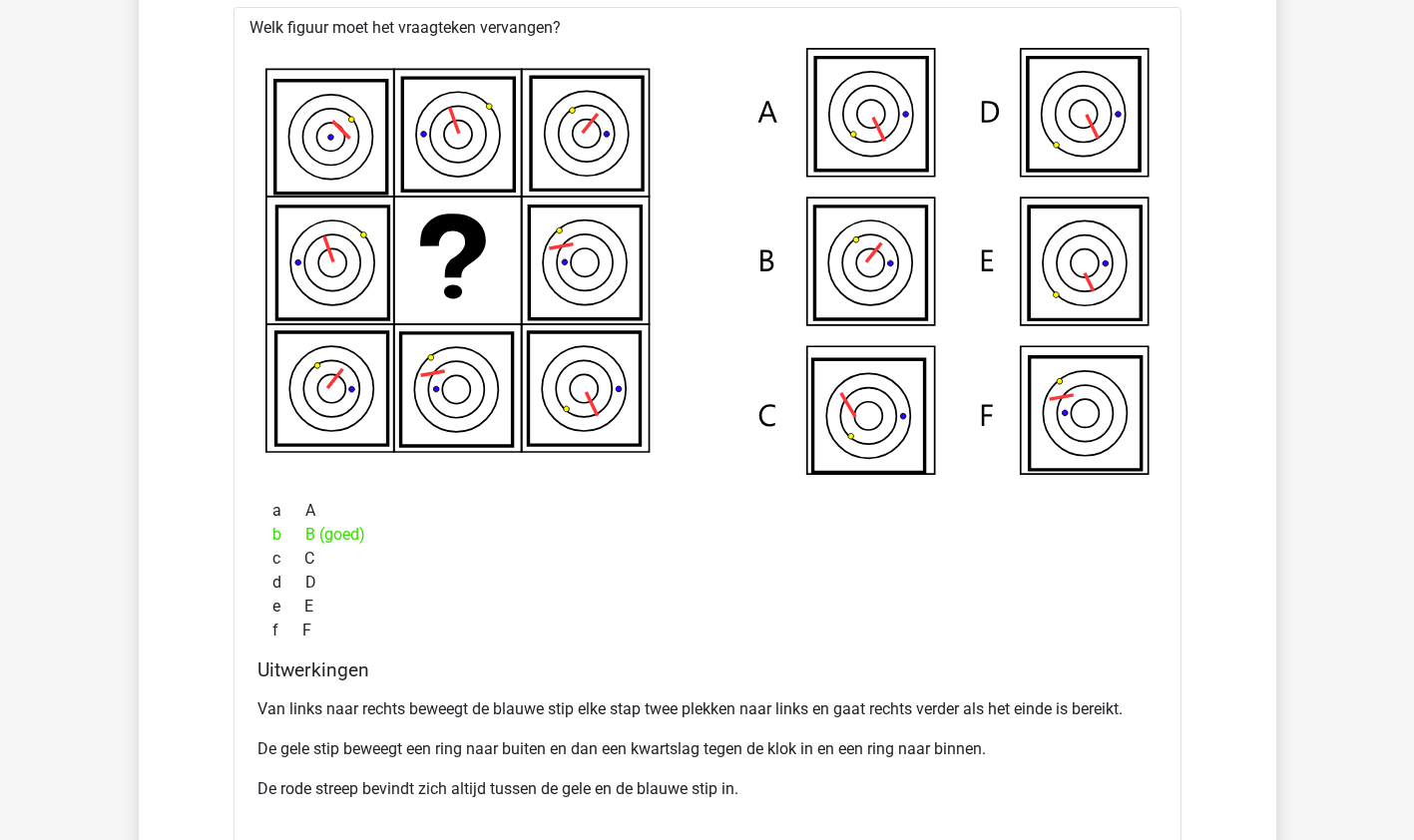scroll, scrollTop: 2903, scrollLeft: 0, axis: vertical 